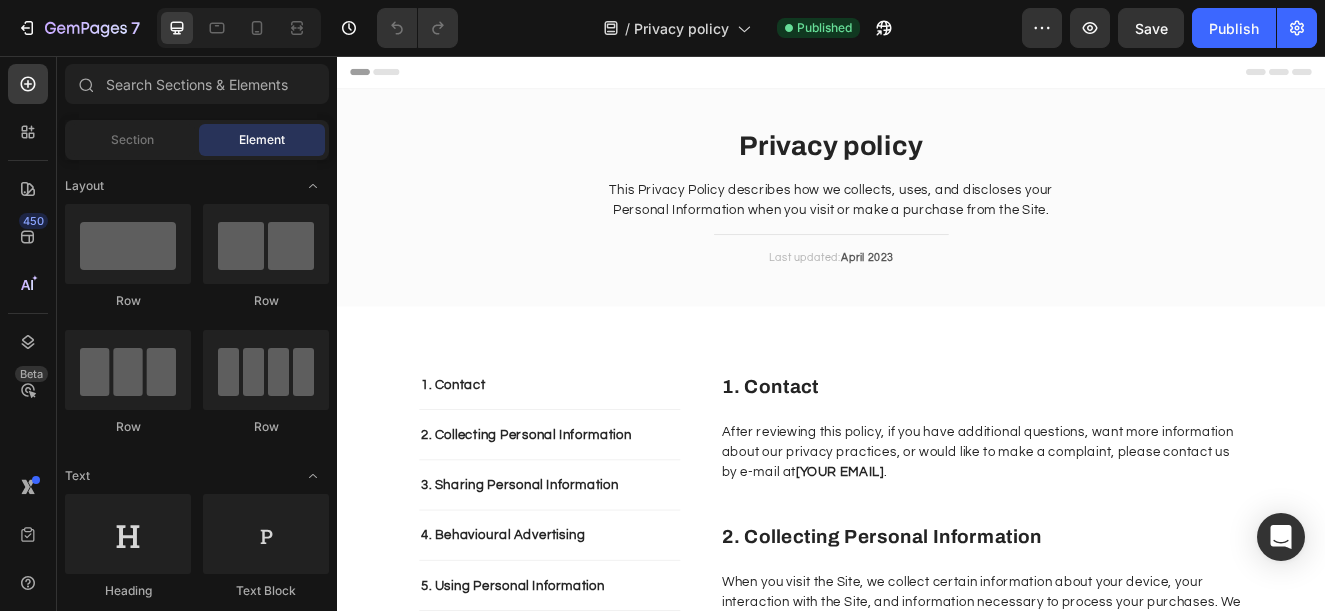 scroll, scrollTop: 0, scrollLeft: 0, axis: both 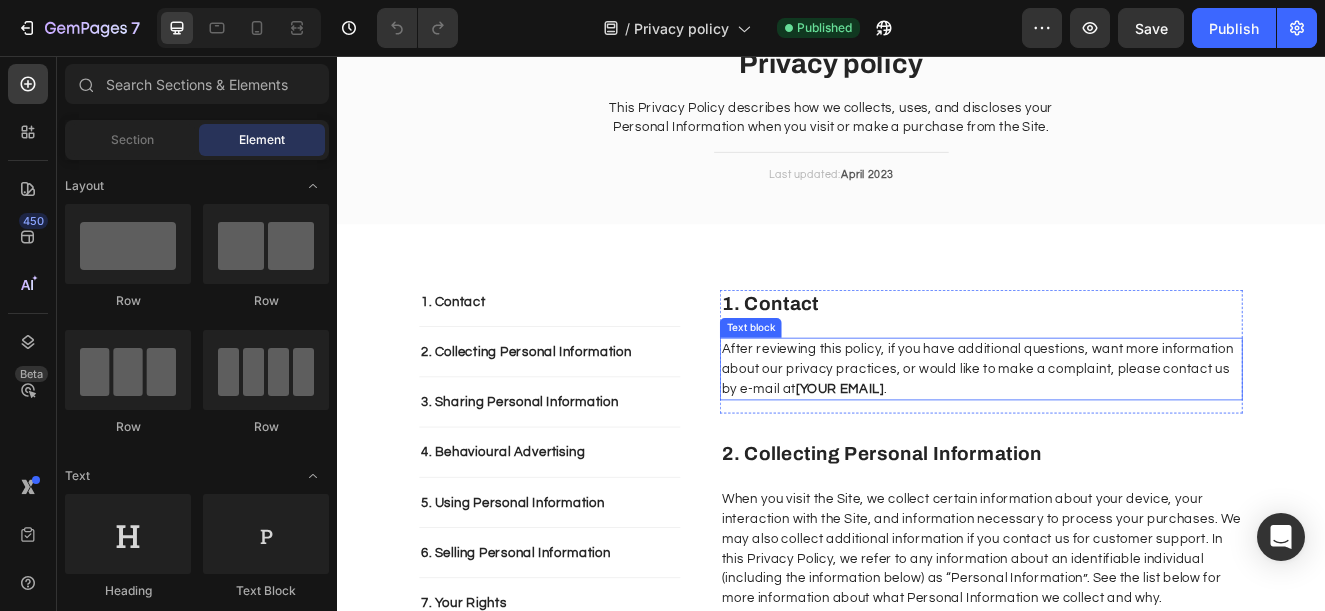 drag, startPoint x: 971, startPoint y: 456, endPoint x: 995, endPoint y: 461, distance: 24.5153 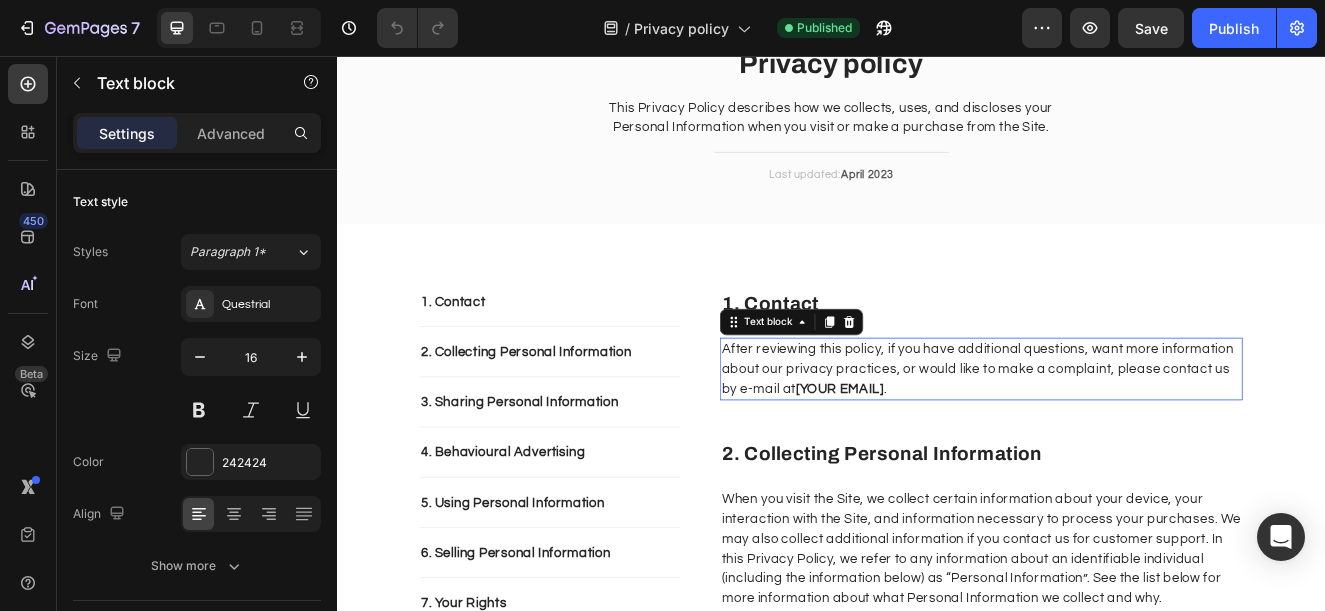click on "After reviewing this policy, if you have additional questions, want more information about our privacy practices, or would like to make a complaint, please contact us by e-mail at  [YOUR EMAIL] ." at bounding box center [1119, 437] 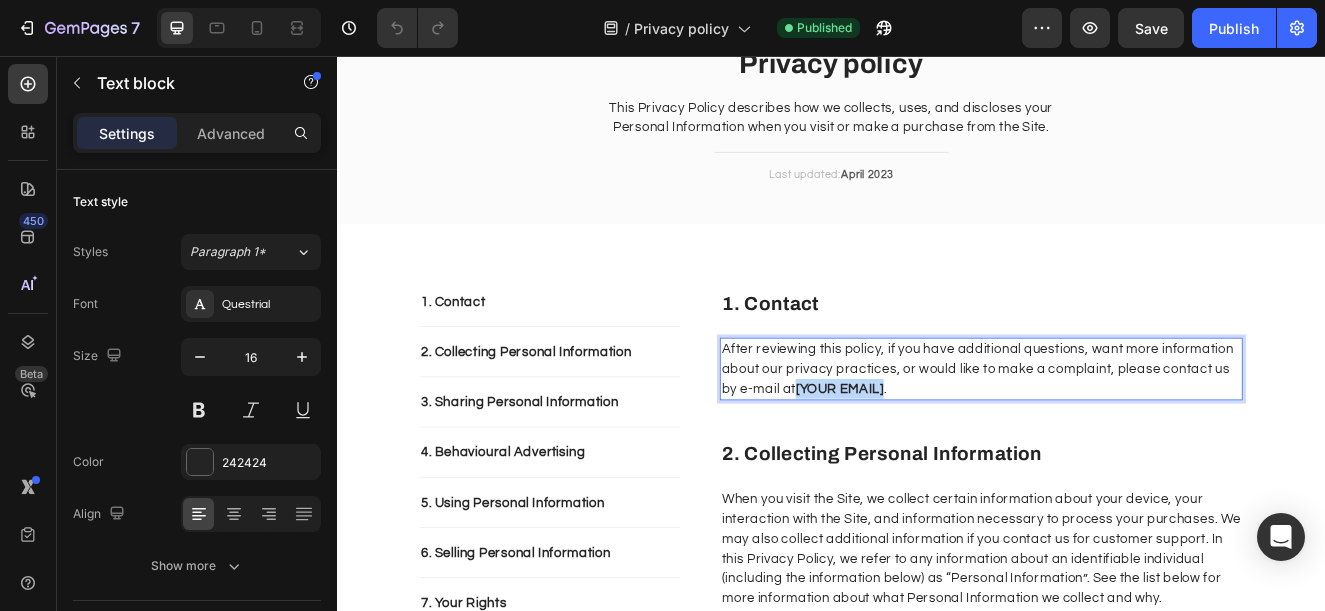 drag, startPoint x: 998, startPoint y: 464, endPoint x: 888, endPoint y: 467, distance: 110.0409 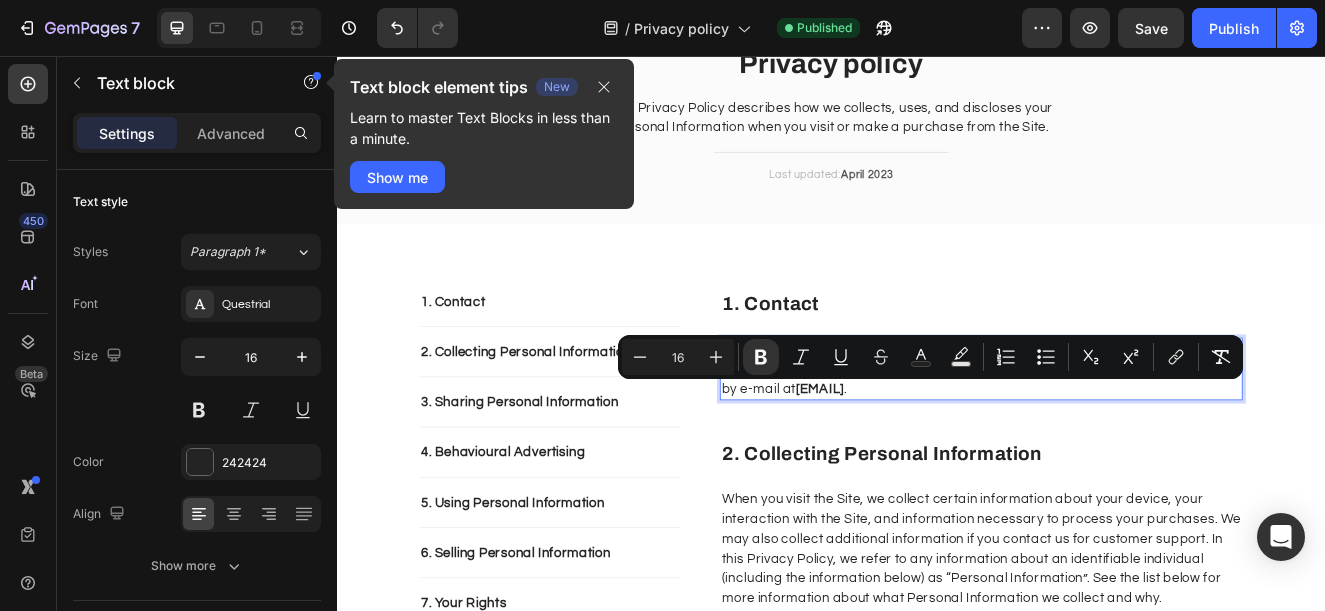 drag, startPoint x: 1094, startPoint y: 460, endPoint x: 890, endPoint y: 465, distance: 204.06126 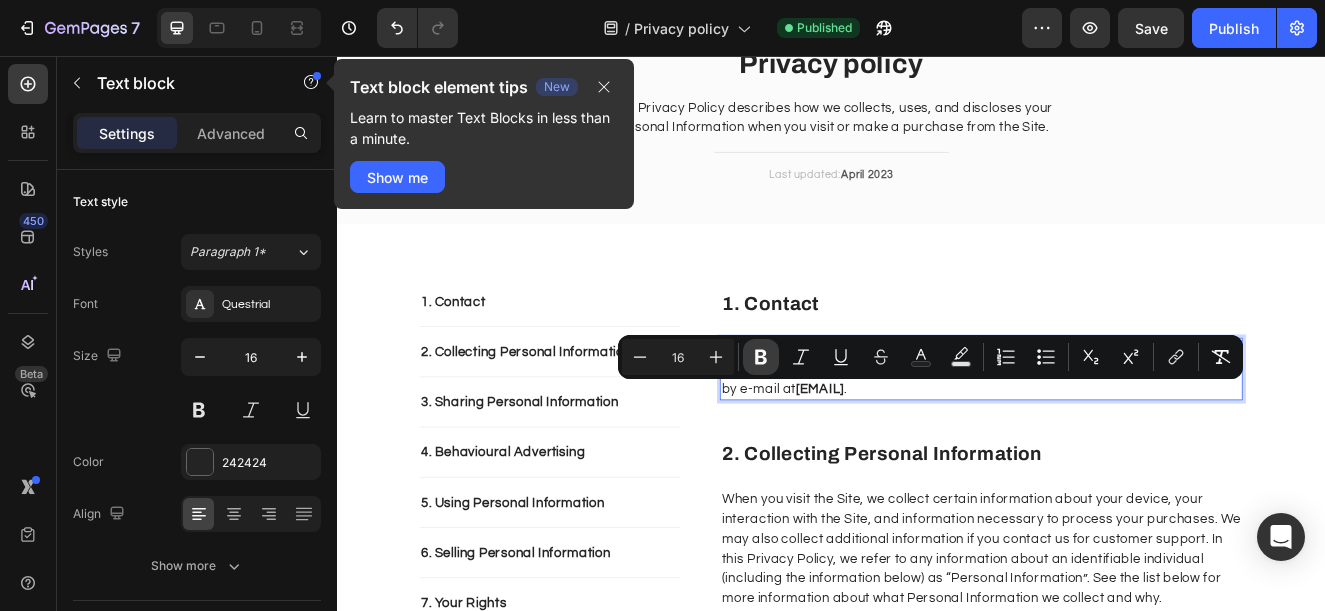 click 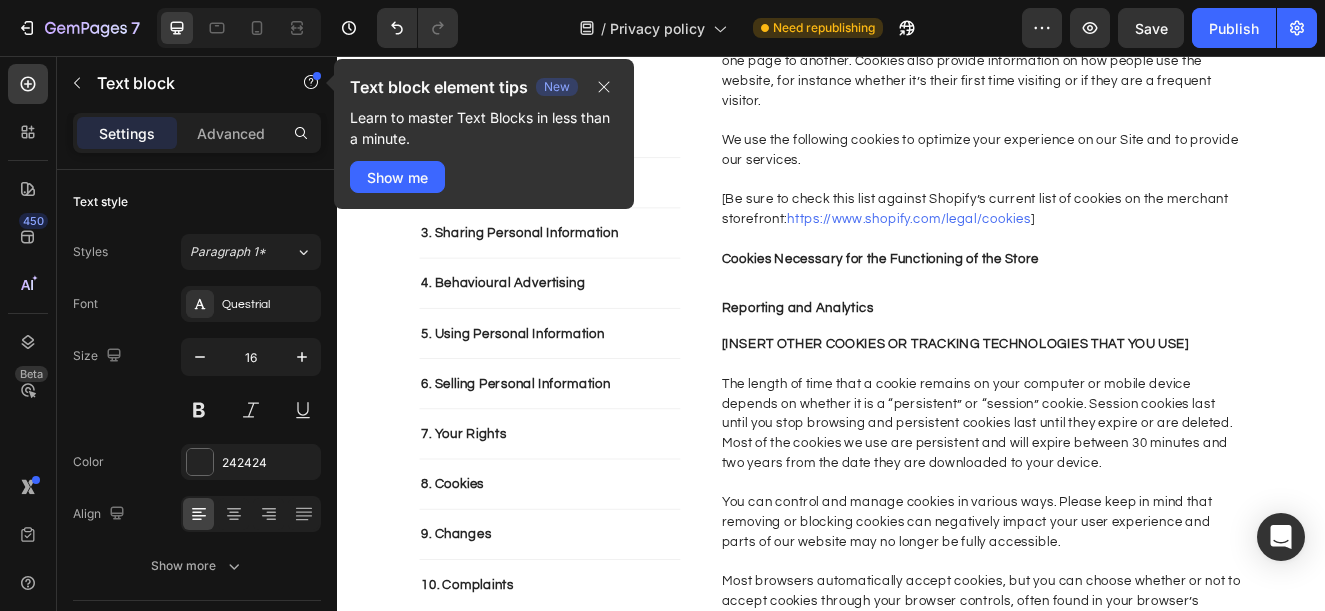 scroll, scrollTop: 4900, scrollLeft: 0, axis: vertical 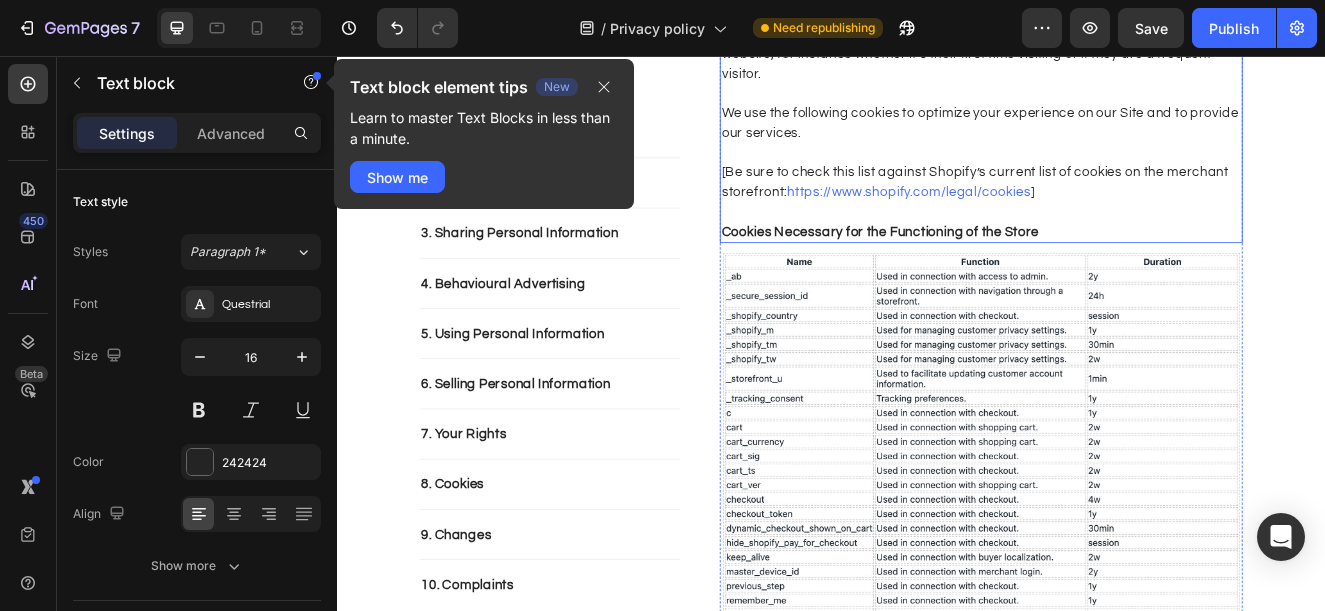 click on "[Be sure to check this list against Shopify’s current list of cookies on the merchant storefront:  https://www.shopify.com/legal/cookies  ]" at bounding box center (1119, 198) 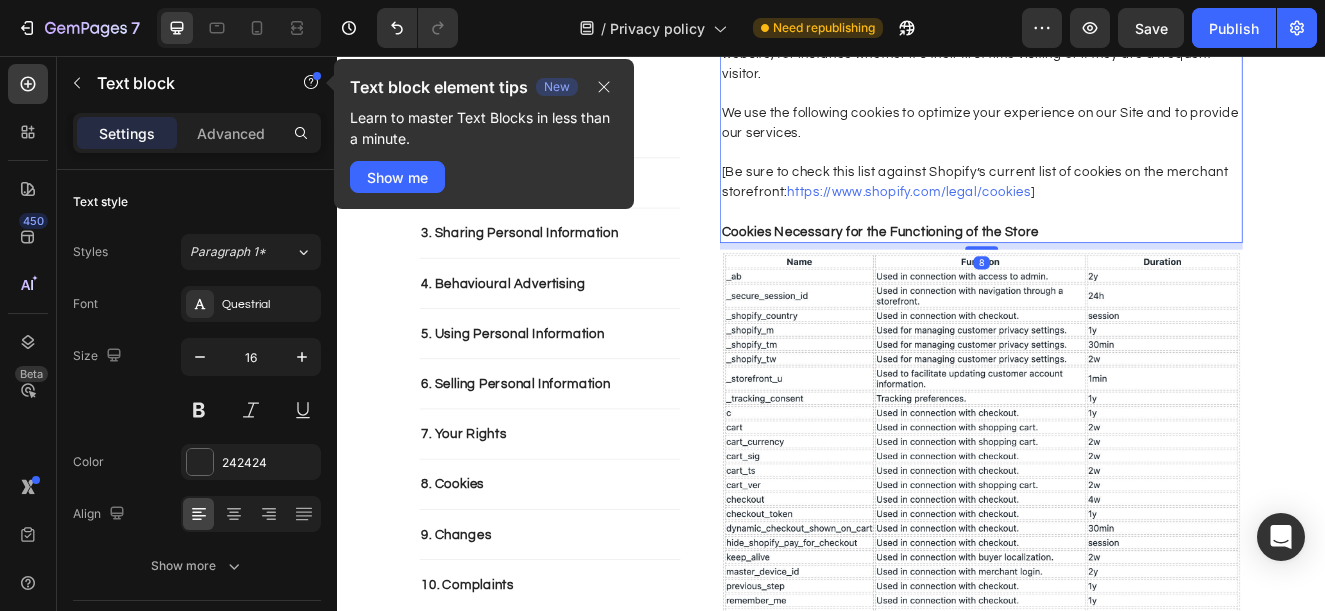 click on "[Be sure to check this list against Shopify’s current list of cookies on the merchant storefront:  https://www.shopify.com/legal/cookies  ]" at bounding box center [1119, 198] 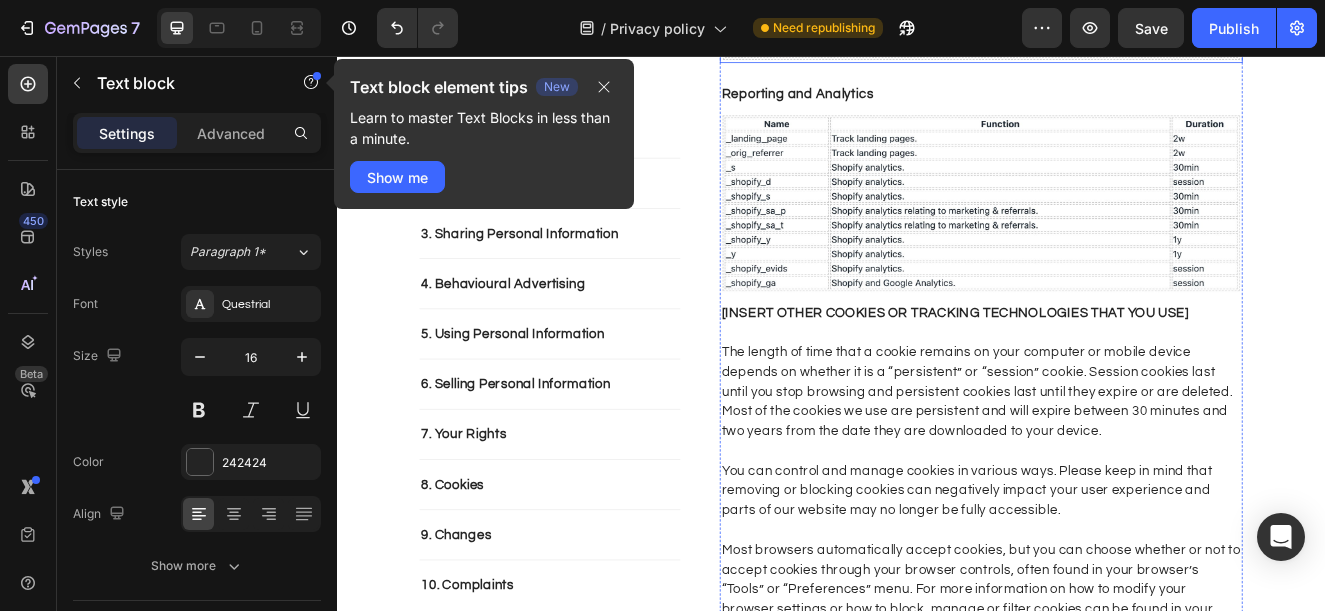 scroll, scrollTop: 5900, scrollLeft: 0, axis: vertical 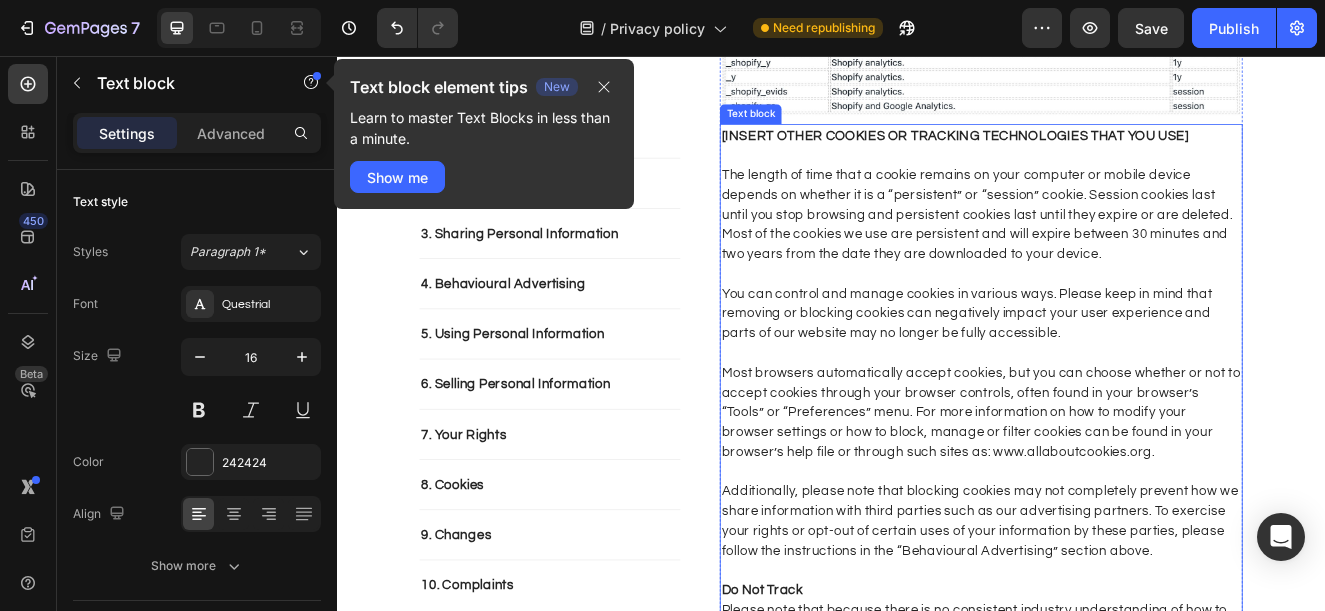 click on "[INSERT OTHER COOKIES OR TRACKING TECHNOLOGIES THAT YOU USE]" at bounding box center [1119, 153] 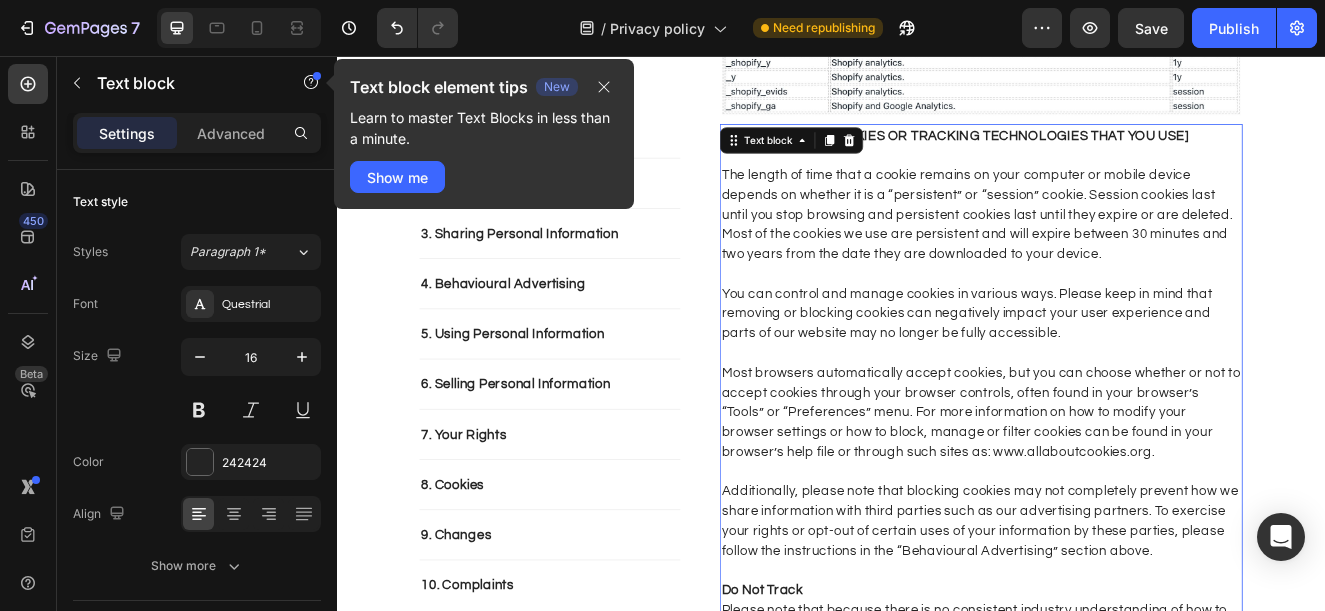 click on "The length of time that a cookie remains on your computer or mobile device depends on whether it is a “persistent” or “session” cookie. Session cookies last until you stop browsing and persistent cookies last until they expire or are deleted. Most of the cookies we use are persistent and will expire between 30 minutes and two years from the date they are downloaded to your device." at bounding box center (1119, 237) 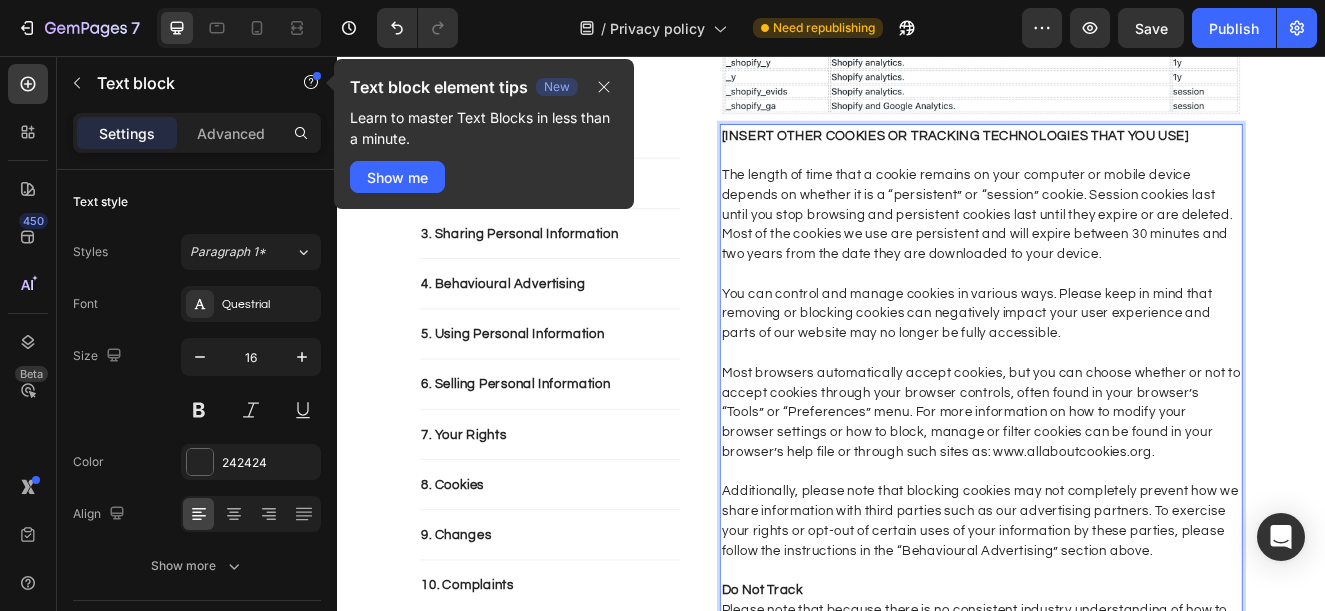 click on "You can control and manage cookies in various ways. Please keep in mind that removing or blocking cookies can negatively impact your user experience and parts of our website may no longer be fully accessible." at bounding box center (1119, 357) 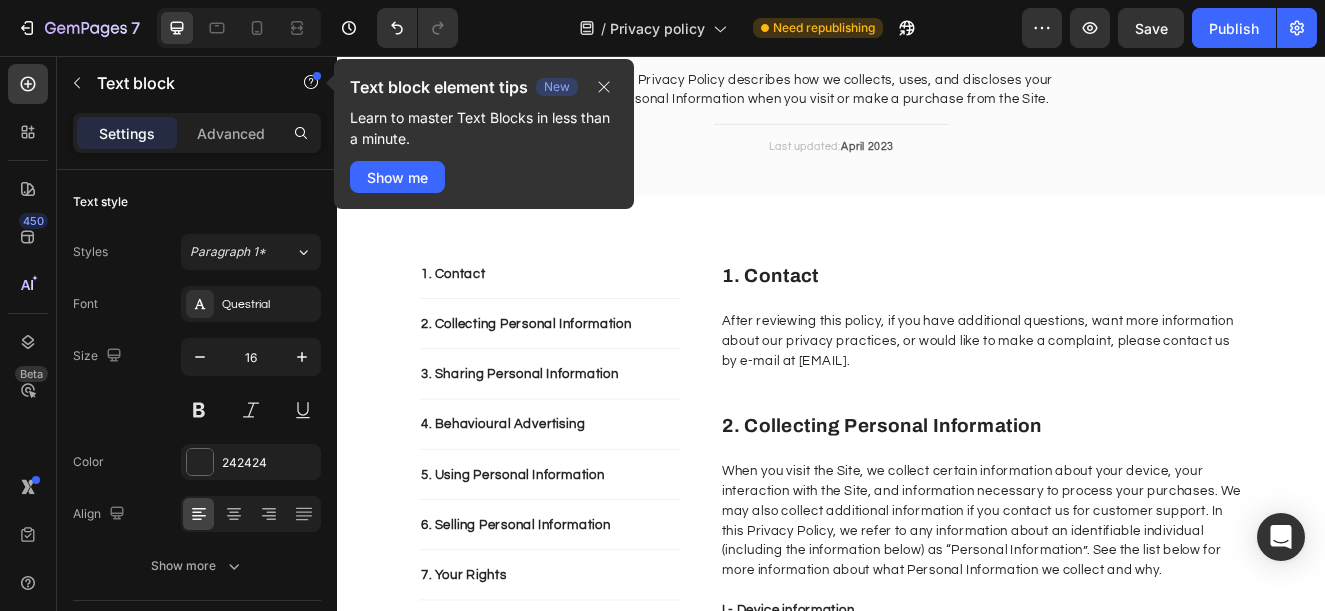 scroll, scrollTop: 0, scrollLeft: 0, axis: both 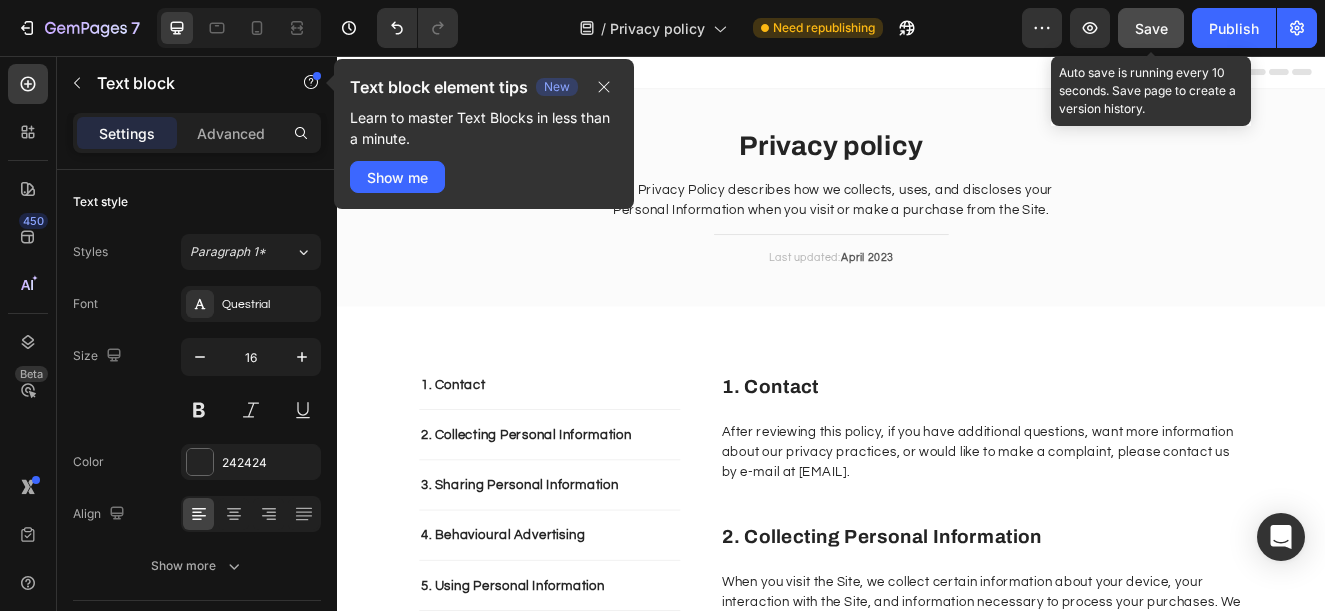 click on "Save" 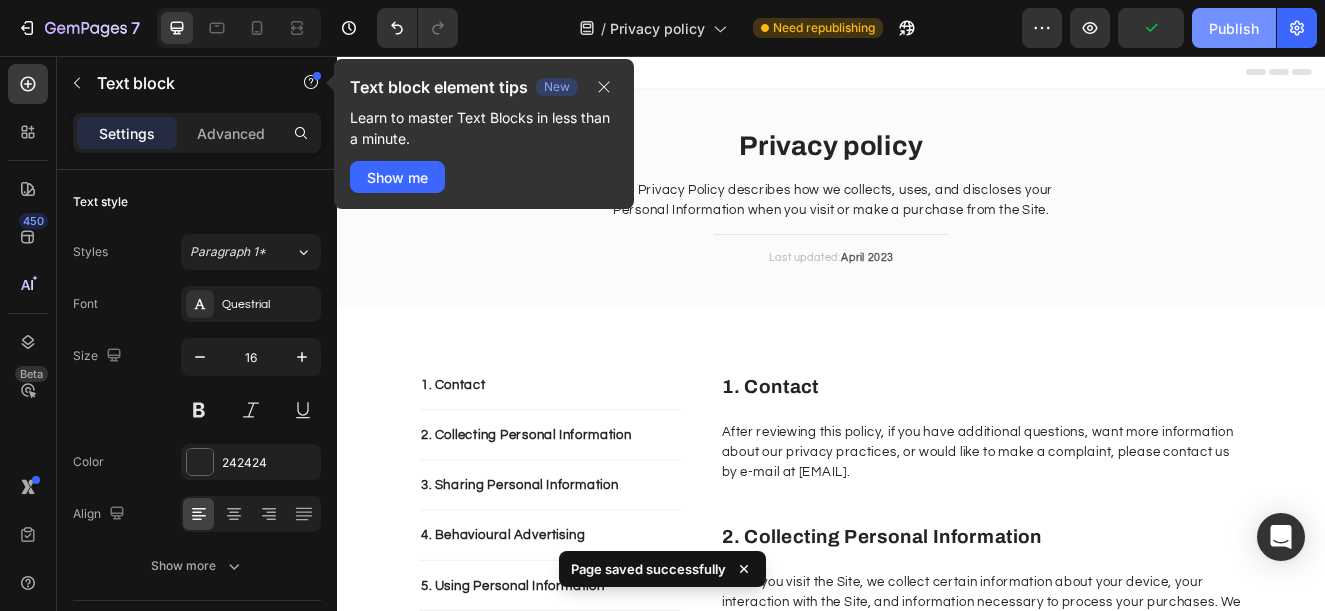 click on "Publish" at bounding box center [1234, 28] 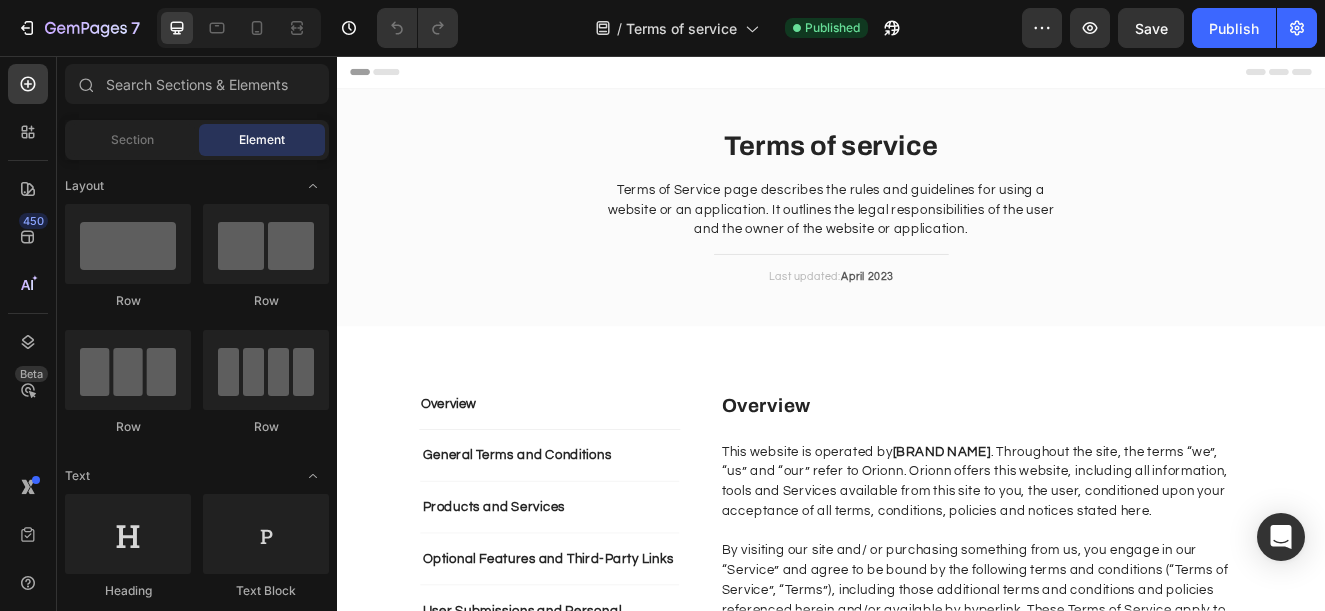 scroll, scrollTop: 0, scrollLeft: 0, axis: both 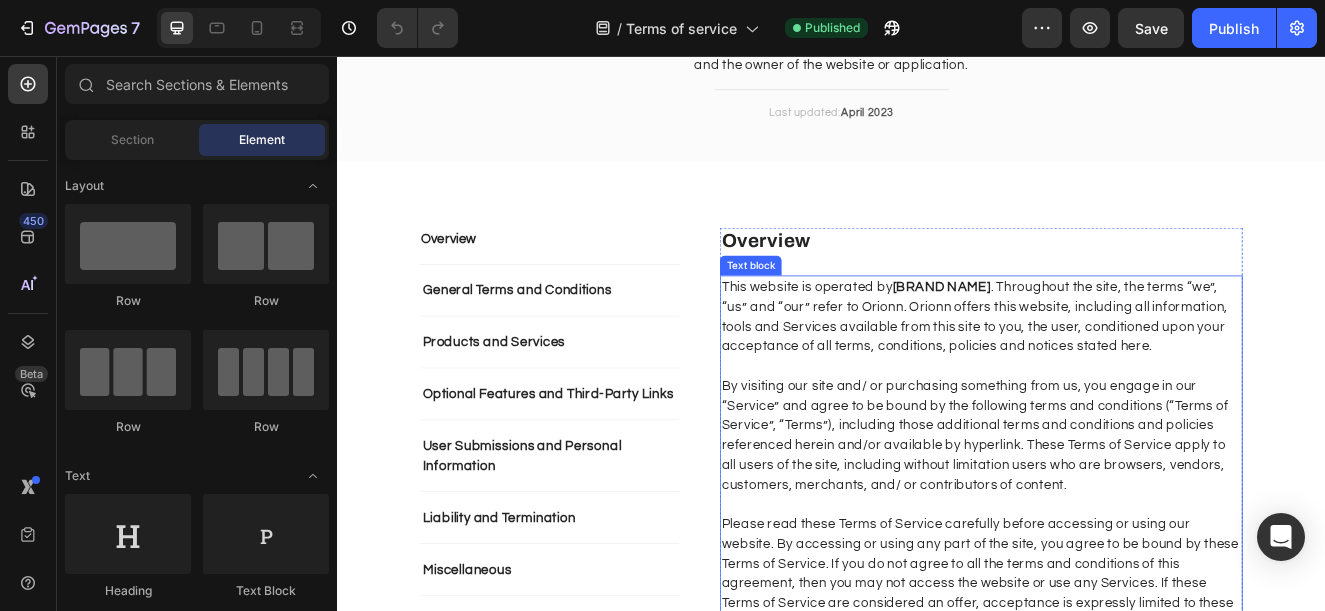 click on "[BRAND NAME]" at bounding box center (1071, 337) 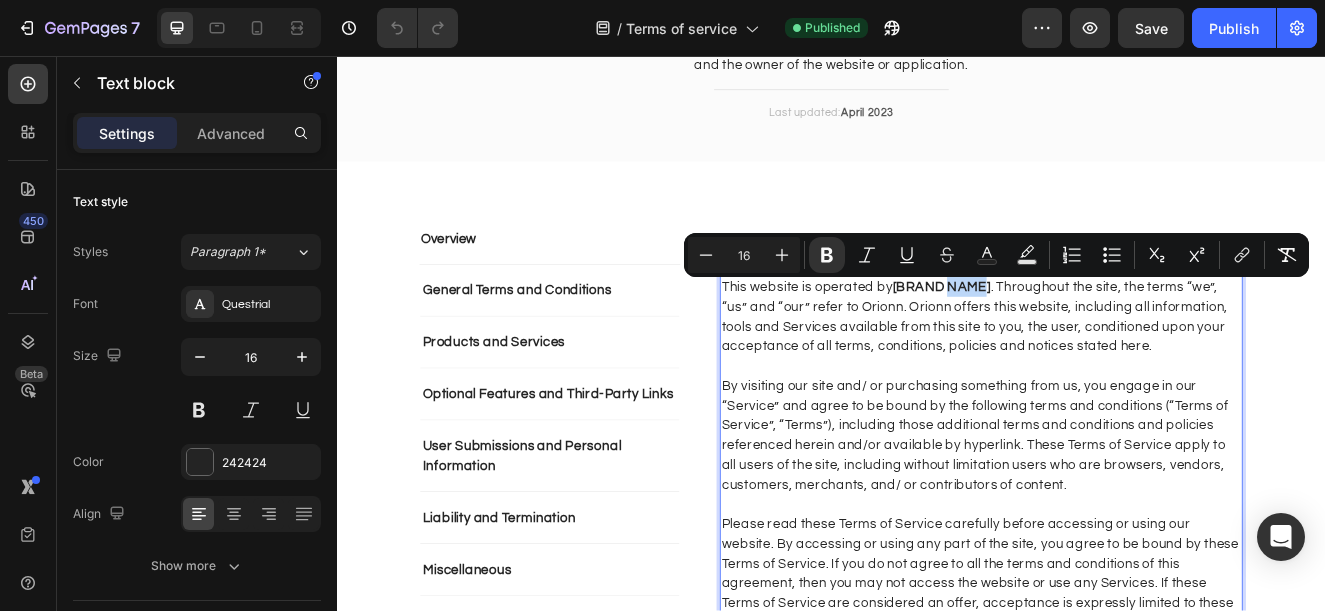 click on "Minus 16 Plus Bold Italic Underline       Strikethrough
Text Color
Text Background Color Numbered List Bulleted List Subscript Superscript       link Remove Format" at bounding box center [996, 255] 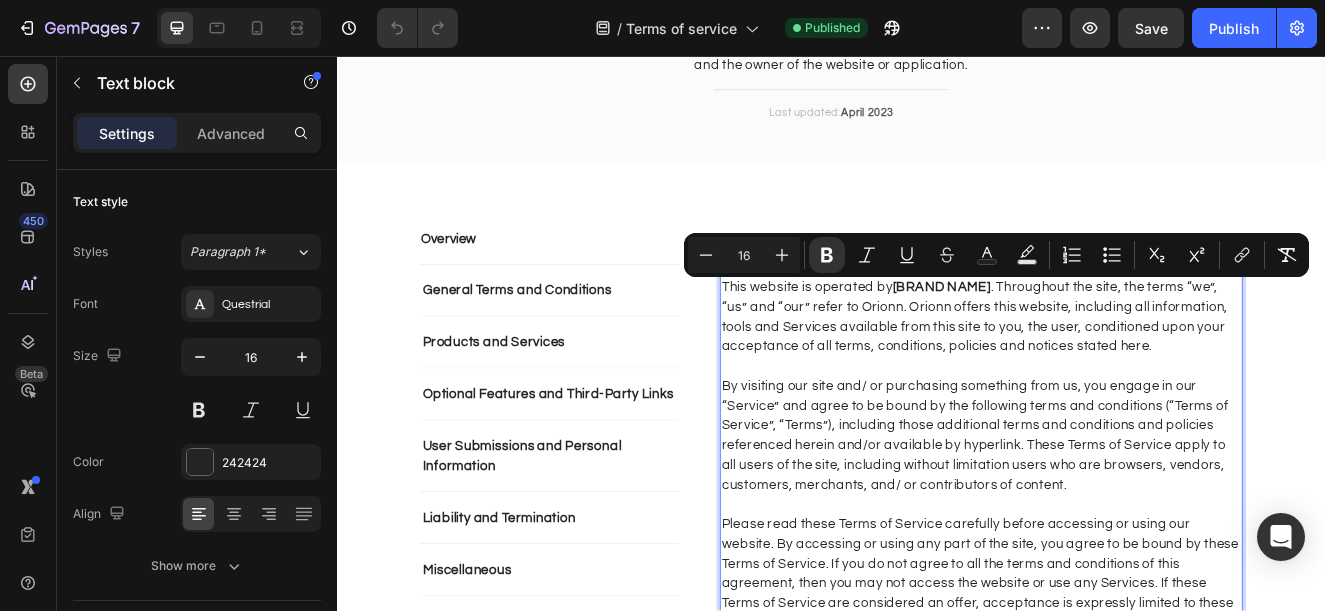 click on "This website is operated by  [BRAND NAME] . Throughout the site, the terms “we”, “us” and “our” refer to Orionn. Orionn offers this website, including all information, tools and Services available from this site to you, the user, conditioned upon your acceptance of all terms, conditions, policies and notices stated here." at bounding box center [1119, 373] 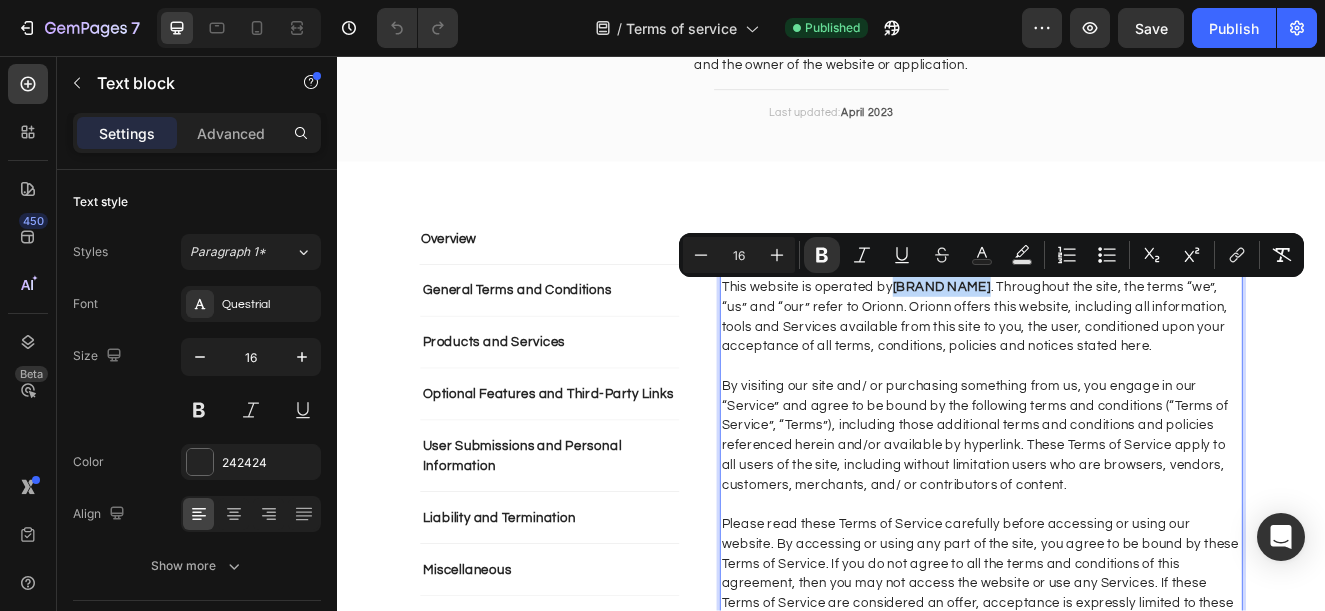 drag, startPoint x: 1124, startPoint y: 341, endPoint x: 1007, endPoint y: 342, distance: 117.00427 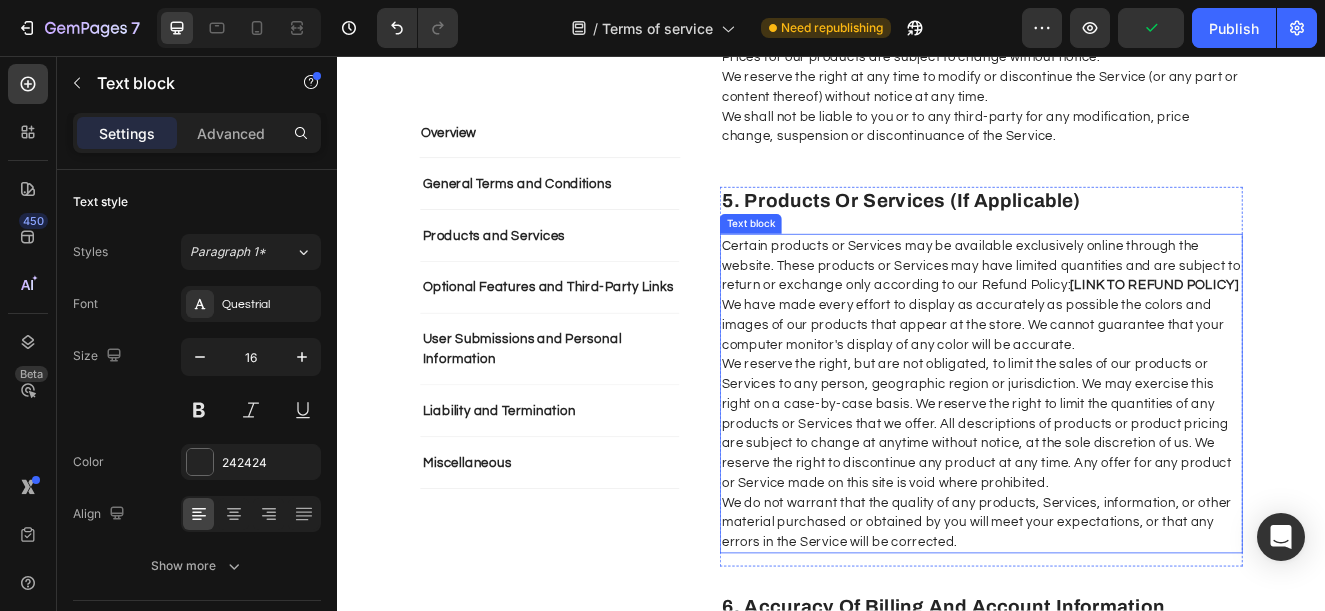 scroll, scrollTop: 2400, scrollLeft: 0, axis: vertical 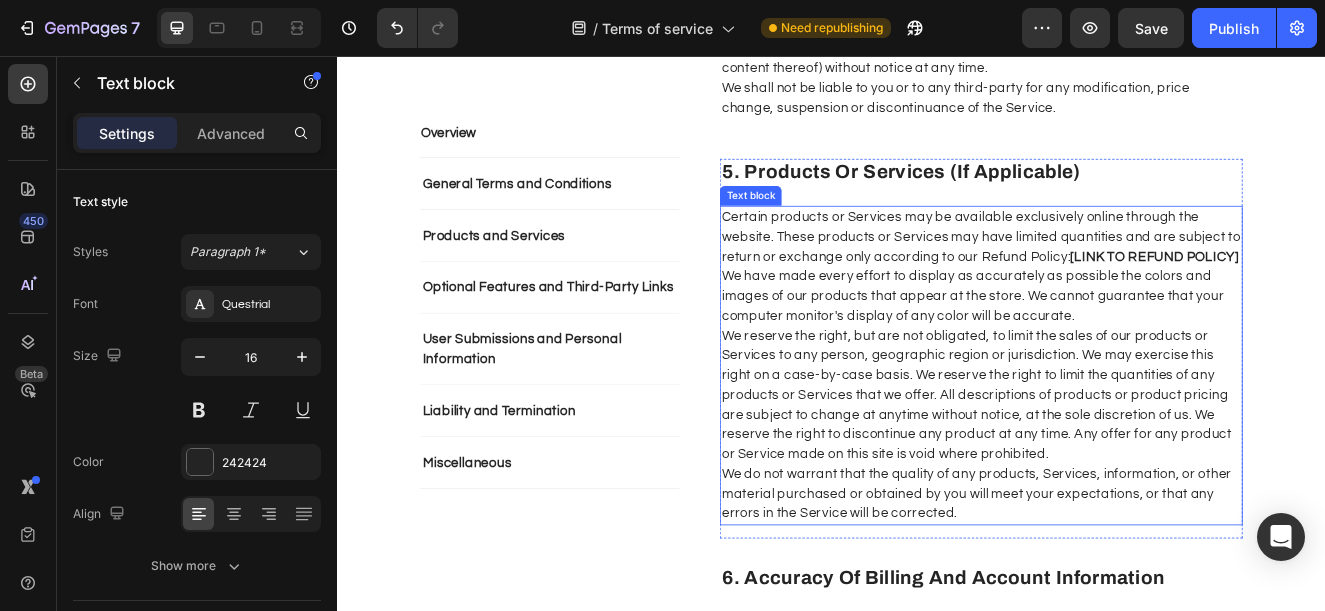 click on "[LINK TO REFUND POLICY]" at bounding box center (1330, 300) 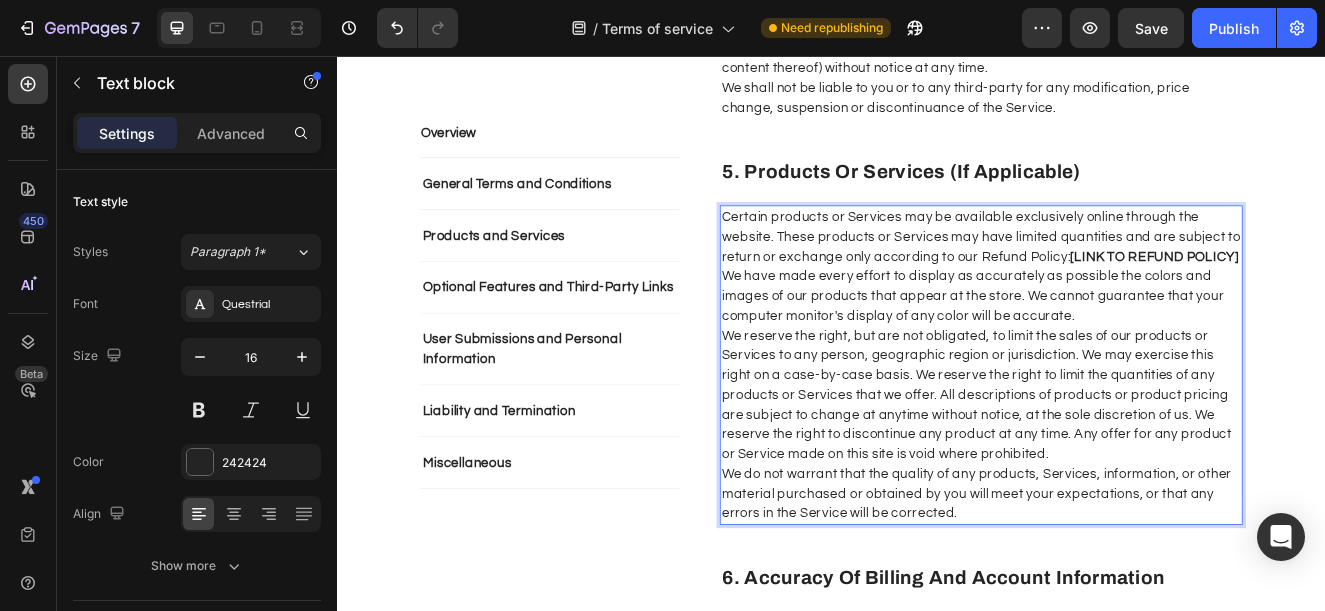 click on "[LINK TO REFUND POLICY]" at bounding box center (1330, 300) 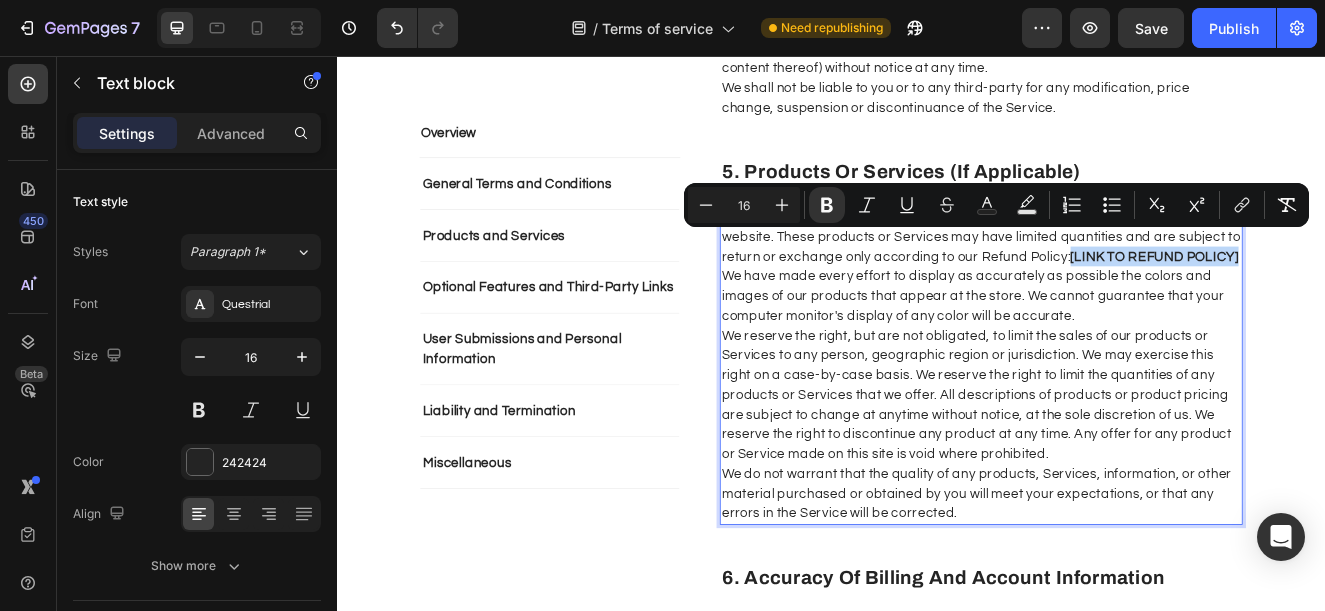 drag, startPoint x: 1219, startPoint y: 274, endPoint x: 1425, endPoint y: 279, distance: 206.06067 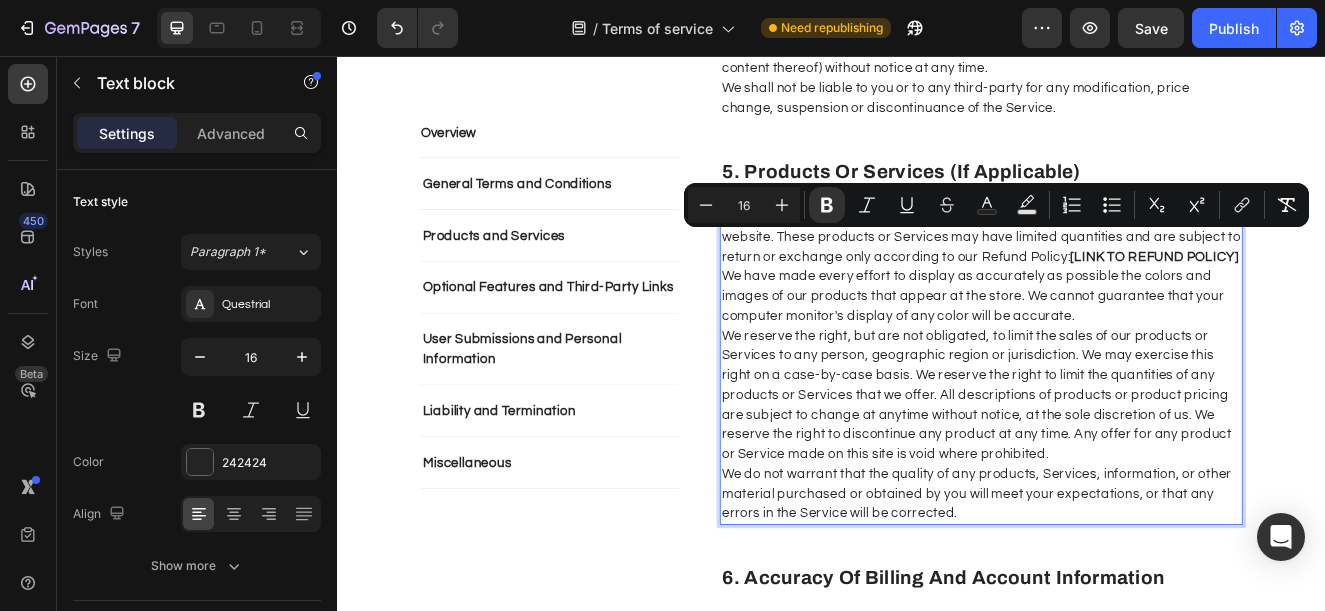 drag, startPoint x: 1165, startPoint y: 291, endPoint x: 1222, endPoint y: 269, distance: 61.09828 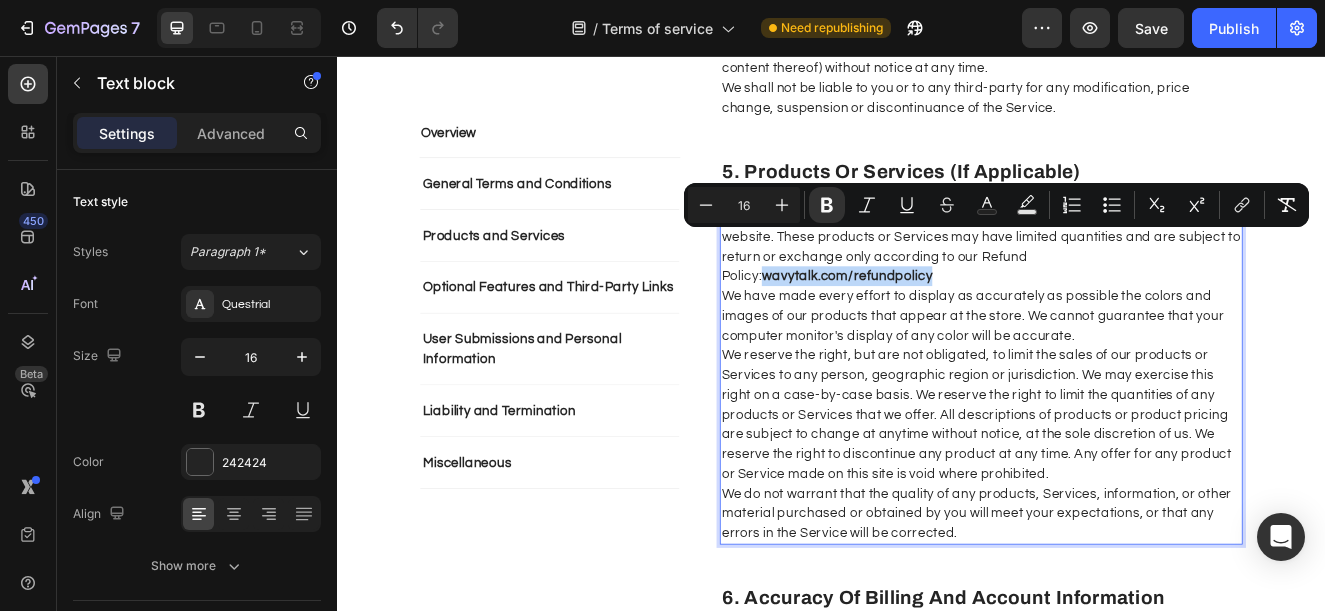 drag, startPoint x: 1224, startPoint y: 270, endPoint x: 1424, endPoint y: 278, distance: 200.15994 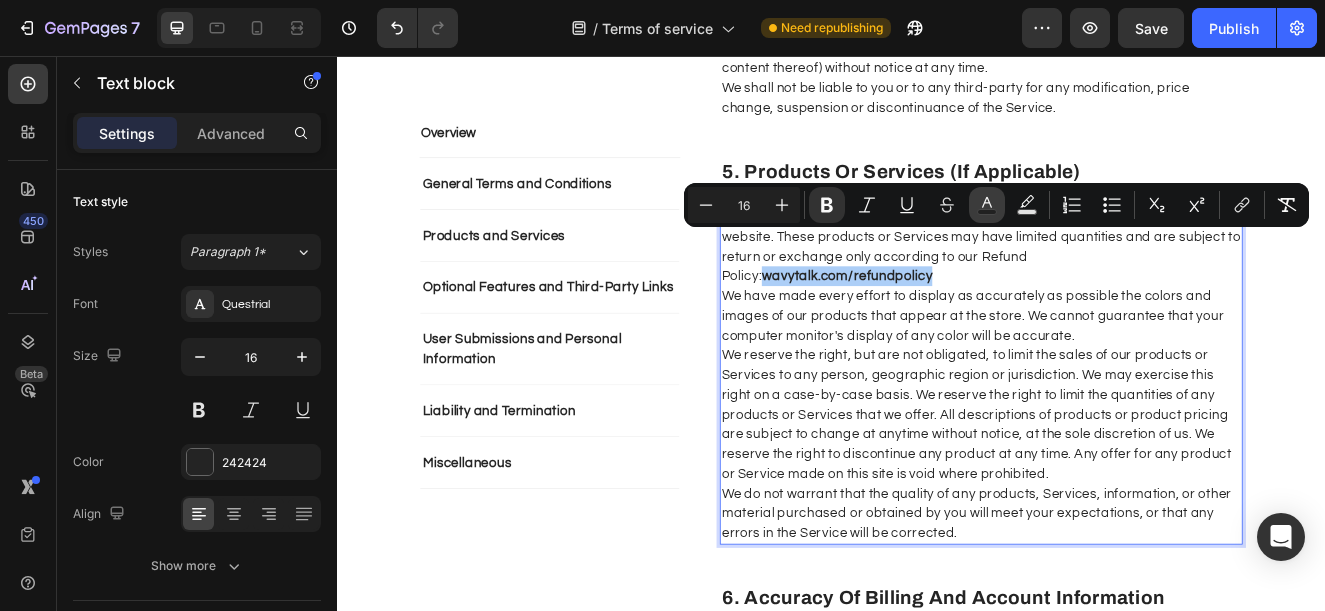 click 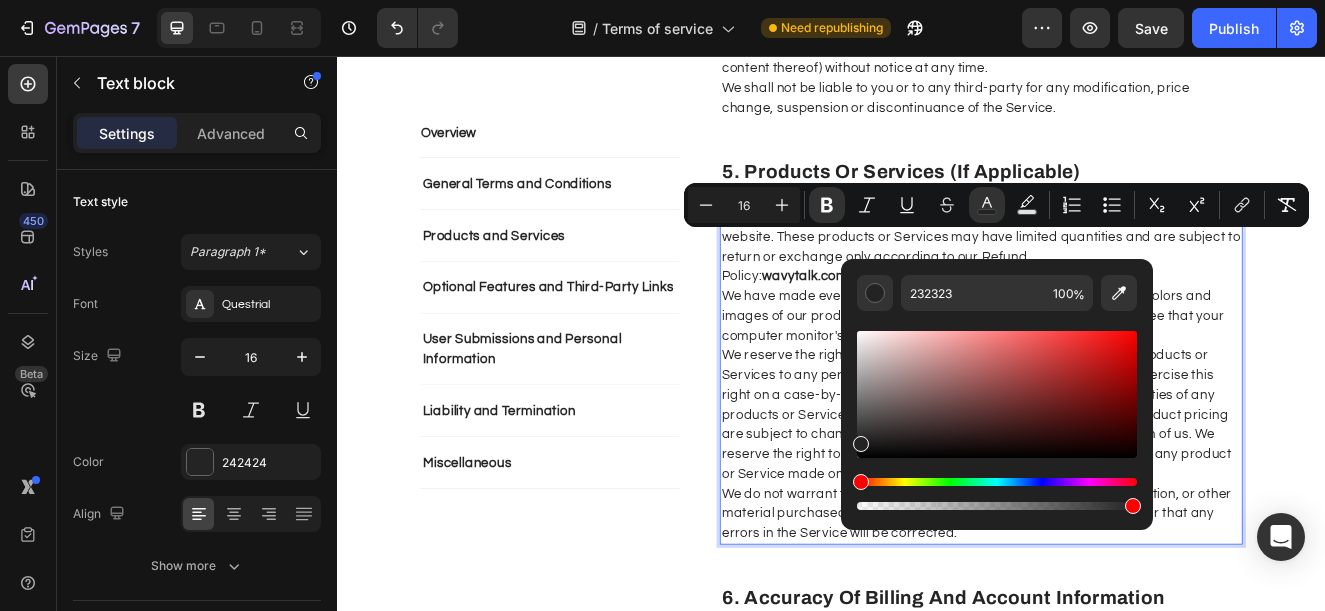 click at bounding box center [997, 482] 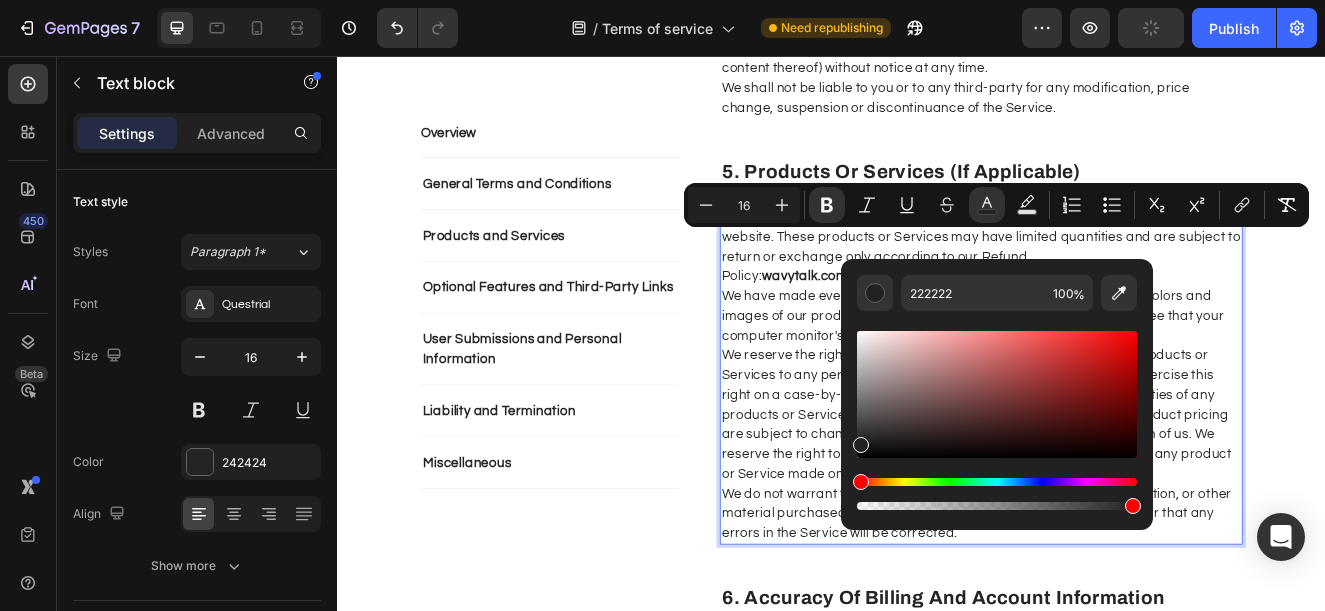click at bounding box center [997, 482] 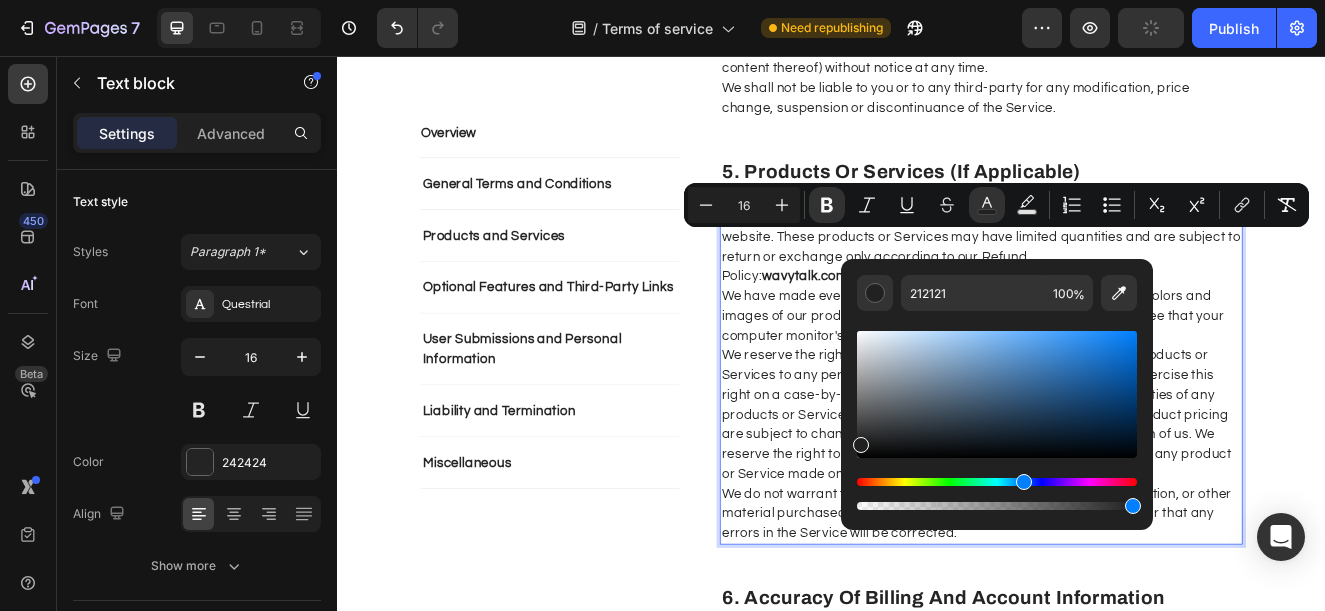 click at bounding box center [997, 482] 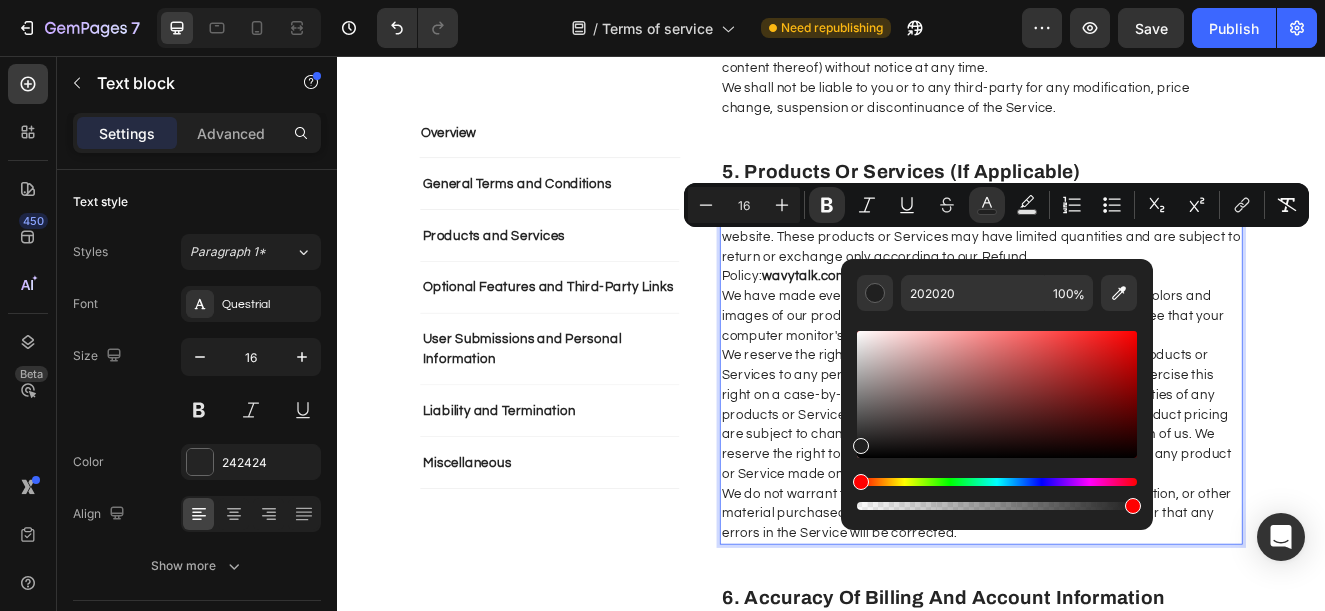 click at bounding box center [997, 482] 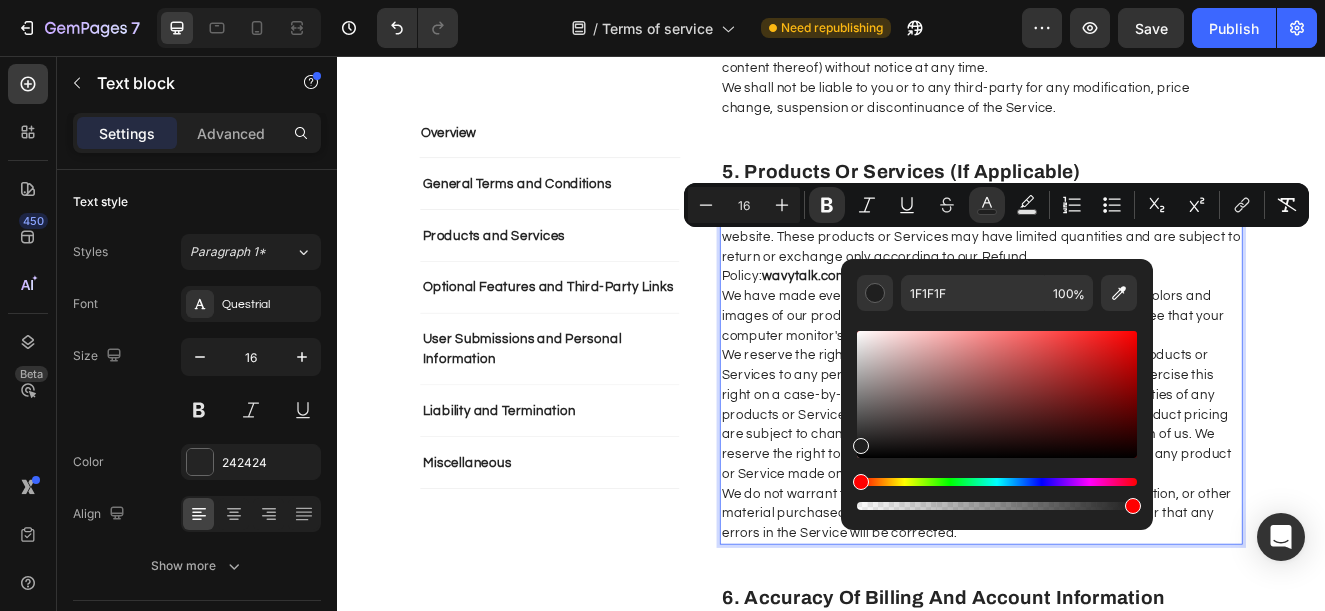 click at bounding box center (997, 482) 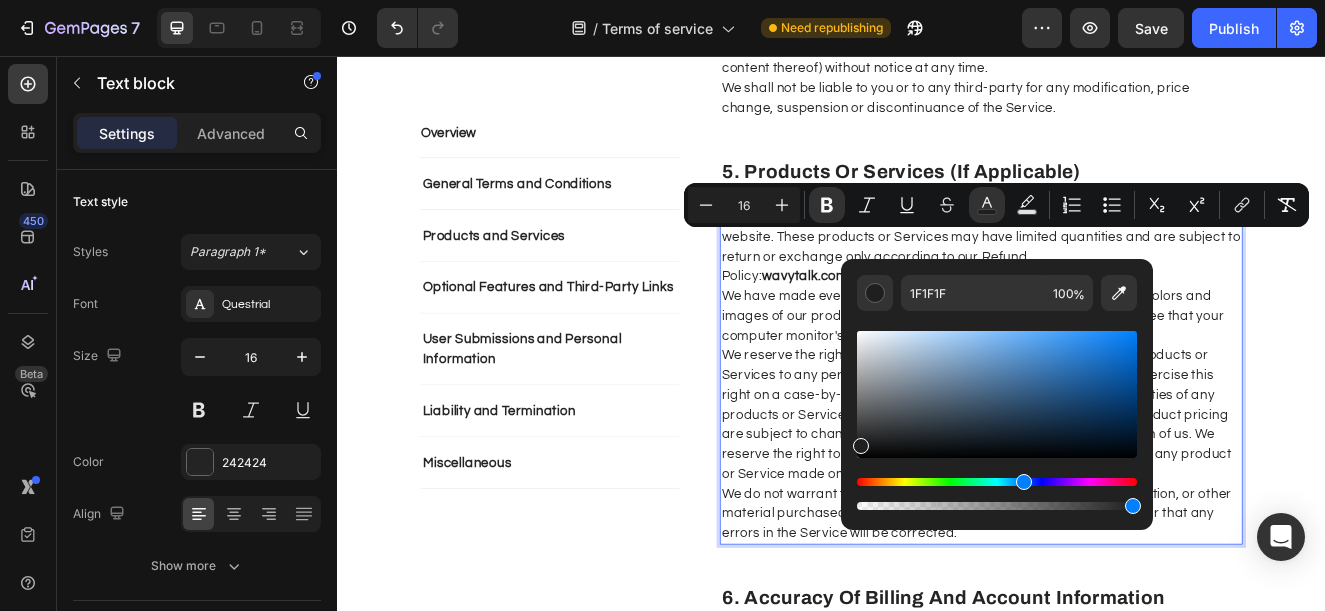 click at bounding box center [1024, 482] 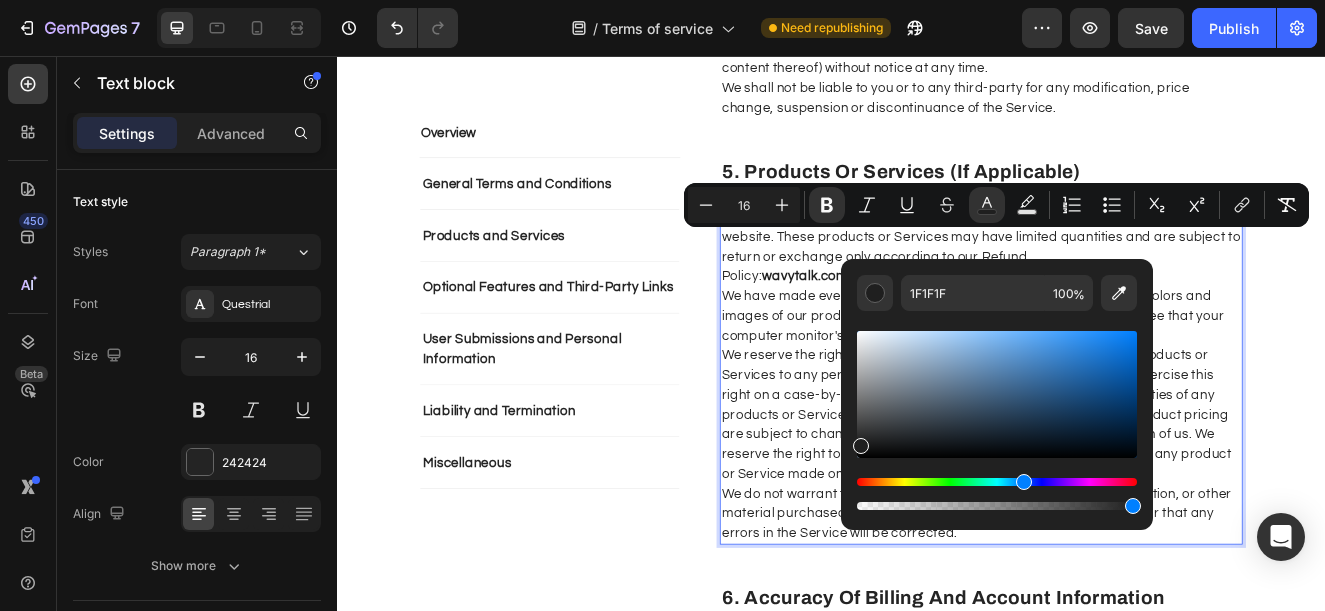click at bounding box center (997, 394) 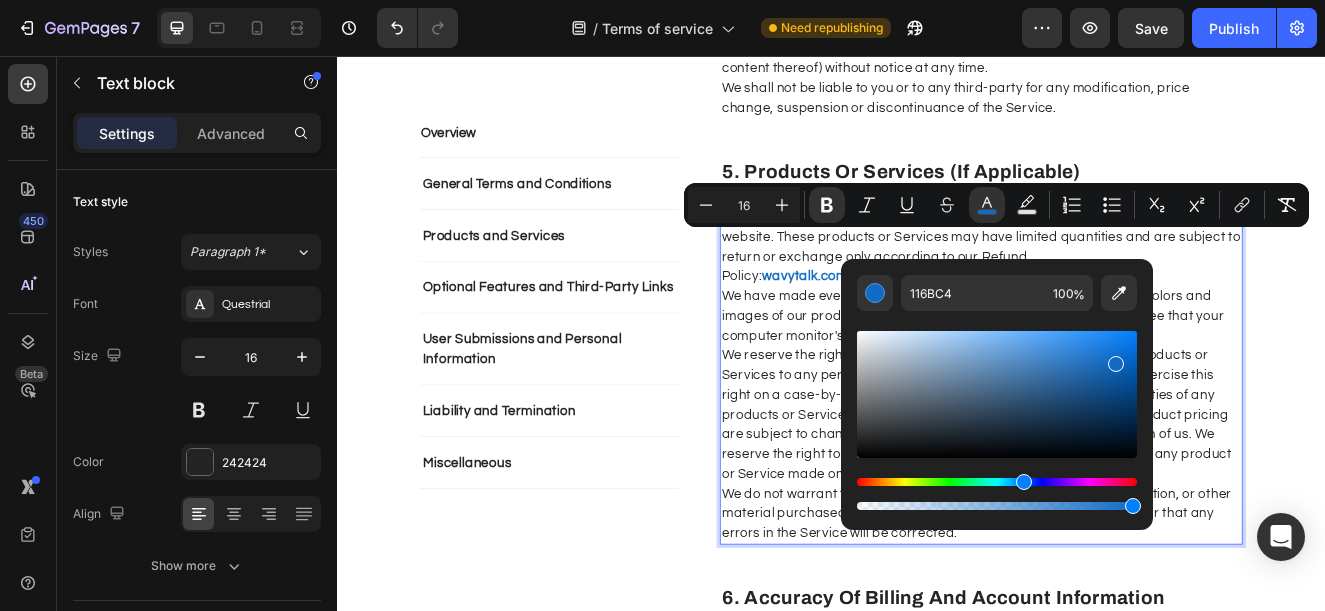 click at bounding box center [997, 394] 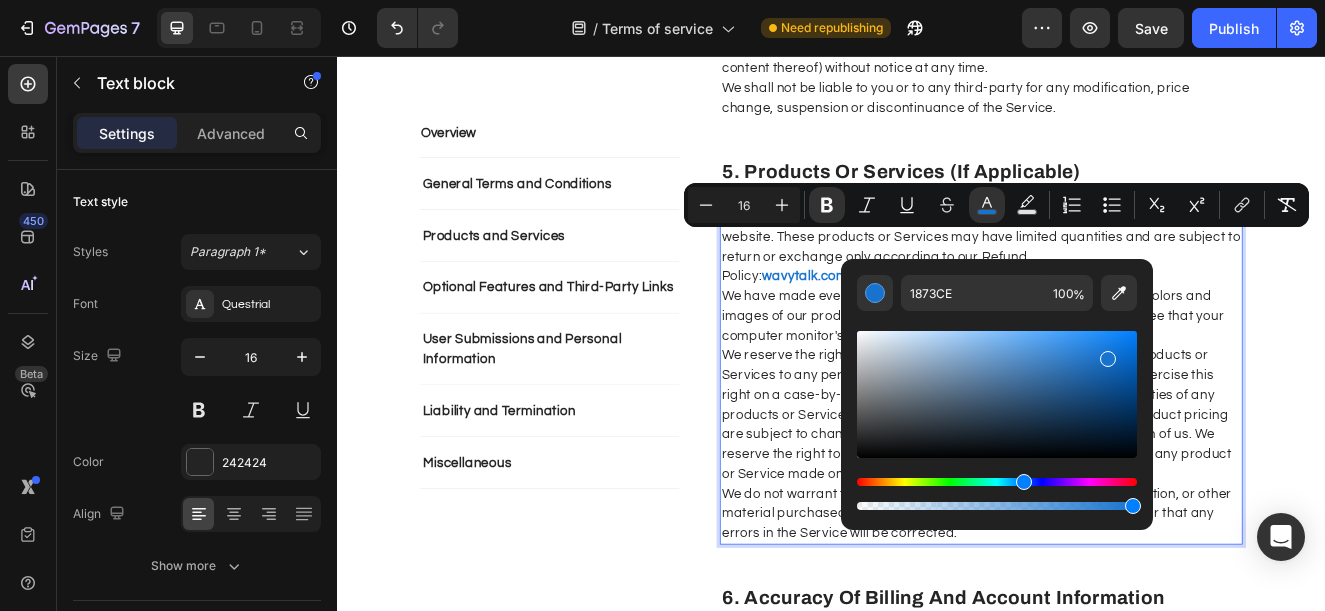 click at bounding box center [997, 394] 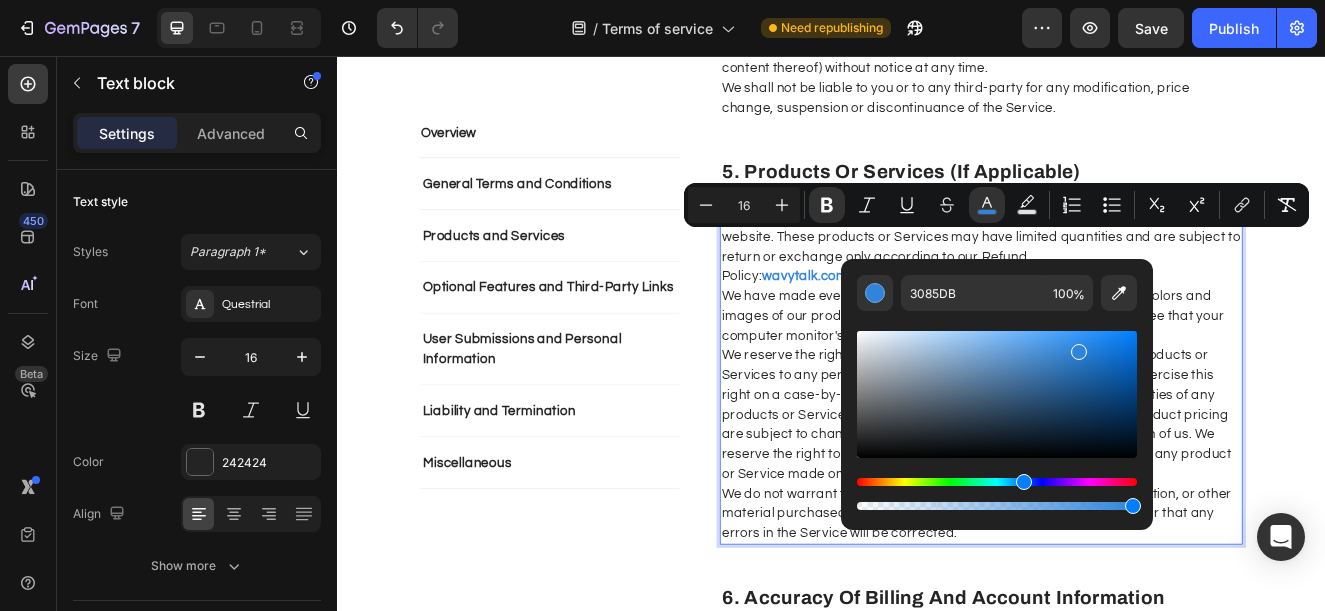 click at bounding box center [997, 394] 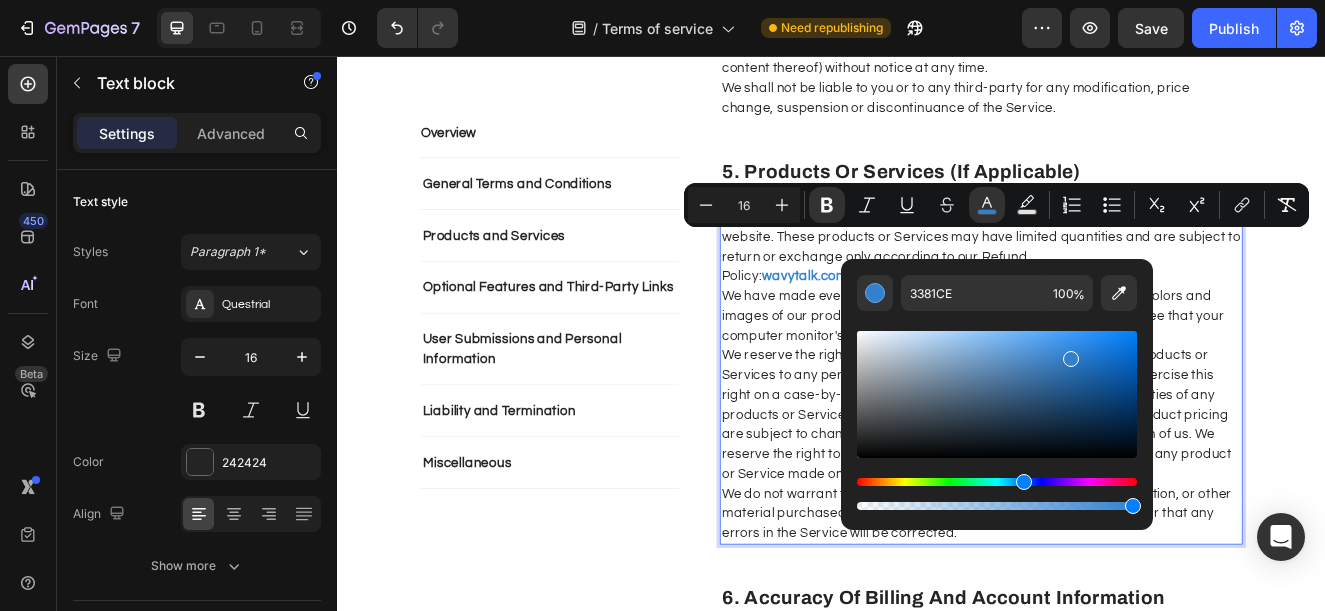 click at bounding box center [997, 394] 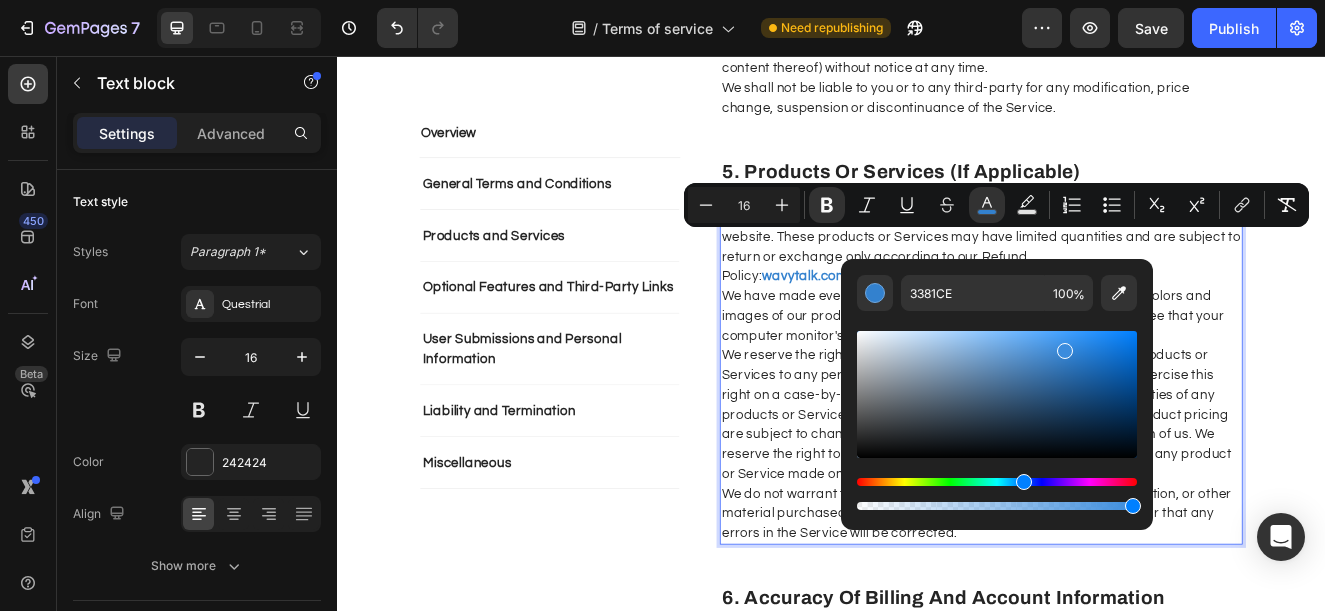 type on "3B8CDD" 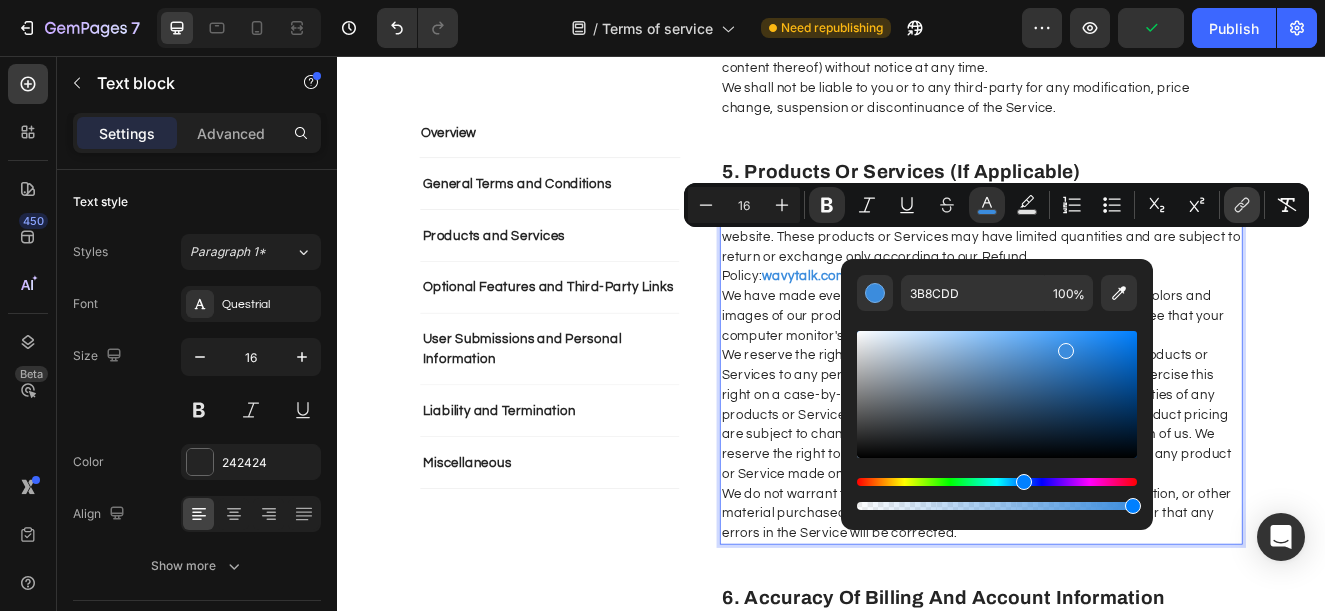 click on "link" at bounding box center [1242, 205] 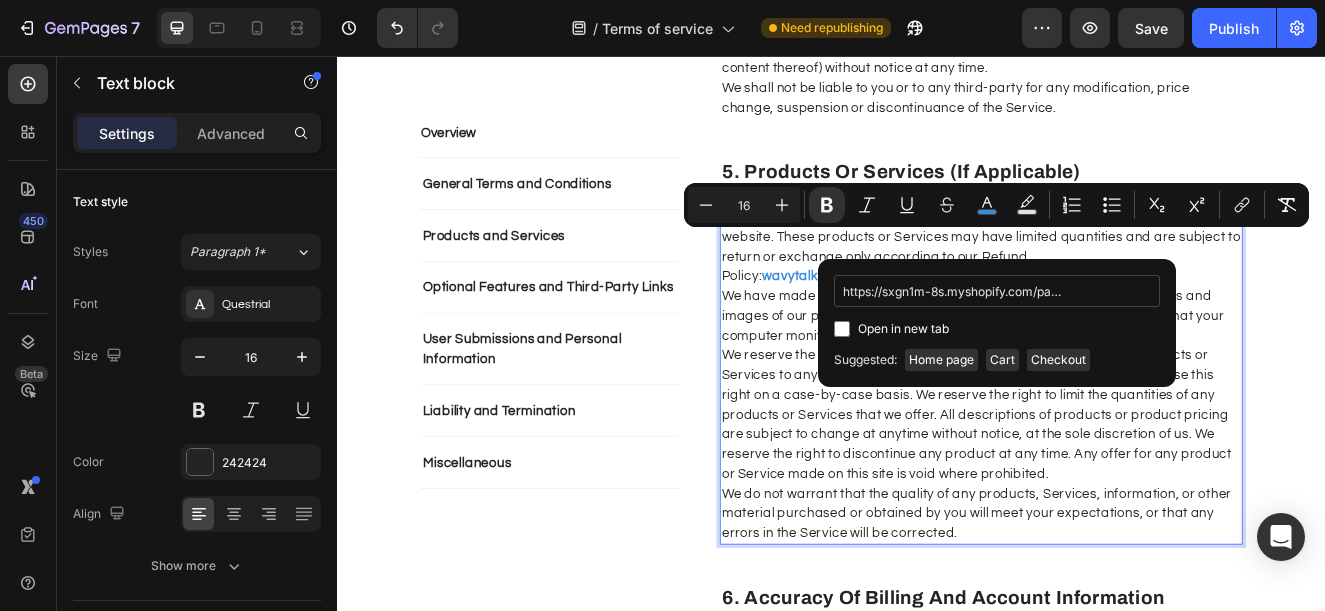 scroll, scrollTop: 0, scrollLeft: 253, axis: horizontal 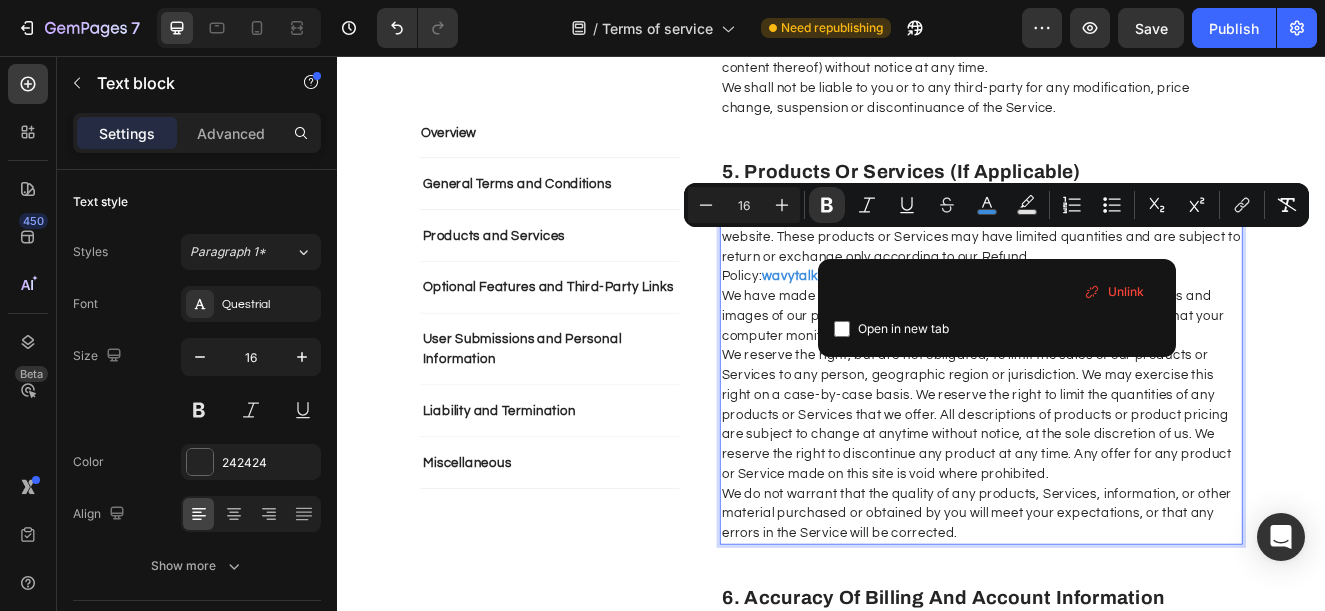 type on "https://sxgn1m-8s.myshopify.com/pages/refund-policy?_ab=0&key=1754152780740" 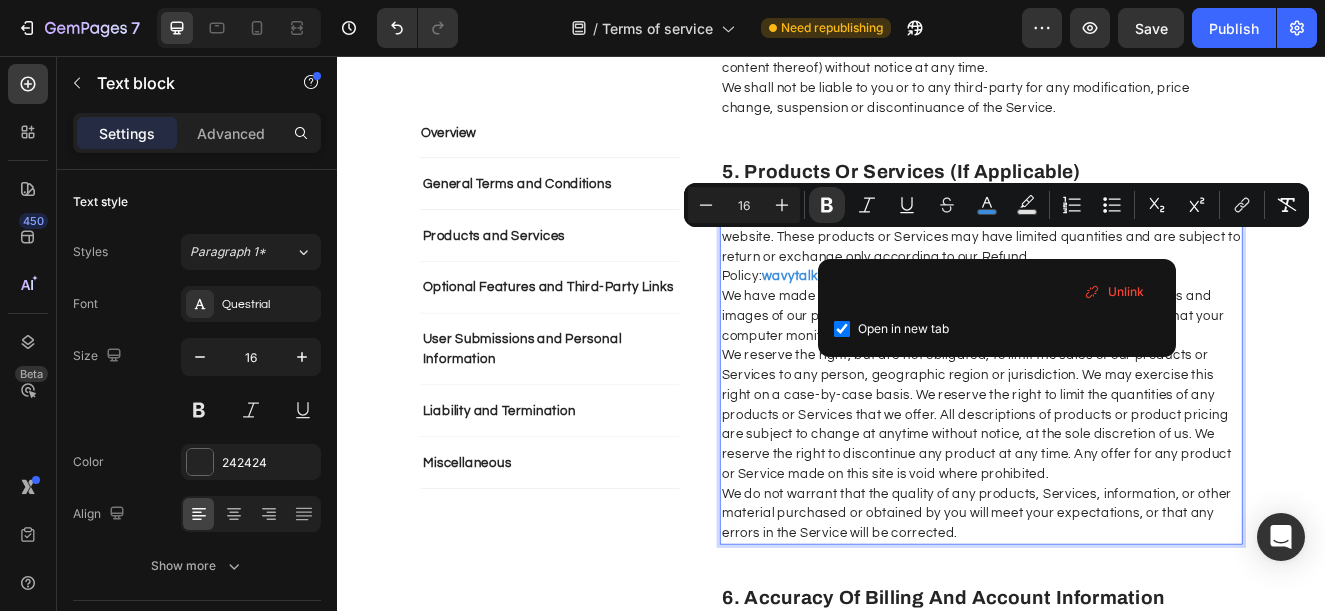 checkbox on "true" 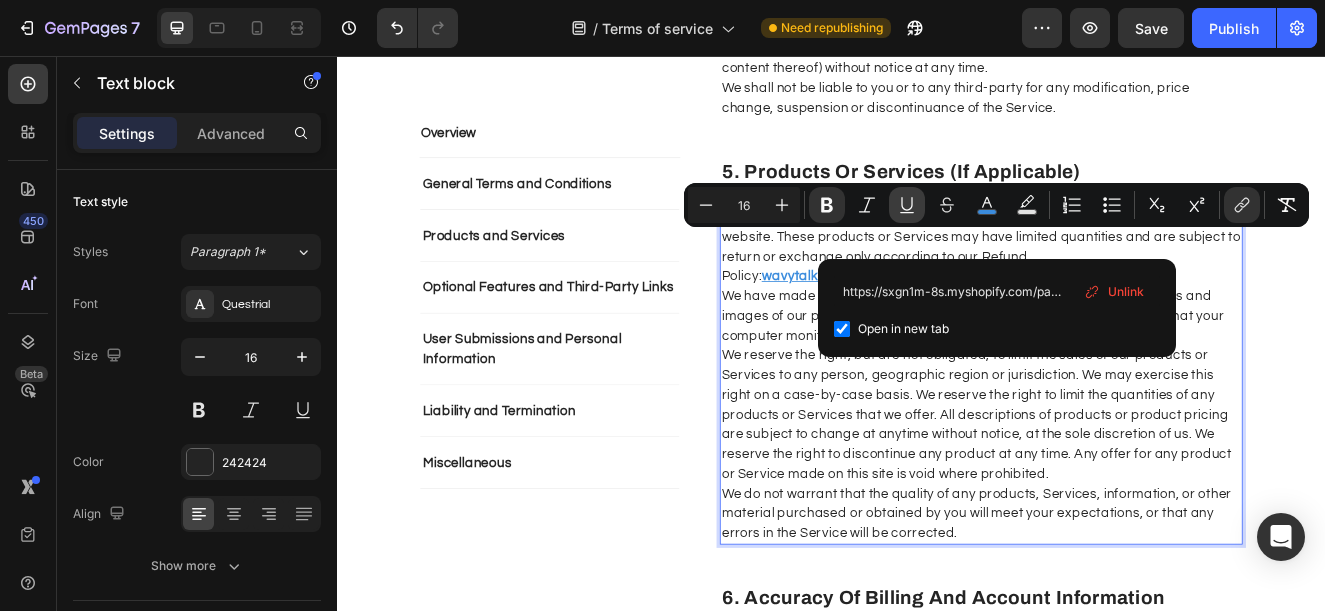 click 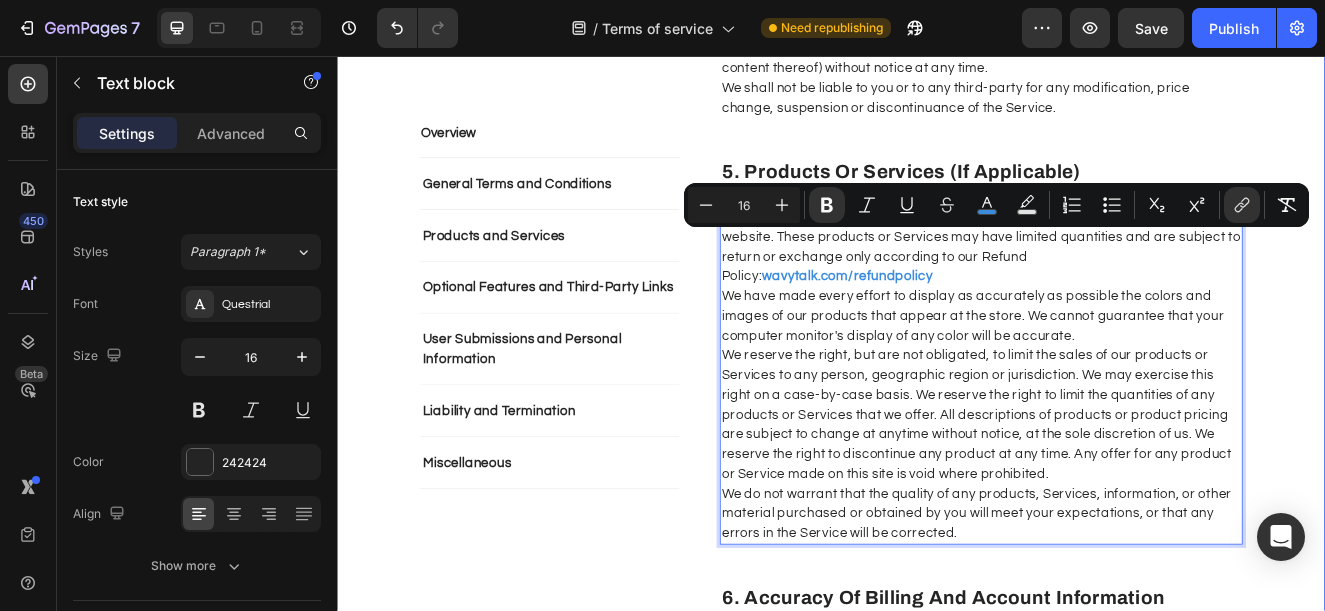click on "Overview Text block General Terms and Conditions Products and Services Optional Features and Third-Party Links User Submissions and Personal Information Liability and Termination Miscellaneous Accordion Row Overview Heading This website is operated by  Wavytalk . Throughout the site, the terms “we”, “us” and “our” refer to Orionn. Orionn offers this website, including all information, tools and Services available from this site to you, the user, conditioned upon your acceptance of all terms, conditions, policies and notices stated here. Please read these Terms of Service carefully before accessing or using our website. By accessing or using any part of the site, you agree to be bound by these Terms of Service. If you do not agree to all the terms and conditions of this agreement, then you may not access the website or use any Services. If these Terms of Service are considered an offer, acceptance is expressly limited to these Terms of Service. Text block Row 1. Online Store Terms Heading Row Row" at bounding box center (937, 2190) 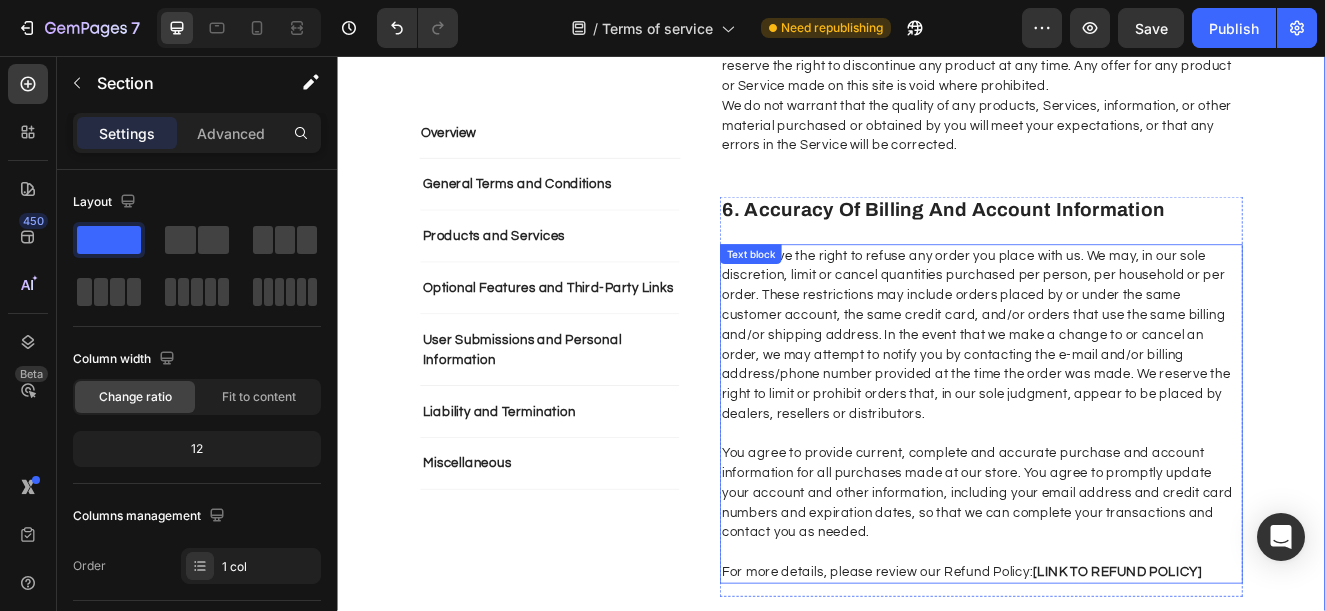 scroll, scrollTop: 2900, scrollLeft: 0, axis: vertical 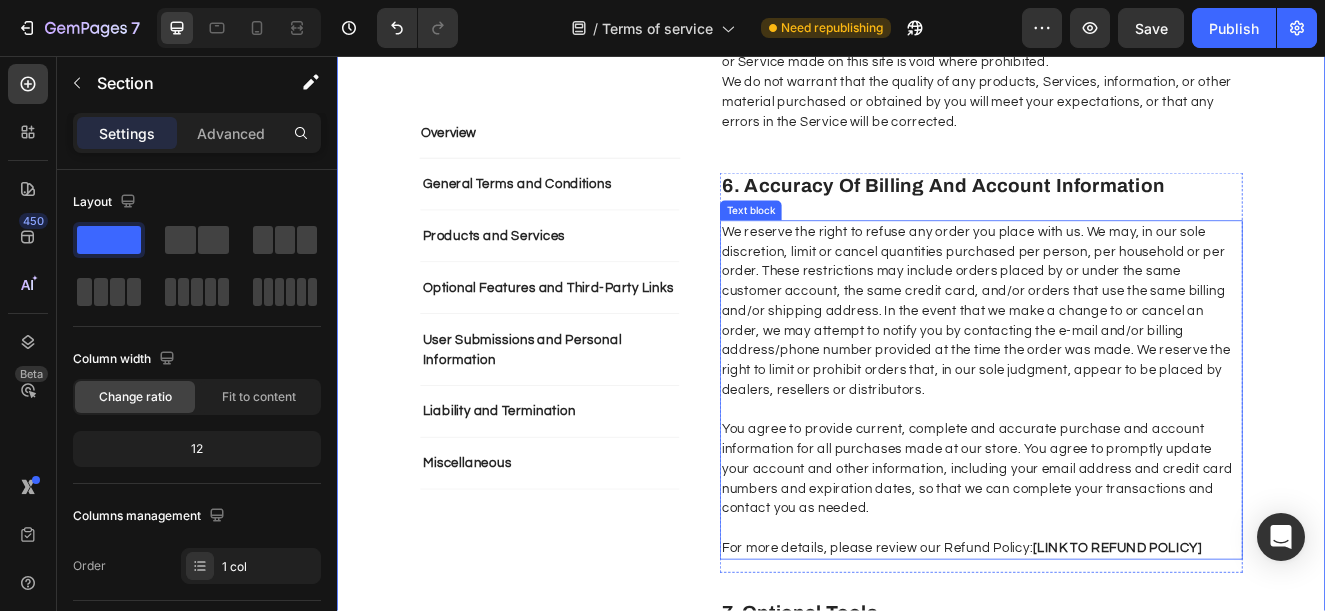 click on "[LINK TO REFUND POLICY]" at bounding box center [1284, 654] 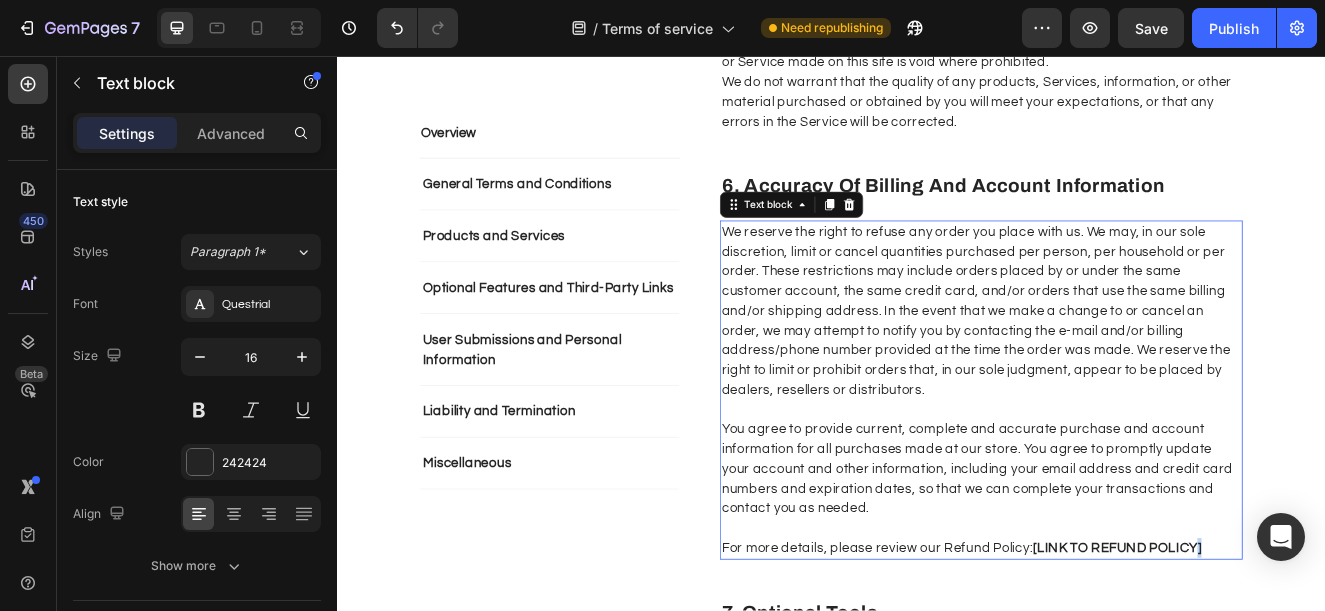click on "For more details, please review our Refund Policy:  [LINK TO REFUND POLICY]" at bounding box center [1119, 654] 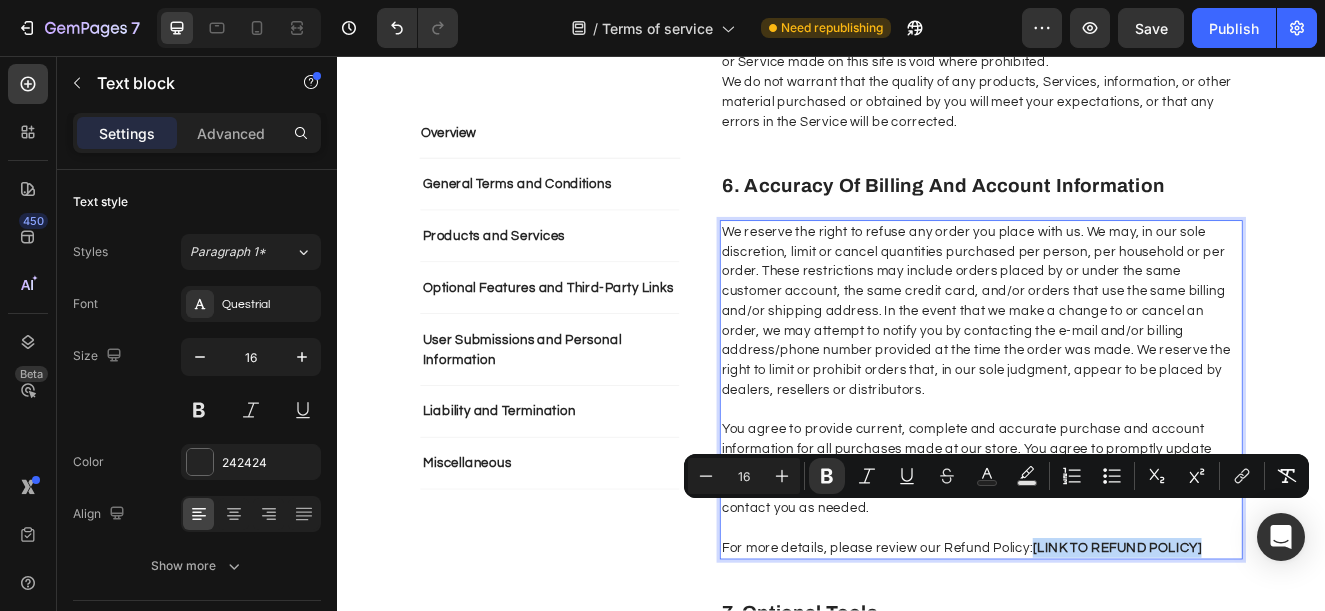 drag, startPoint x: 1386, startPoint y: 611, endPoint x: 1177, endPoint y: 604, distance: 209.11719 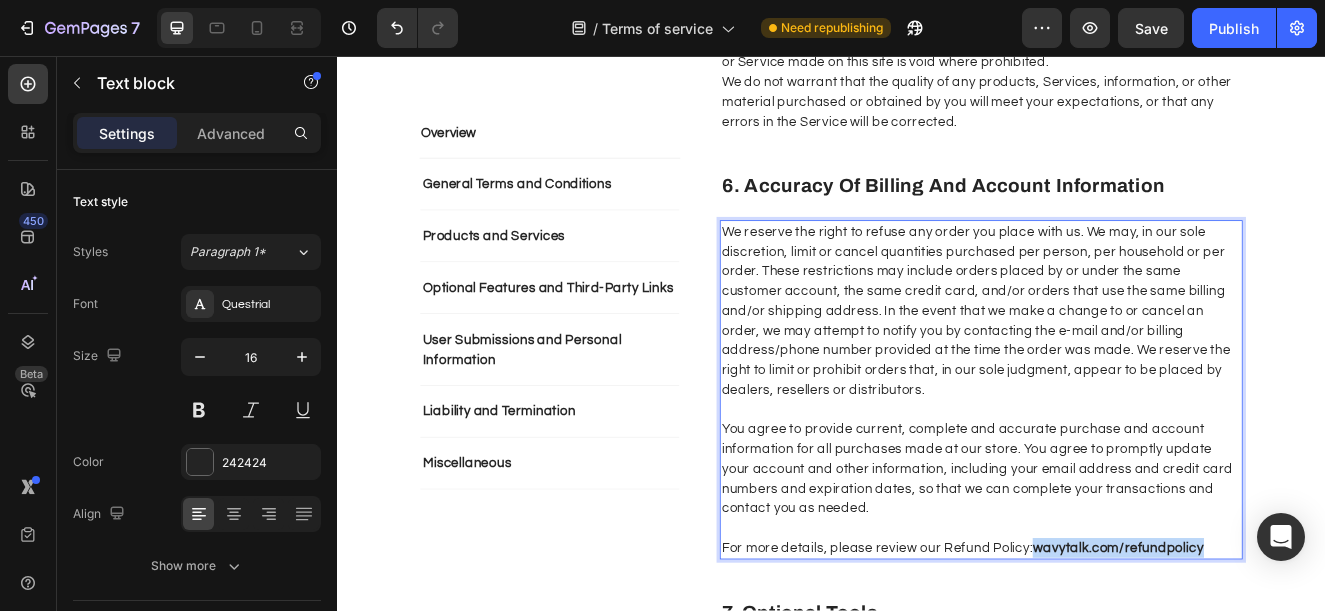 drag, startPoint x: 1382, startPoint y: 604, endPoint x: 1176, endPoint y: 613, distance: 206.1965 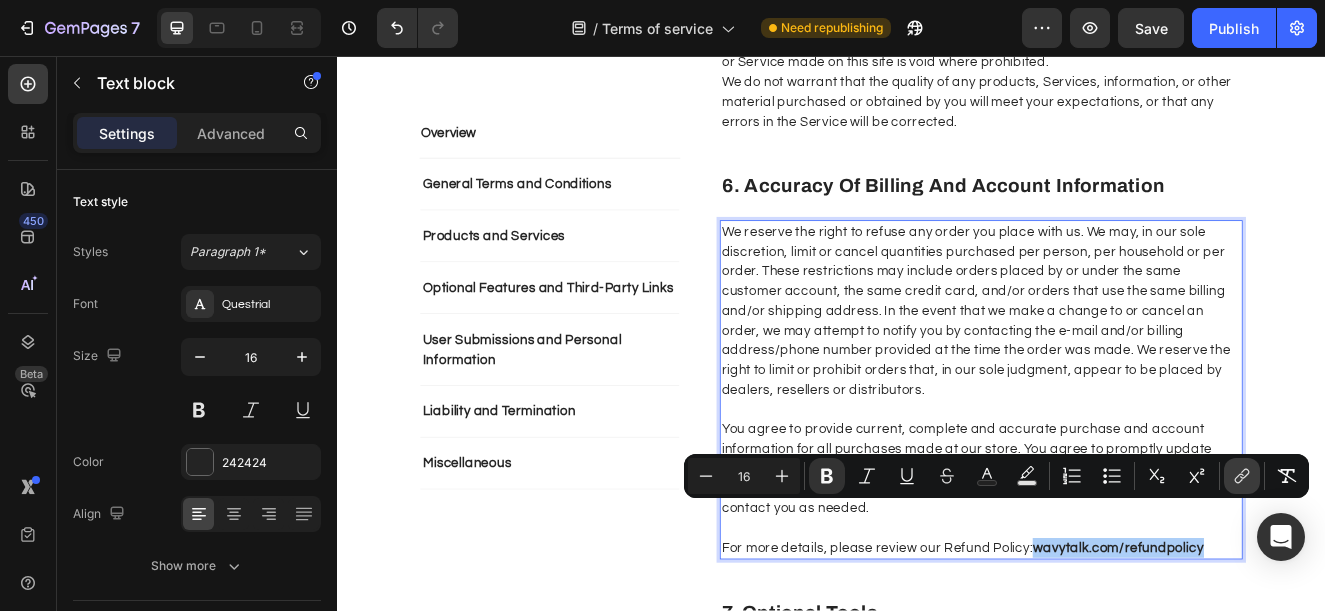 click 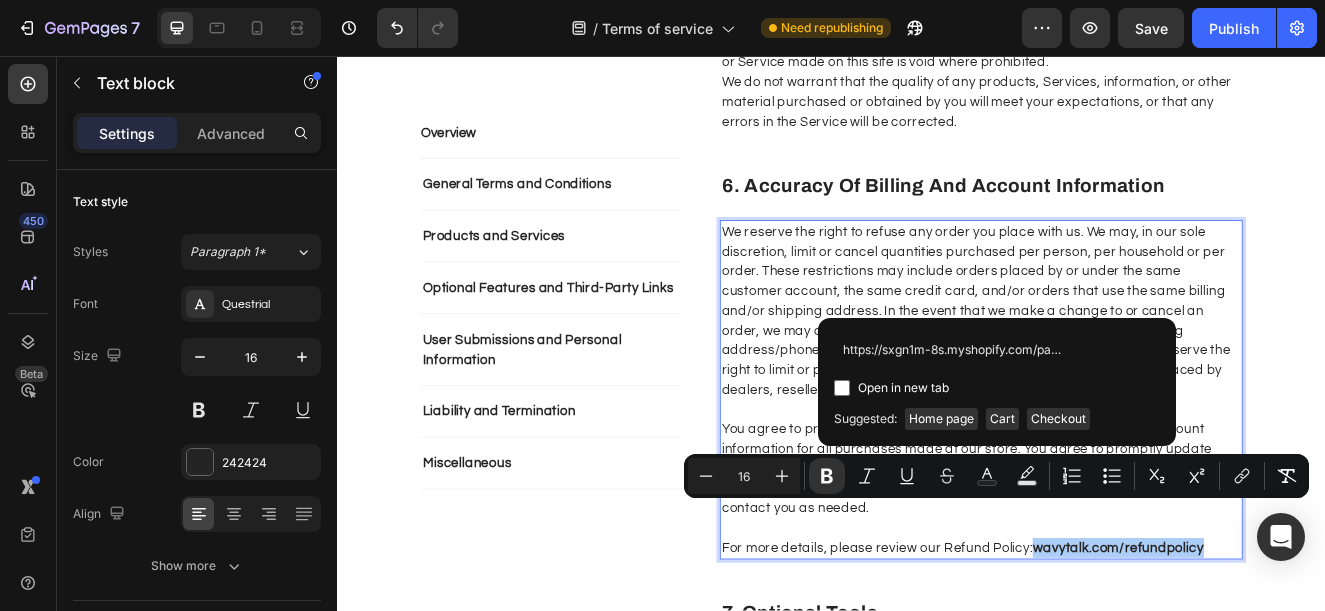 scroll, scrollTop: 0, scrollLeft: 253, axis: horizontal 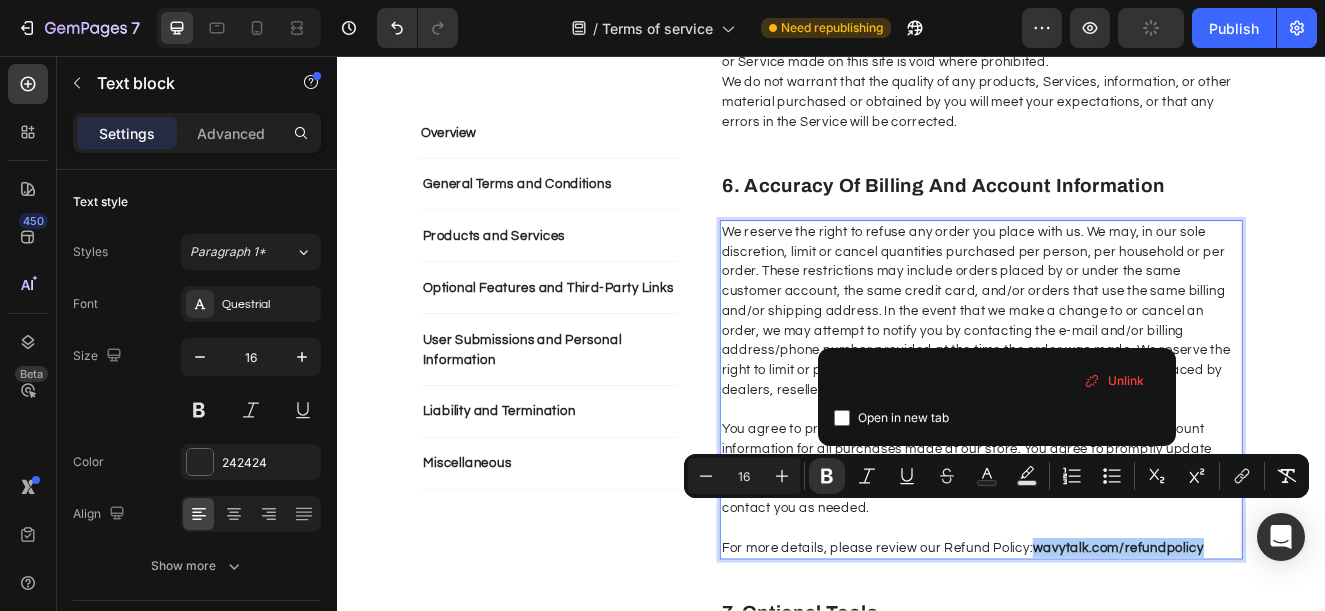 type on "https://sxgn1m-8s.myshopify.com/pages/refund-policy?_ab=0&key=1754152780740" 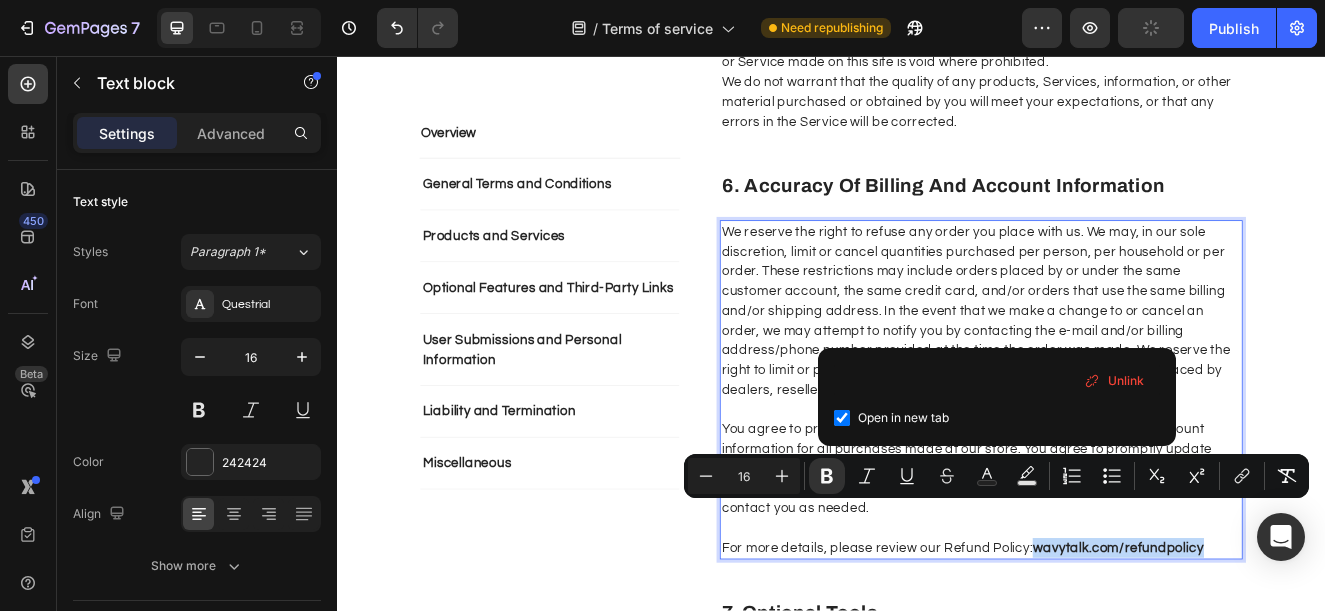 checkbox on "true" 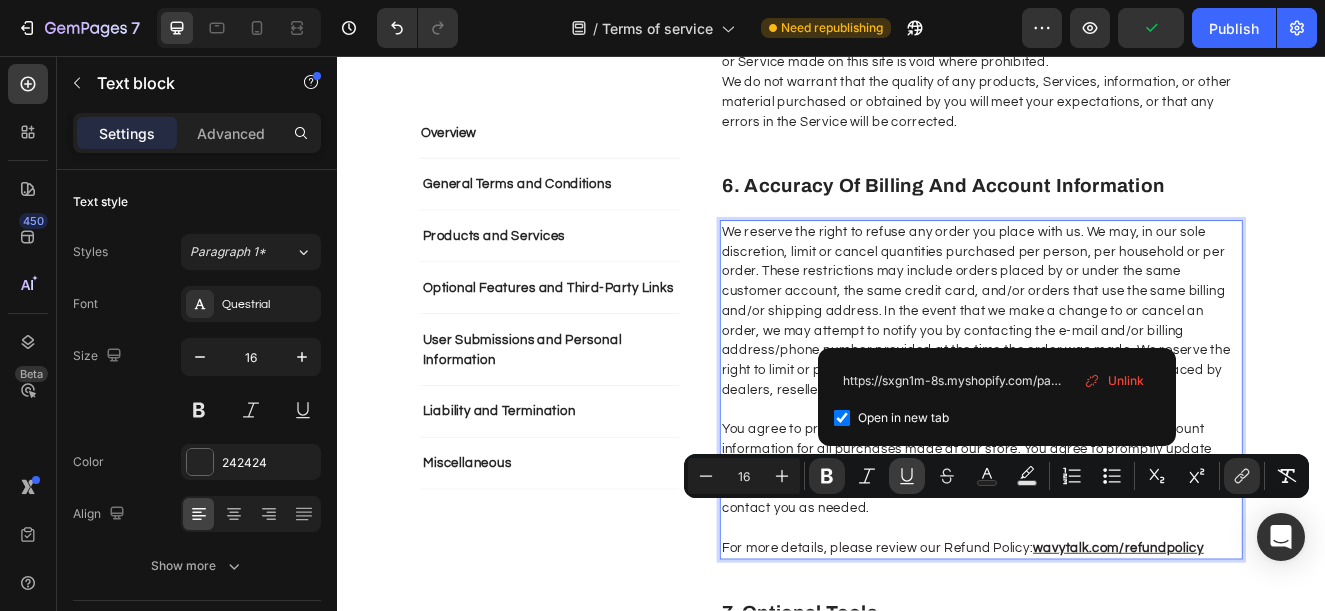 click on "Underline" at bounding box center (907, 476) 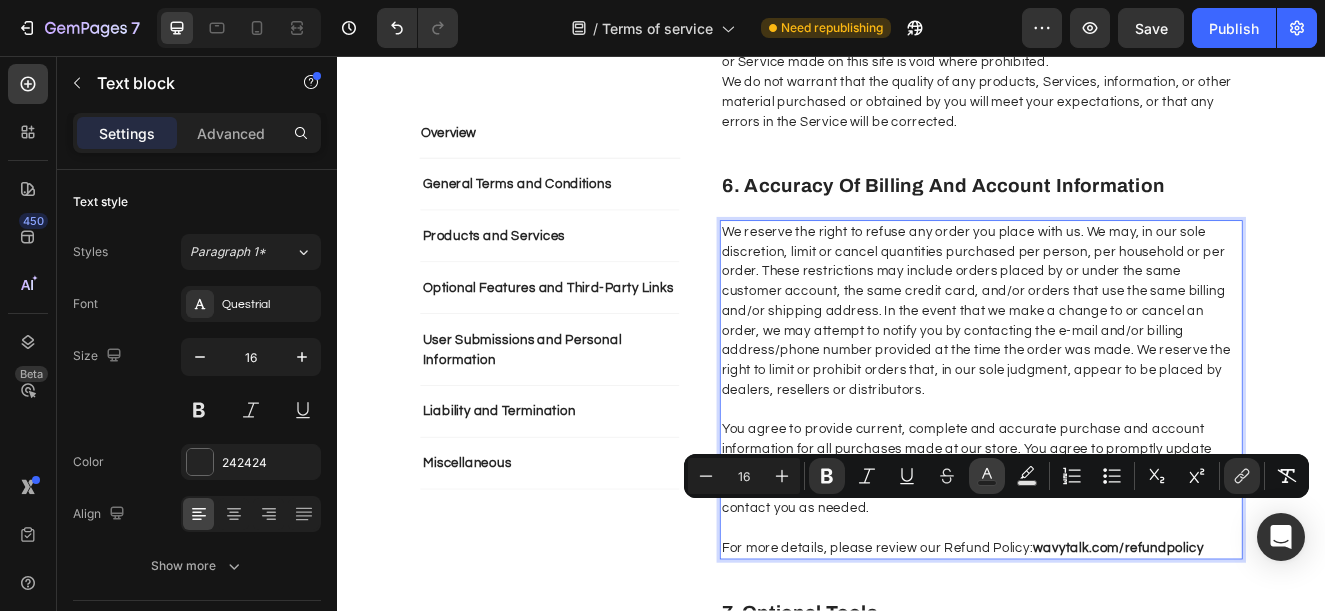 click 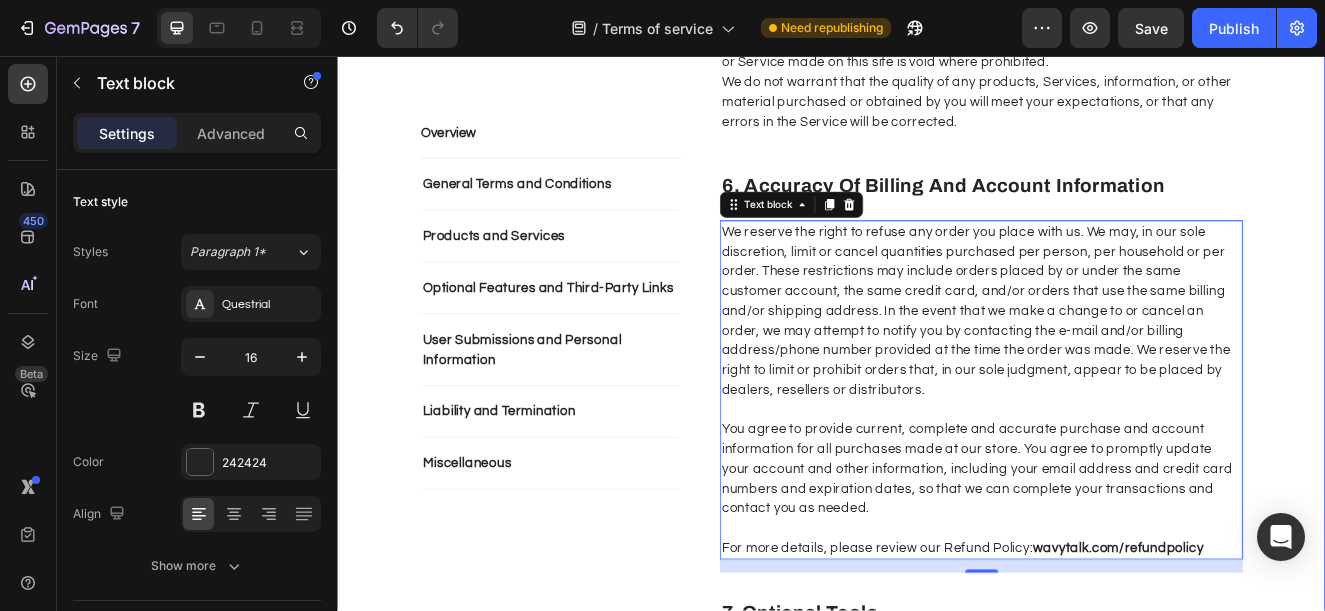 click on "Overview Text block General Terms and Conditions Products and Services Optional Features and Third-Party Links User Submissions and Personal Information Liability and Termination Miscellaneous Accordion Row Overview Heading This website is operated by  Wavytalk . Throughout the site, the terms “we”, “us” and “our” refer to Orionn. Orionn offers this website, including all information, tools and Services available from this site to you, the user, conditioned upon your acceptance of all terms, conditions, policies and notices stated here. Please read these Terms of Service carefully before accessing or using our website. By accessing or using any part of the site, you agree to be bound by these Terms of Service. If you do not agree to all the terms and conditions of this agreement, then you may not access the website or use any Services. If these Terms of Service are considered an offer, acceptance is expressly limited to these Terms of Service. Text block Row 1. Online Store Terms Heading Row Row" at bounding box center (937, 1690) 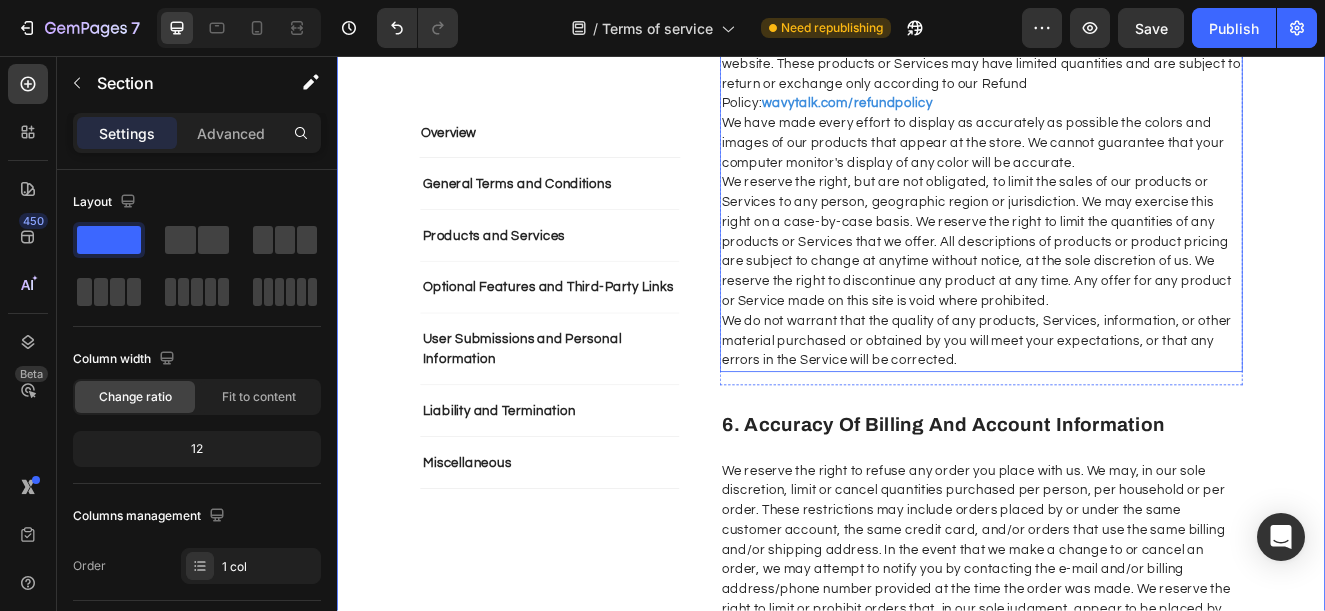 scroll, scrollTop: 2500, scrollLeft: 0, axis: vertical 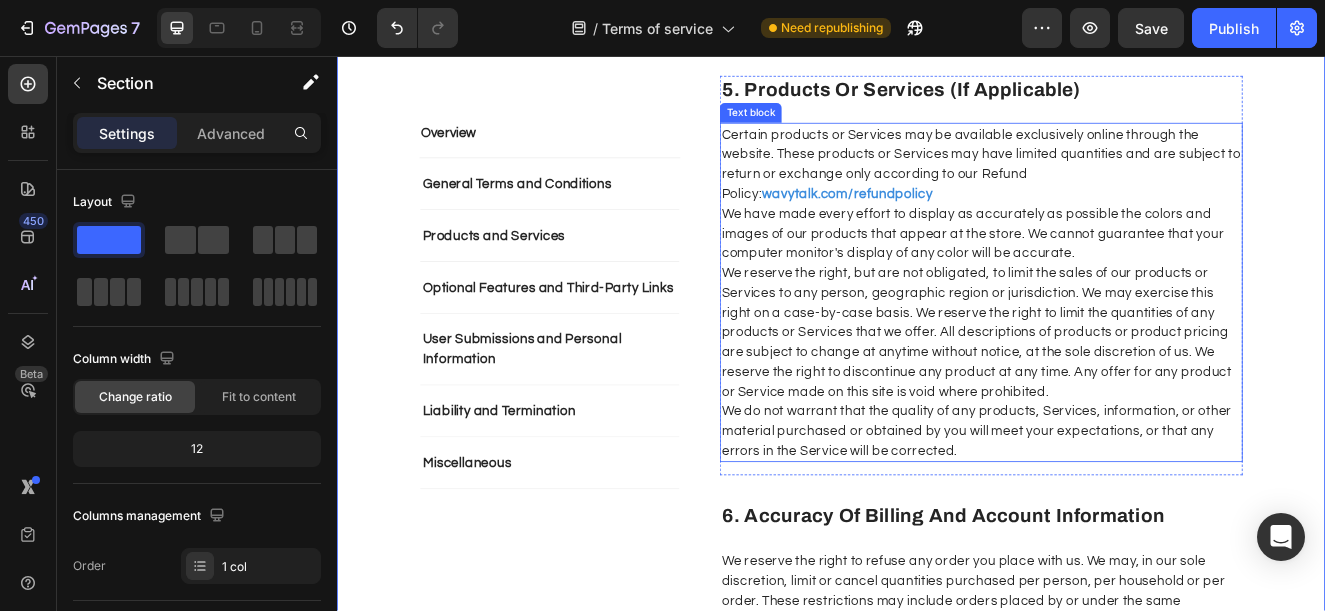 click on "wavytalk.com/refundpolicy" at bounding box center (957, 224) 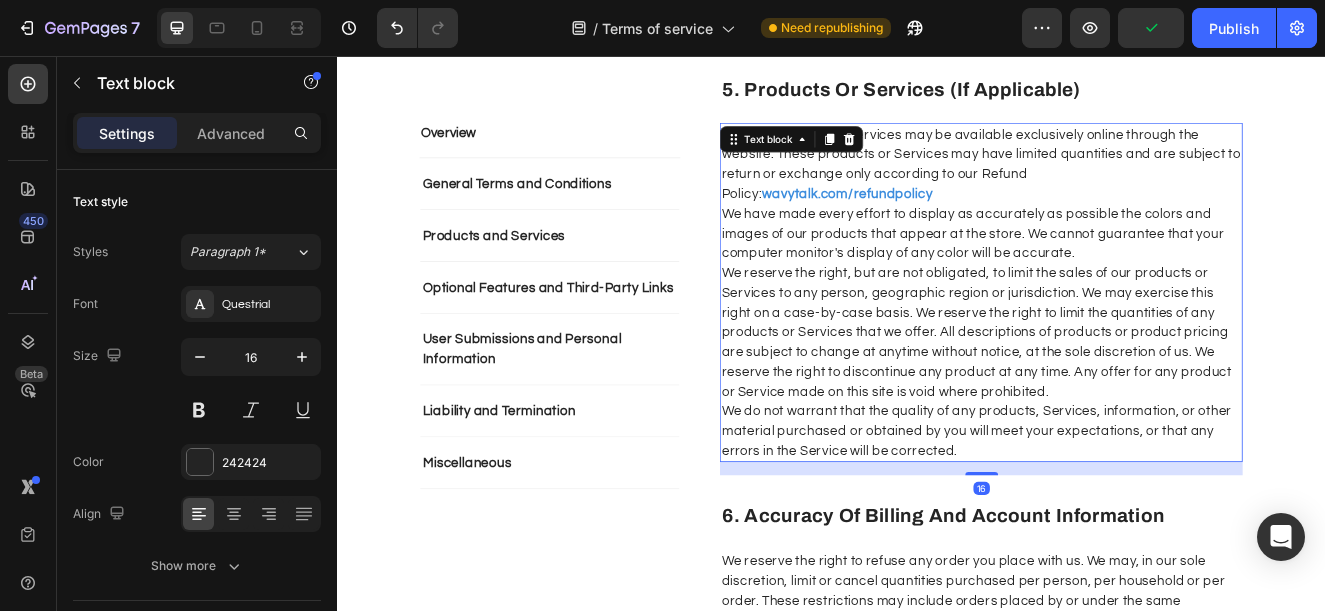 click on "Certain products or Services may be available exclusively online through the website. These products or Services may have limited quantities and are subject to return or exchange only according to our Refund Policy:  wavytalk.com/refundpolicy We have made every effort to display as accurately as possible the colors and images of our products that appear at the store. We cannot guarantee that your computer monitor's display of any color will be accurate. We reserve the right, but are not obligated, to limit the sales of our products or Services to any person, geographic region or jurisdiction. We may exercise this right on a case-by-case basis. We reserve the right to limit the quantities of any products or Services that we offer. All descriptions of products or product pricing are subject to change at anytime without notice, at the sole discretion of us. We reserve the right to discontinue any product at any time. Any offer for any product or Service made on this site is void where prohibited." at bounding box center (1119, 344) 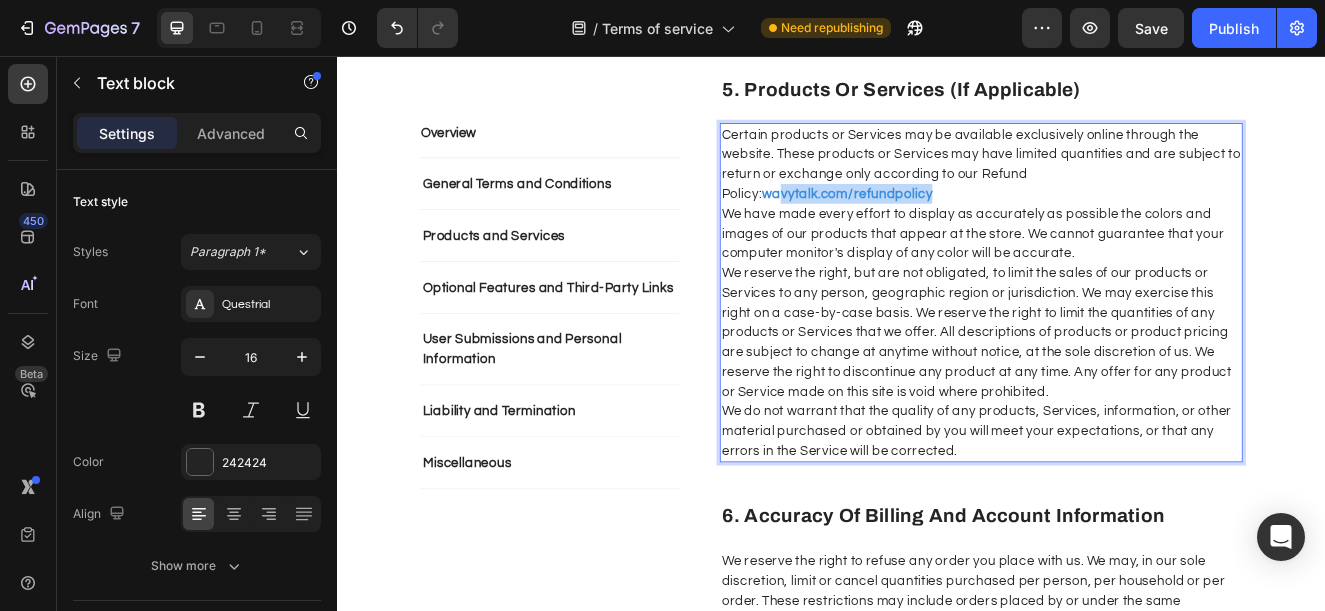 drag, startPoint x: 1427, startPoint y: 177, endPoint x: 1247, endPoint y: 170, distance: 180.13606 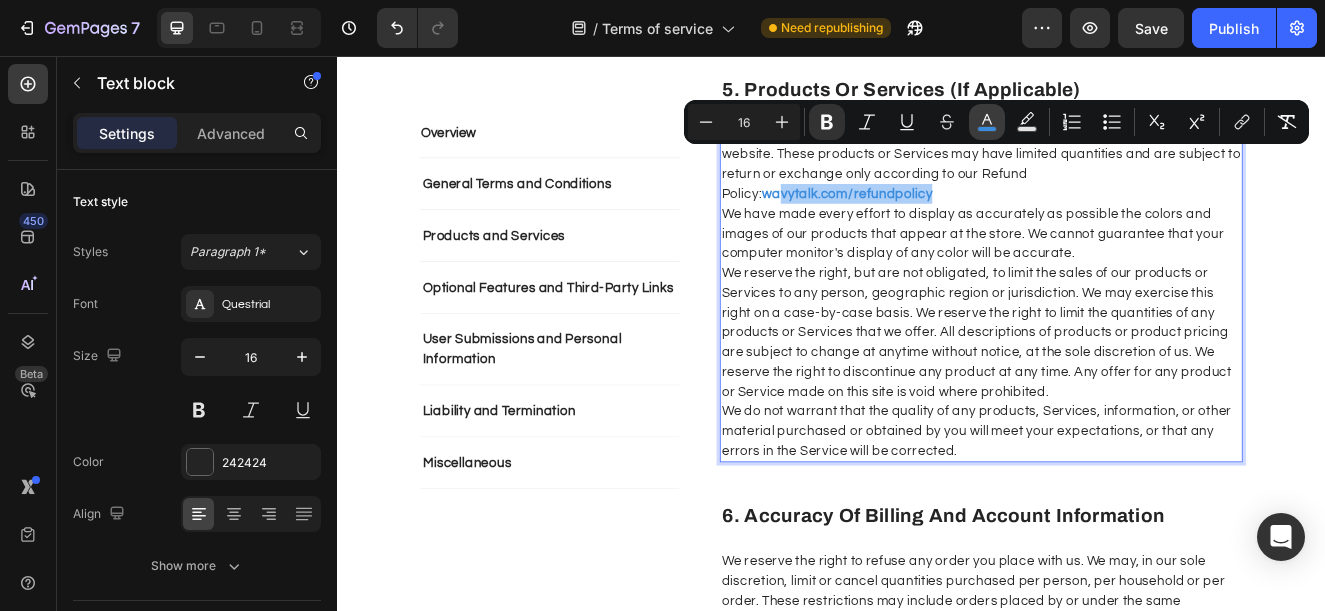 click 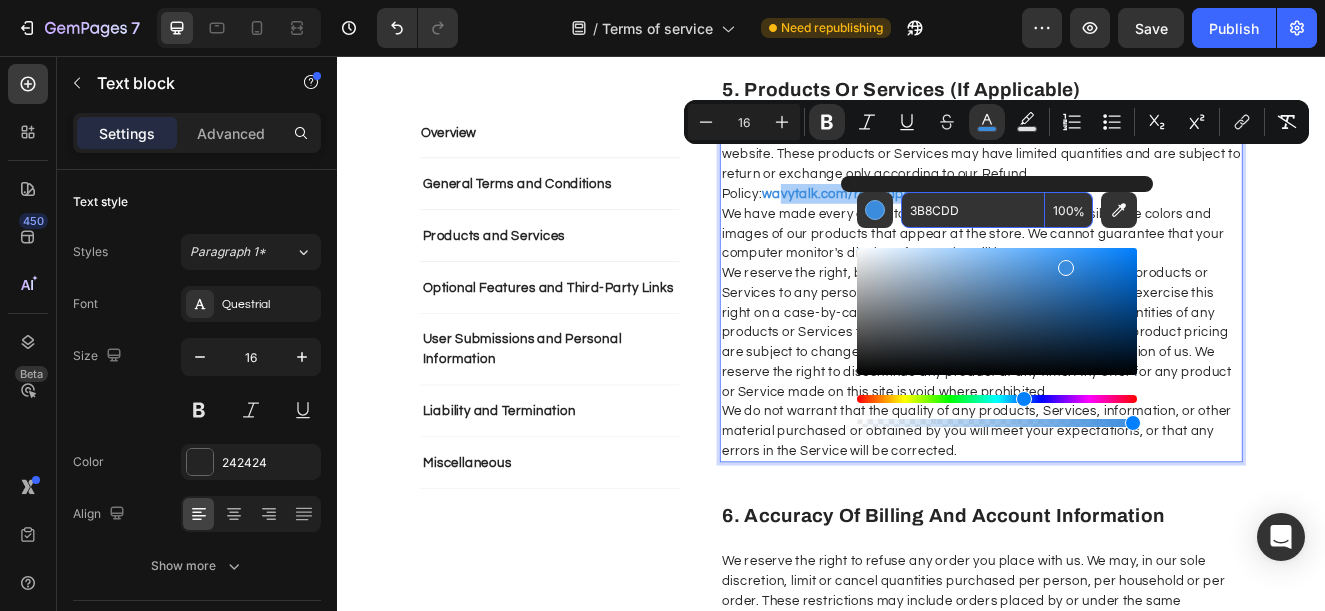 click on "3B8CDD" at bounding box center [973, 210] 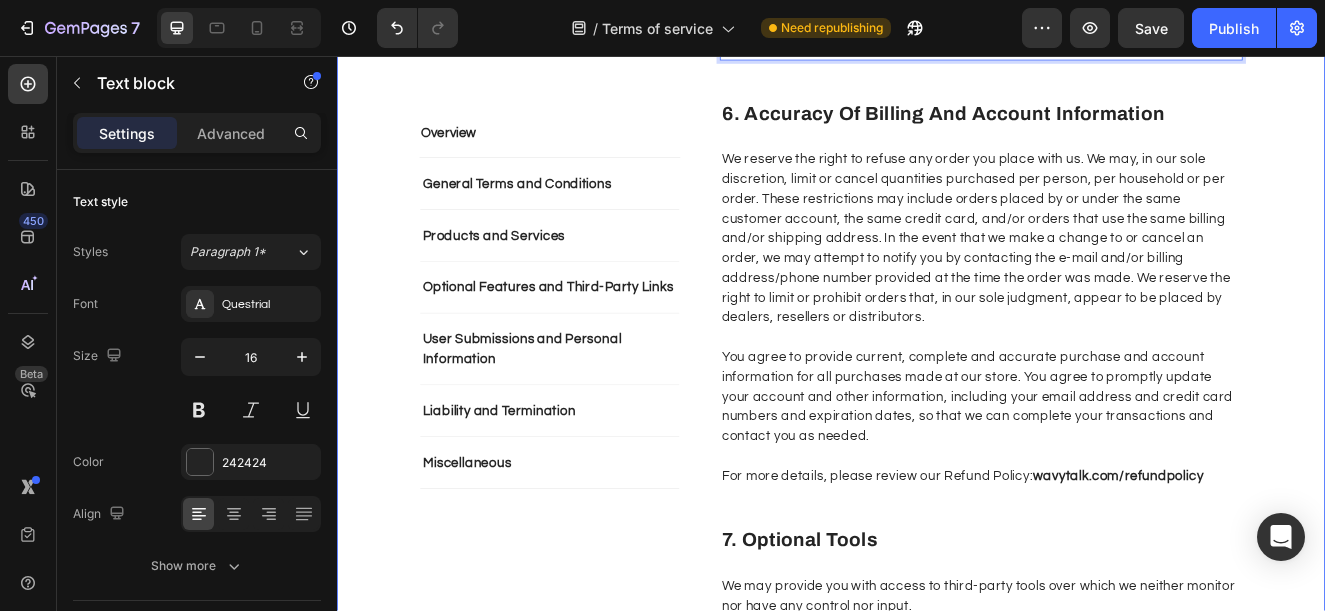 scroll, scrollTop: 3100, scrollLeft: 0, axis: vertical 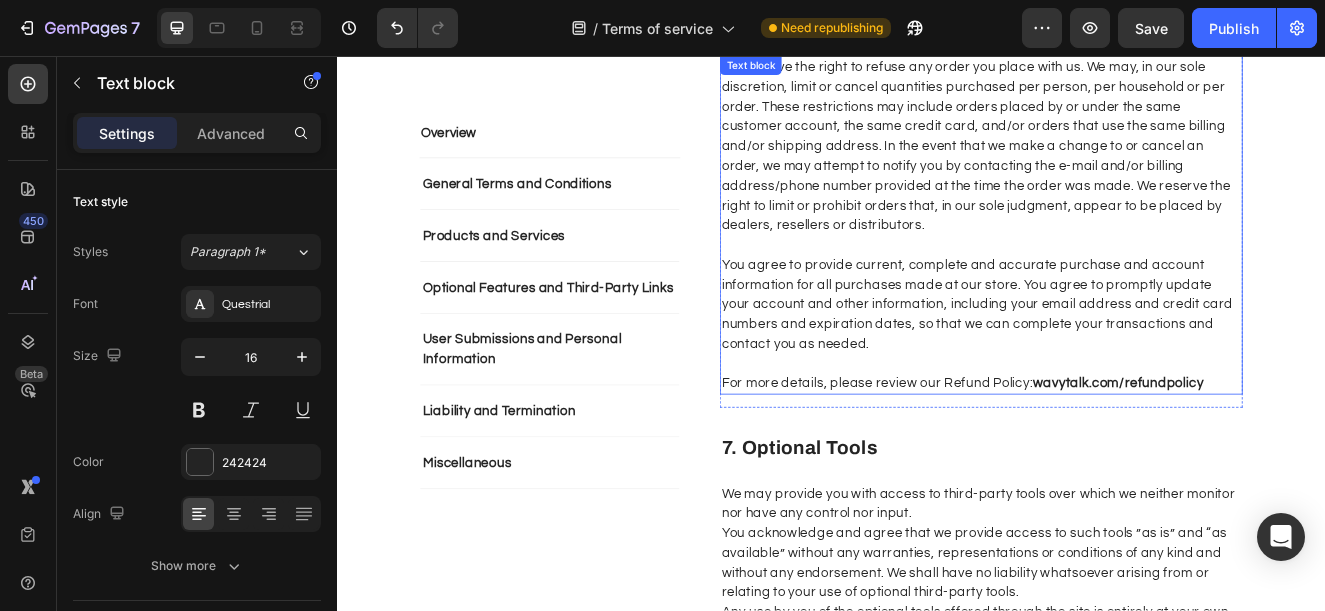 click on "For more details, please review our Refund Policy:  wavytalk.com/refundpolicy" at bounding box center (1119, 454) 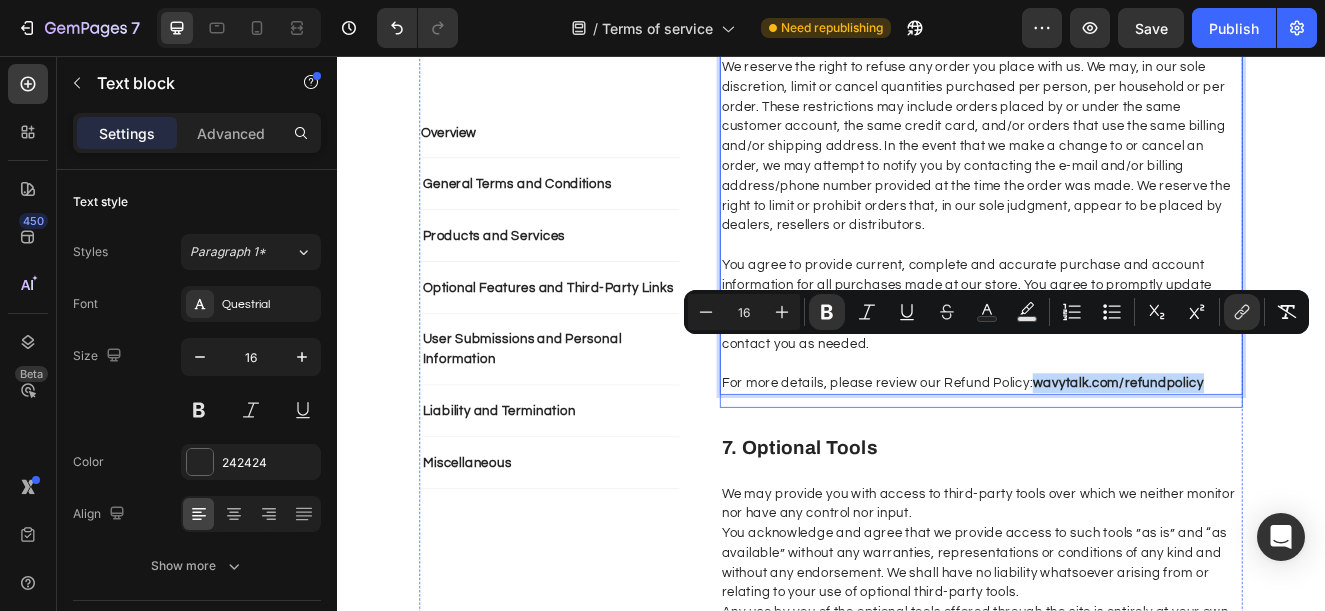 drag, startPoint x: 1380, startPoint y: 408, endPoint x: 1176, endPoint y: 425, distance: 204.7071 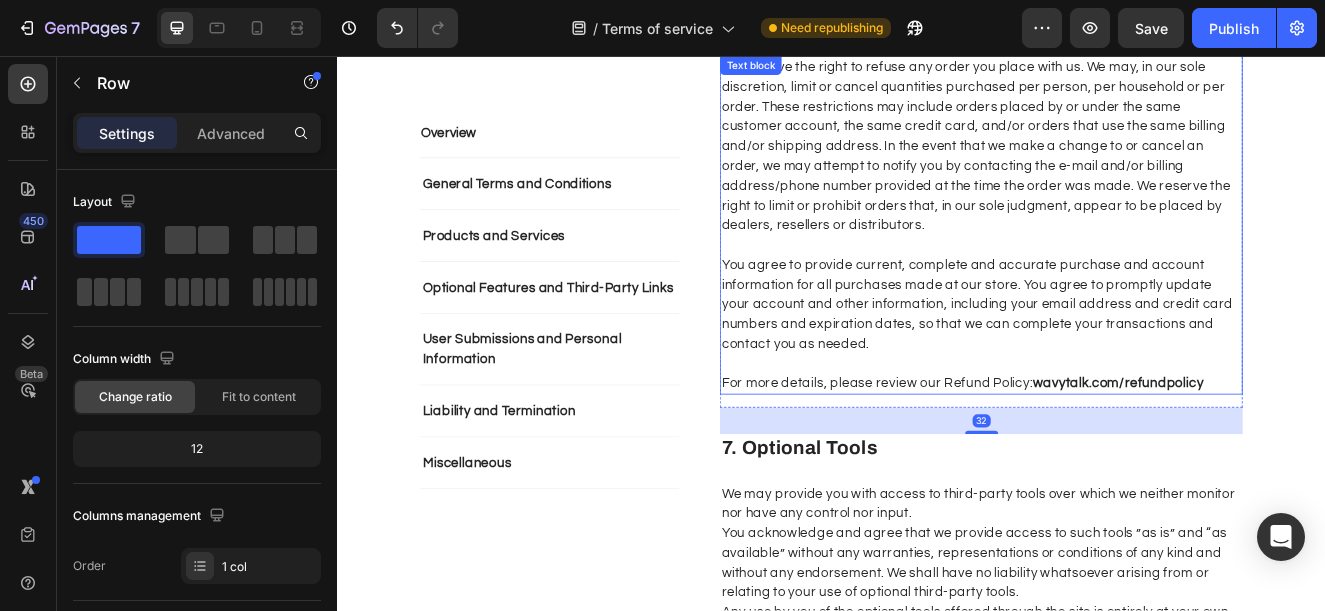 click on "For more details, please review our Refund Policy:  wavytalk.com/refundpolicy" at bounding box center [1119, 454] 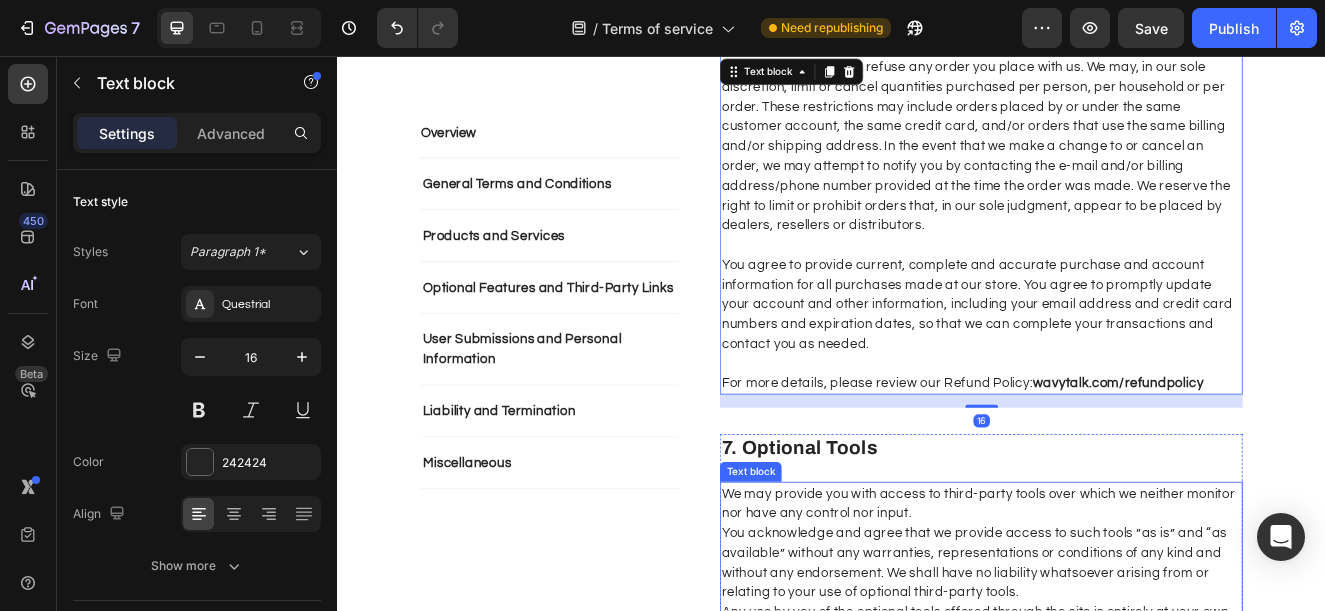 click on "We may provide you with access to third-party tools over which we neither monitor nor have any control nor input." at bounding box center (1119, 600) 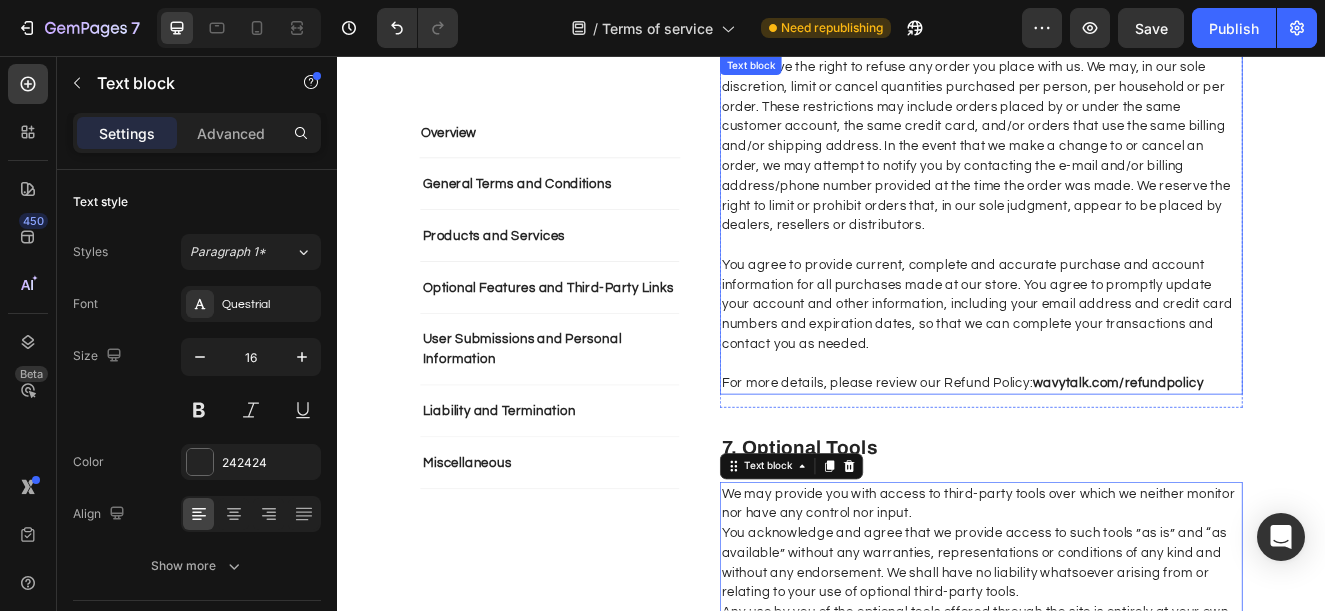 click on "For more details, please review our Refund Policy:  wavytalk.com/refundpolicy" at bounding box center [1119, 454] 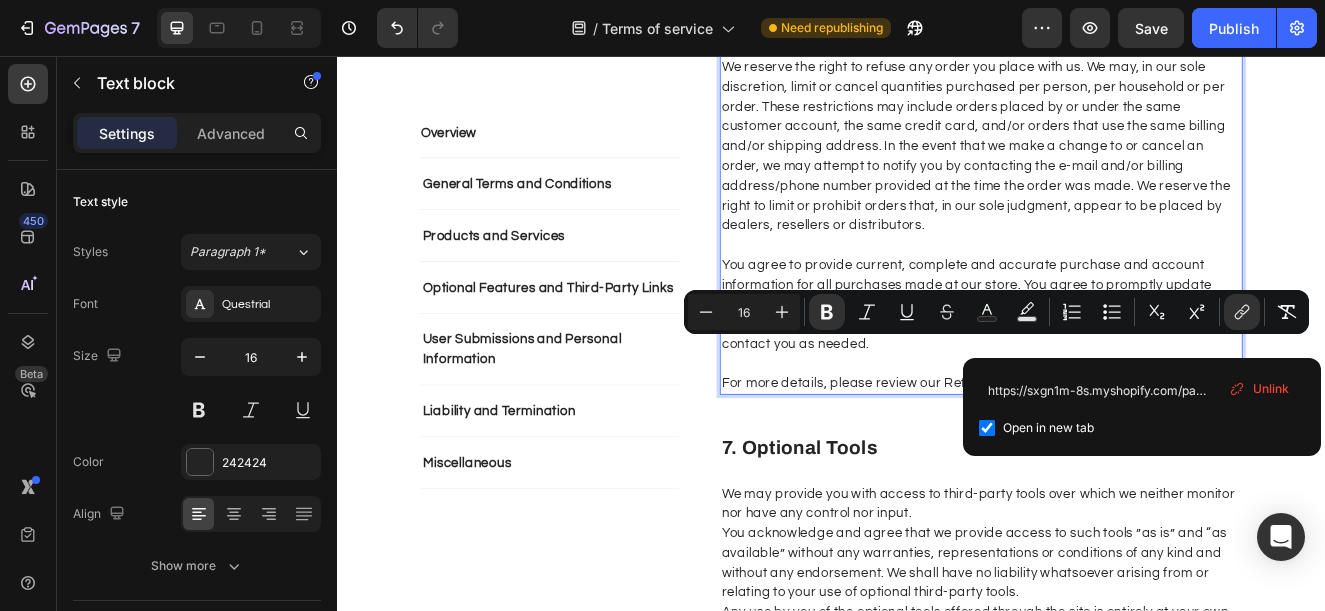 drag, startPoint x: 1386, startPoint y: 406, endPoint x: 1177, endPoint y: 411, distance: 209.0598 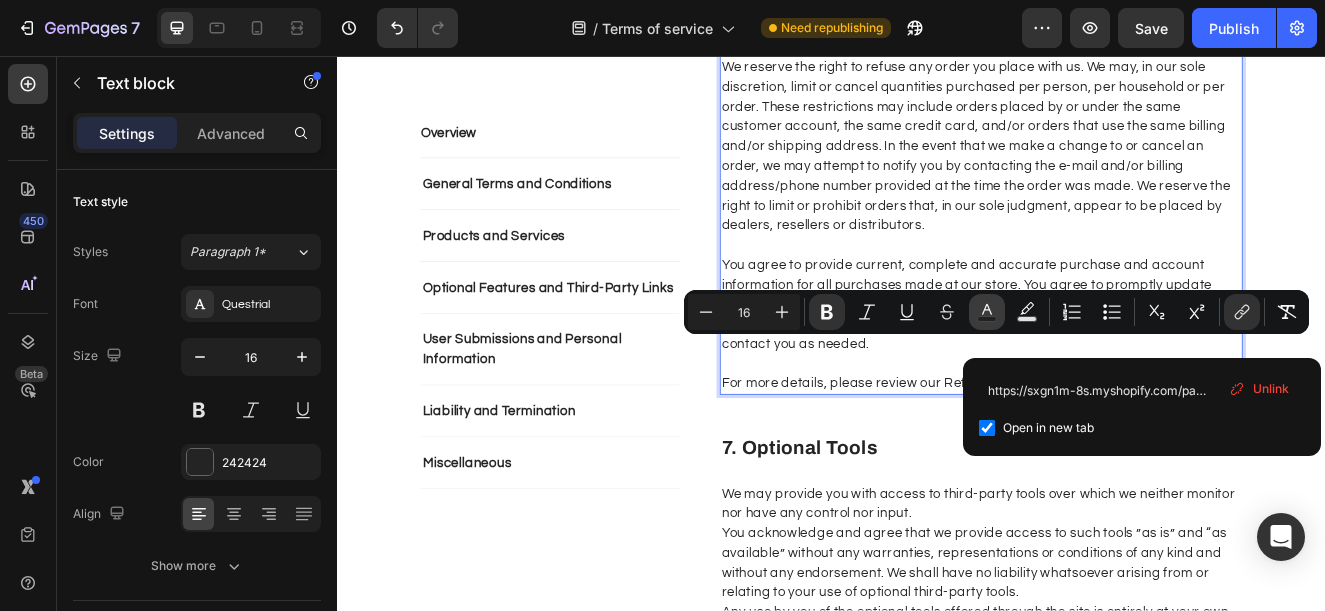 click 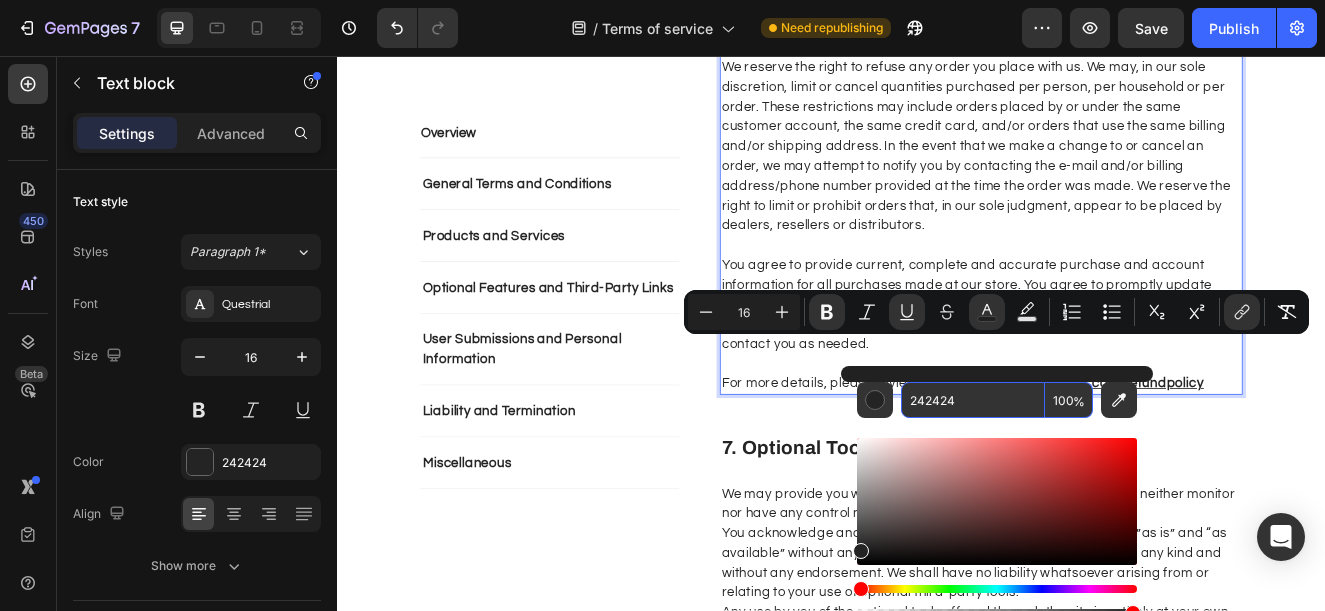click on "242424" at bounding box center (973, 400) 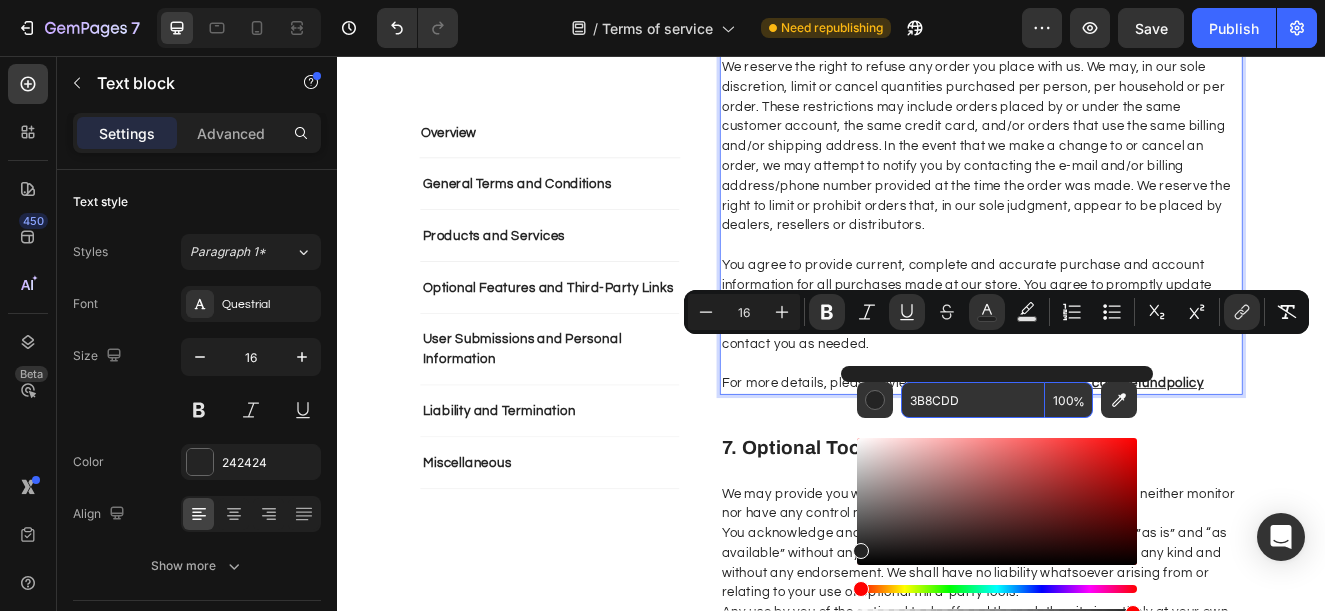 type on "3B8CDD" 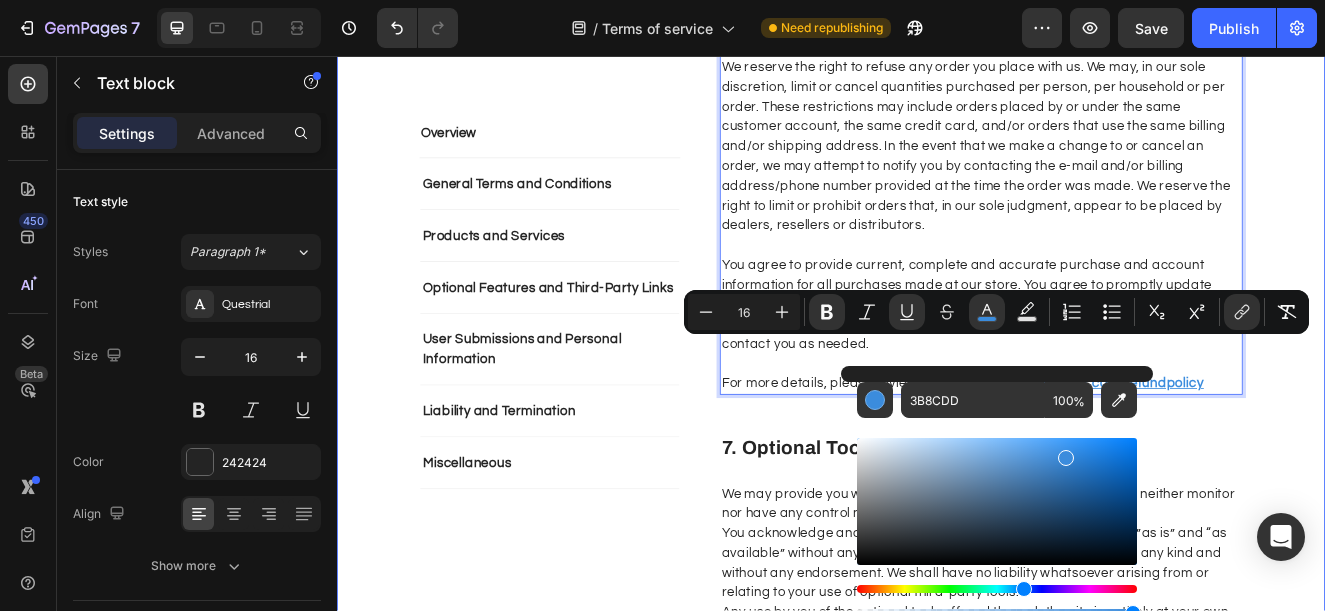 click on "Overview Text block General Terms and Conditions Products and Services Optional Features and Third-Party Links User Submissions and Personal Information Liability and Termination Miscellaneous Accordion Row Overview Heading This website is operated by  Wavytalk . Throughout the site, the terms “we”, “us” and “our” refer to Orionn. Orionn offers this website, including all information, tools and Services available from this site to you, the user, conditioned upon your acceptance of all terms, conditions, policies and notices stated here. Please read these Terms of Service carefully before accessing or using our website. By accessing or using any part of the site, you agree to be bound by these Terms of Service. If you do not agree to all the terms and conditions of this agreement, then you may not access the website or use any Services. If these Terms of Service are considered an offer, acceptance is expressly limited to these Terms of Service. Text block Row 1. Online Store Terms Heading Row Row" at bounding box center [937, 1490] 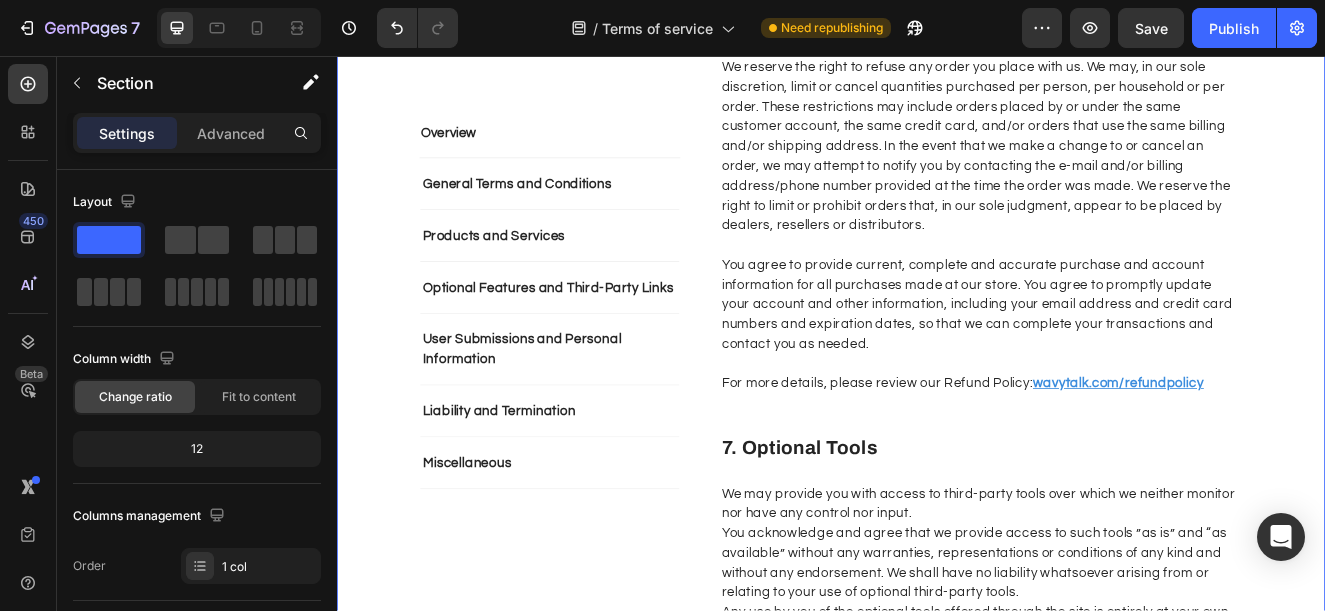 click on "Overview Text block General Terms and Conditions Products and Services Optional Features and Third-Party Links User Submissions and Personal Information Liability and Termination Miscellaneous Accordion Row Overview Heading This website is operated by  Wavytalk . Throughout the site, the terms “we”, “us” and “our” refer to Orionn. Orionn offers this website, including all information, tools and Services available from this site to you, the user, conditioned upon your acceptance of all terms, conditions, policies and notices stated here. Please read these Terms of Service carefully before accessing or using our website. By accessing or using any part of the site, you agree to be bound by these Terms of Service. If you do not agree to all the terms and conditions of this agreement, then you may not access the website or use any Services. If these Terms of Service are considered an offer, acceptance is expressly limited to these Terms of Service. Text block Row 1. Online Store Terms Heading Row Row" at bounding box center [937, 1490] 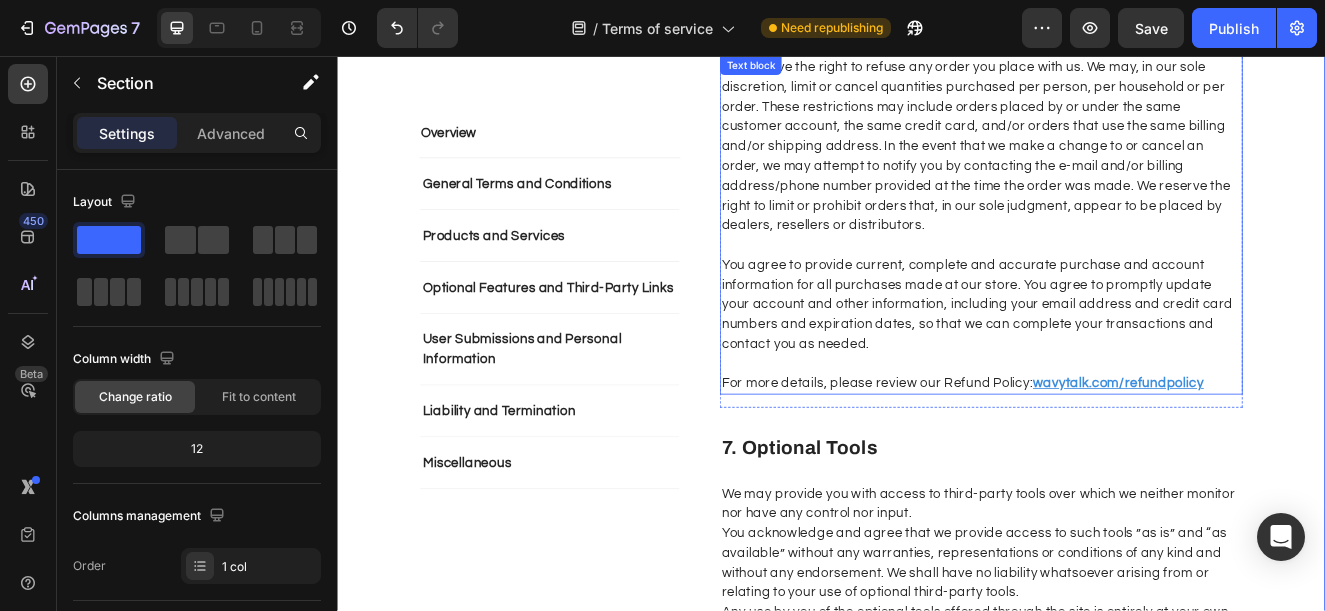 click on "For more details, please review our Refund Policy:  wavytalk.com/refundpolicy" at bounding box center [1119, 454] 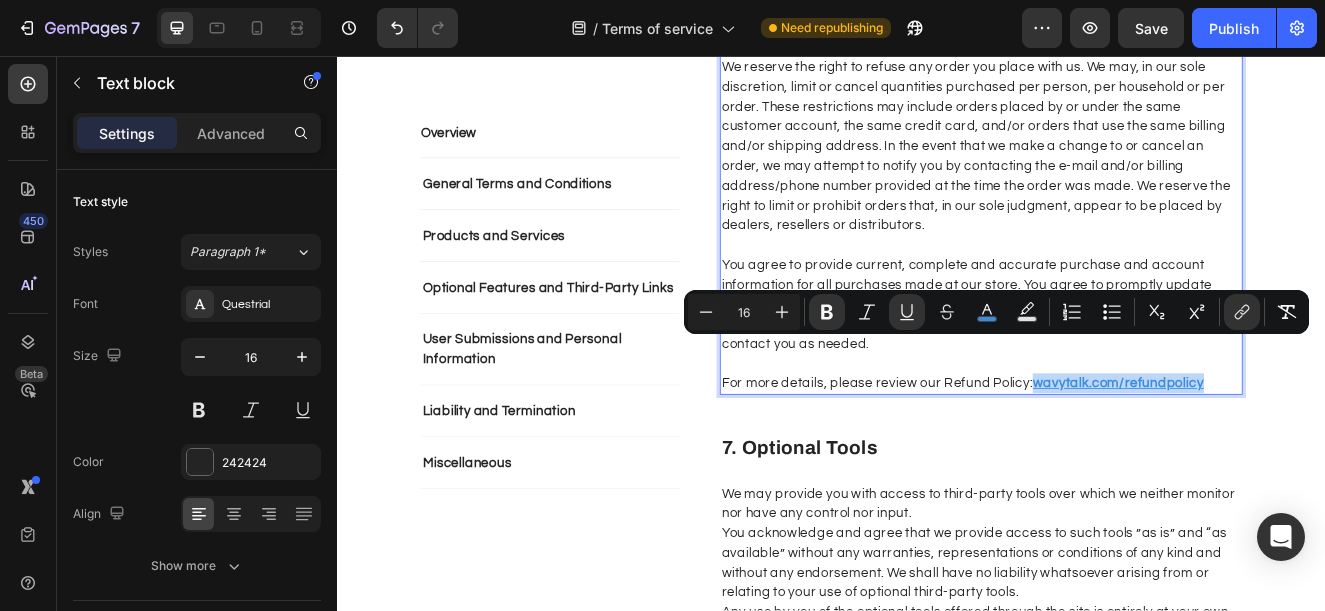 drag, startPoint x: 1390, startPoint y: 399, endPoint x: 1176, endPoint y: 417, distance: 214.75568 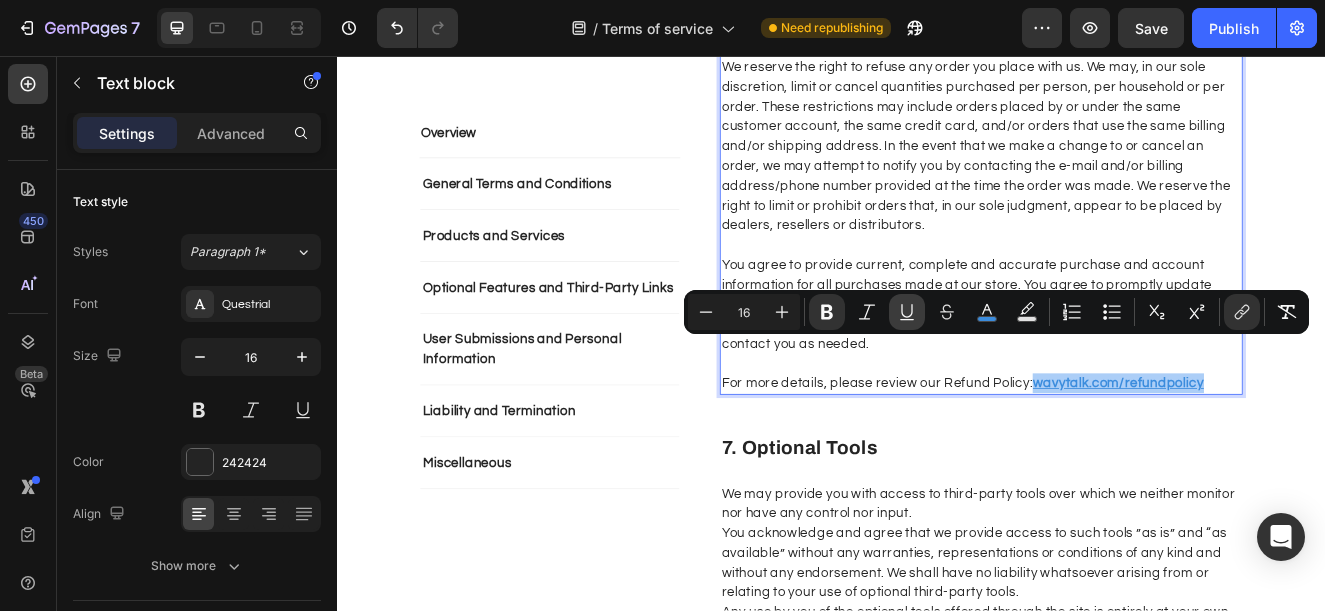 click on "Underline" at bounding box center [907, 312] 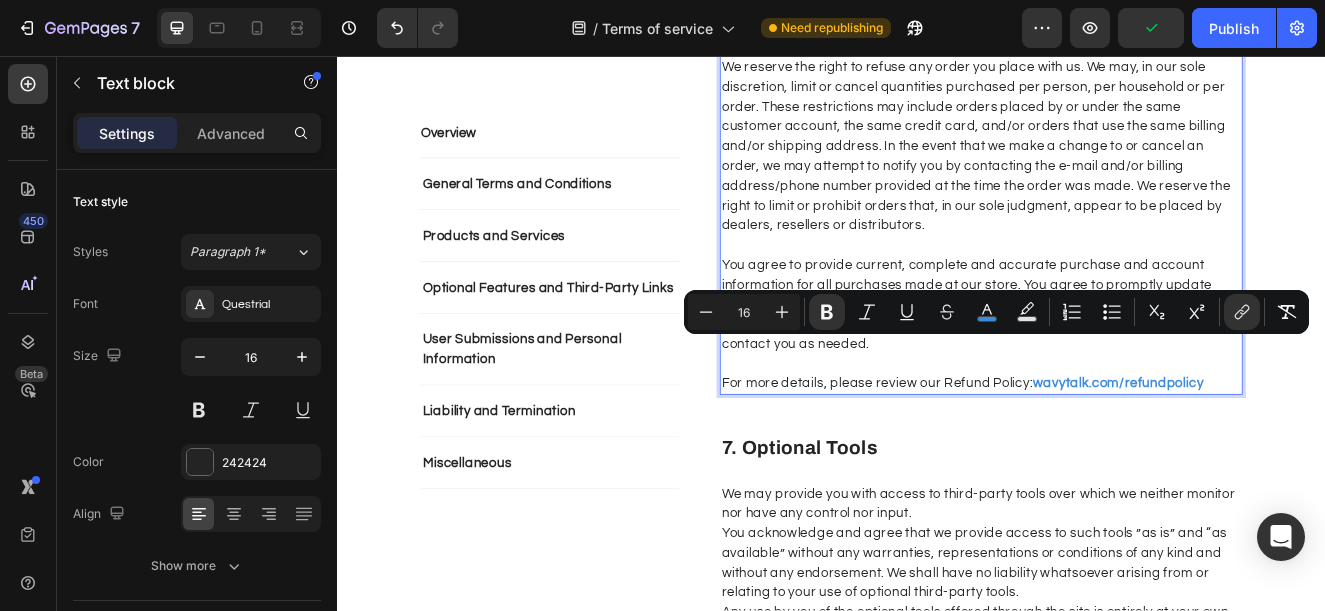 click on "Overview Text block General Terms and Conditions Products and Services Optional Features and Third-Party Links User Submissions and Personal Information Liability and Termination Miscellaneous Accordion Row Overview Heading This website is operated by  Wavytalk . Throughout the site, the terms “we”, “us” and “our” refer to Orionn. Orionn offers this website, including all information, tools and Services available from this site to you, the user, conditioned upon your acceptance of all terms, conditions, policies and notices stated here. Please read these Terms of Service carefully before accessing or using our website. By accessing or using any part of the site, you agree to be bound by these Terms of Service. If you do not agree to all the terms and conditions of this agreement, then you may not access the website or use any Services. If these Terms of Service are considered an offer, acceptance is expressly limited to these Terms of Service. Text block Row 1. Online Store Terms Heading Row Row" at bounding box center (937, 1490) 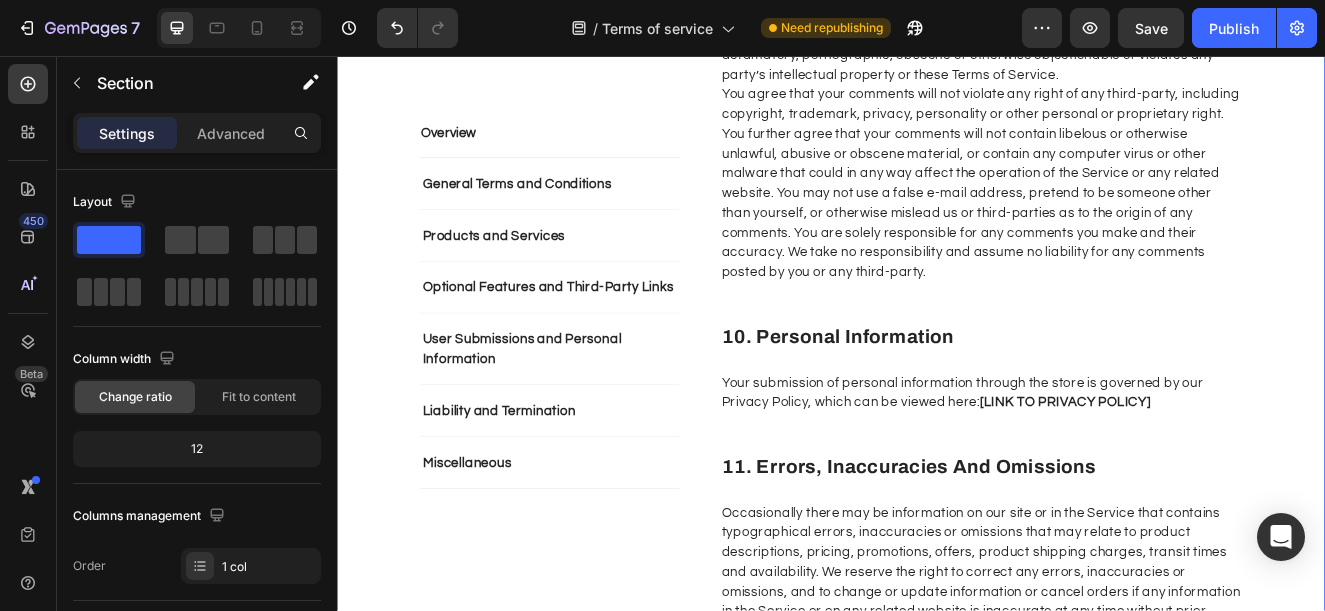 scroll, scrollTop: 4800, scrollLeft: 0, axis: vertical 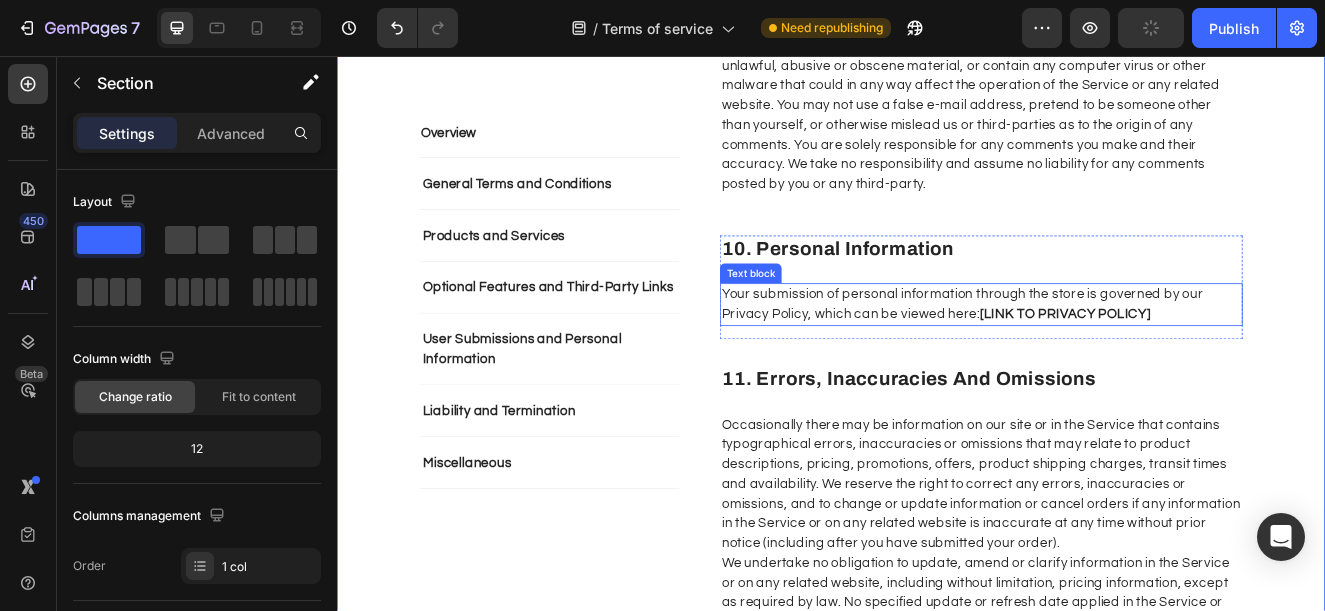 click on "Your submission of personal information through the store is governed by our Privacy Policy, which can be viewed here:  [LINK TO PRIVACY POLICY]" at bounding box center (1119, 358) 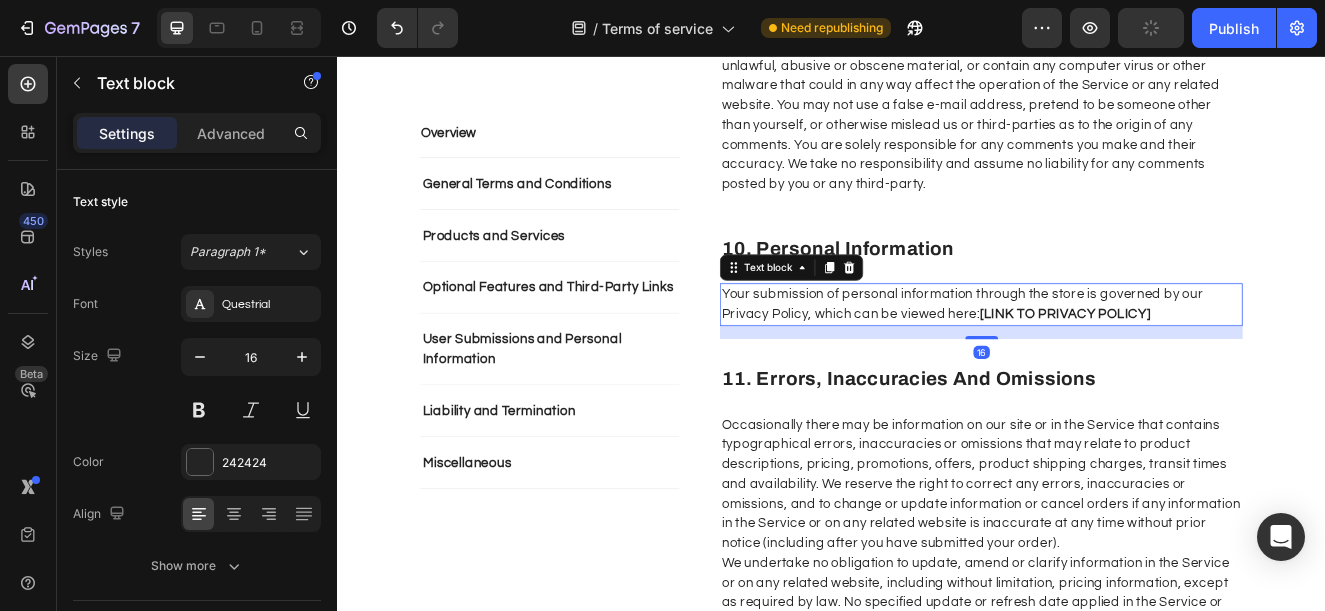 click on "Your submission of personal information through the store is governed by our Privacy Policy, which can be viewed here:  [LINK TO PRIVACY POLICY]" at bounding box center [1119, 358] 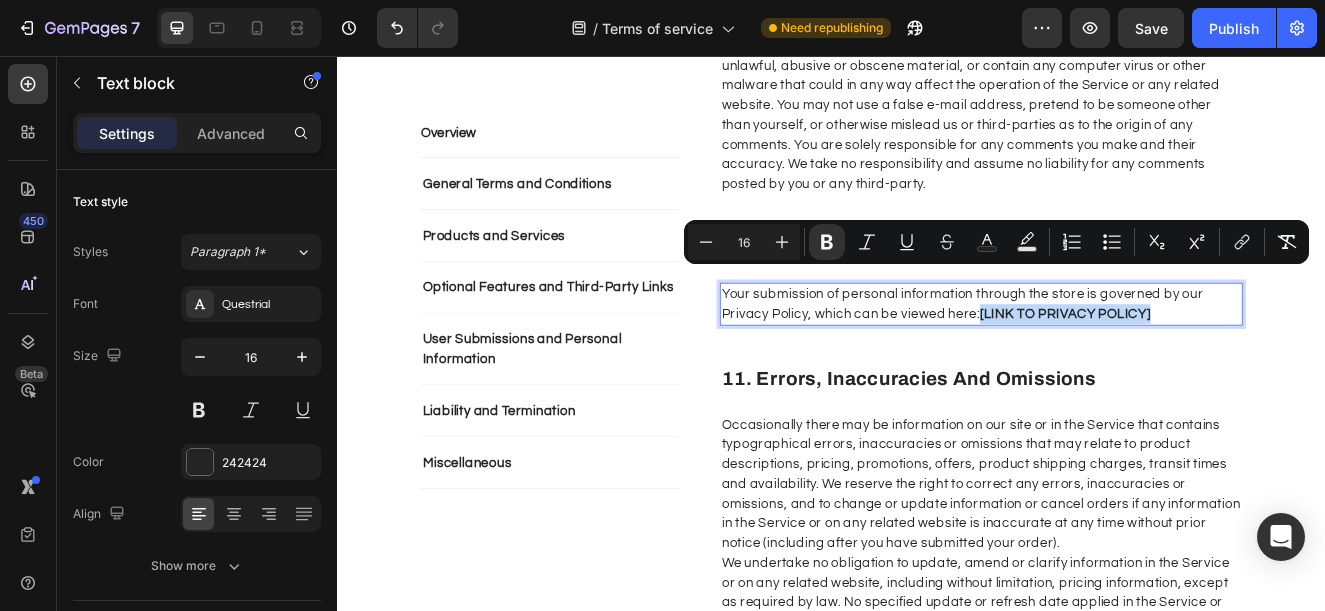 drag, startPoint x: 1262, startPoint y: 349, endPoint x: 1115, endPoint y: 335, distance: 147.66516 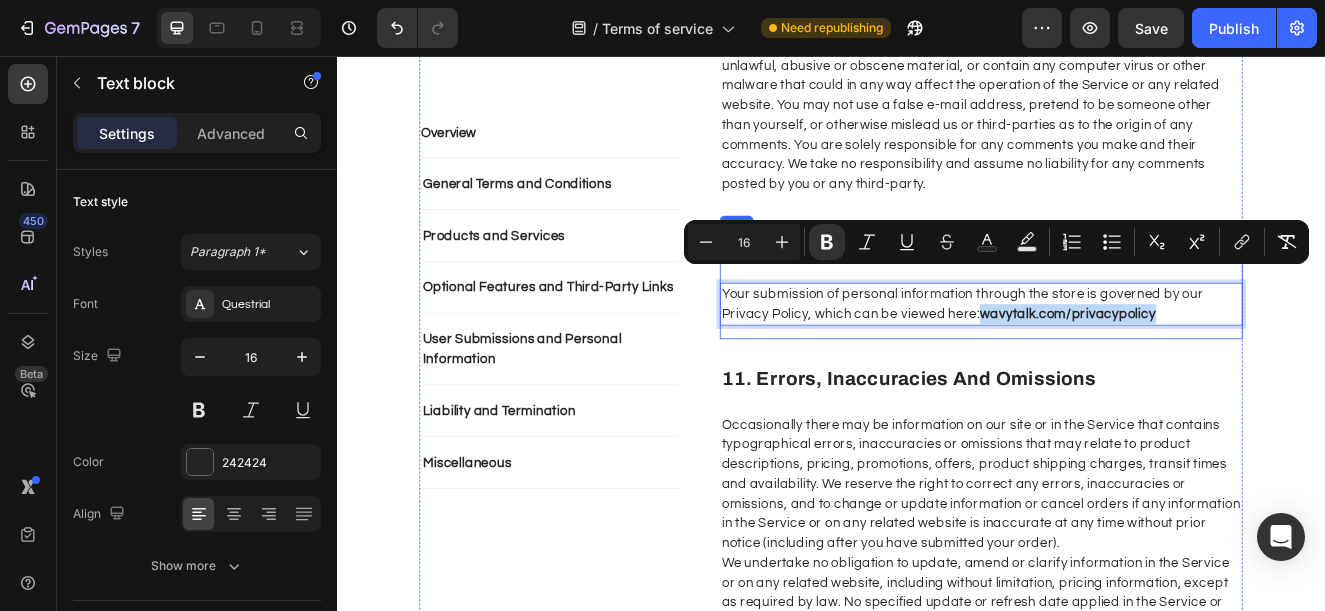 drag, startPoint x: 1325, startPoint y: 325, endPoint x: 1115, endPoint y: 336, distance: 210.2879 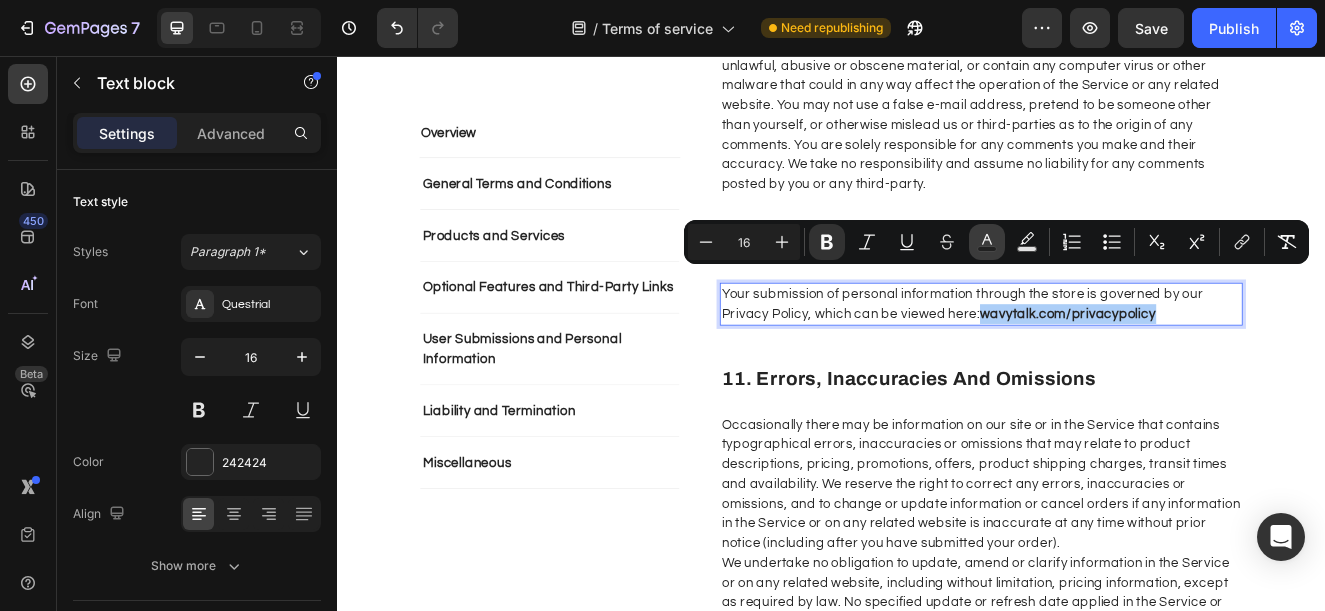 click 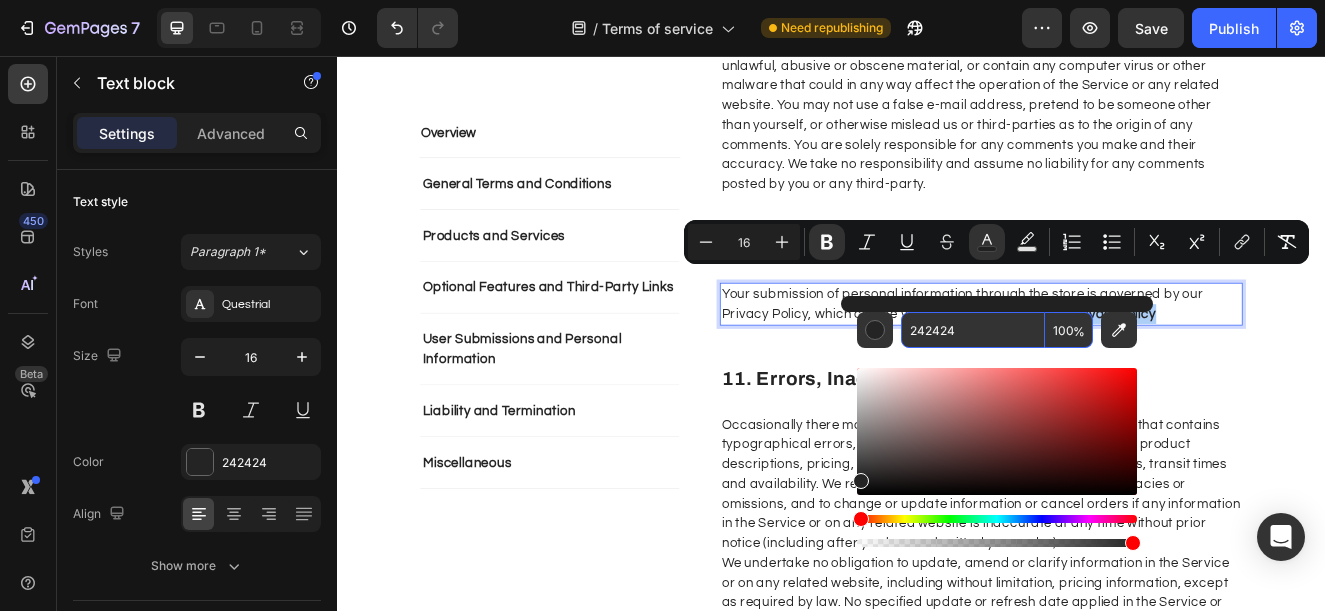 click on "242424" at bounding box center [973, 330] 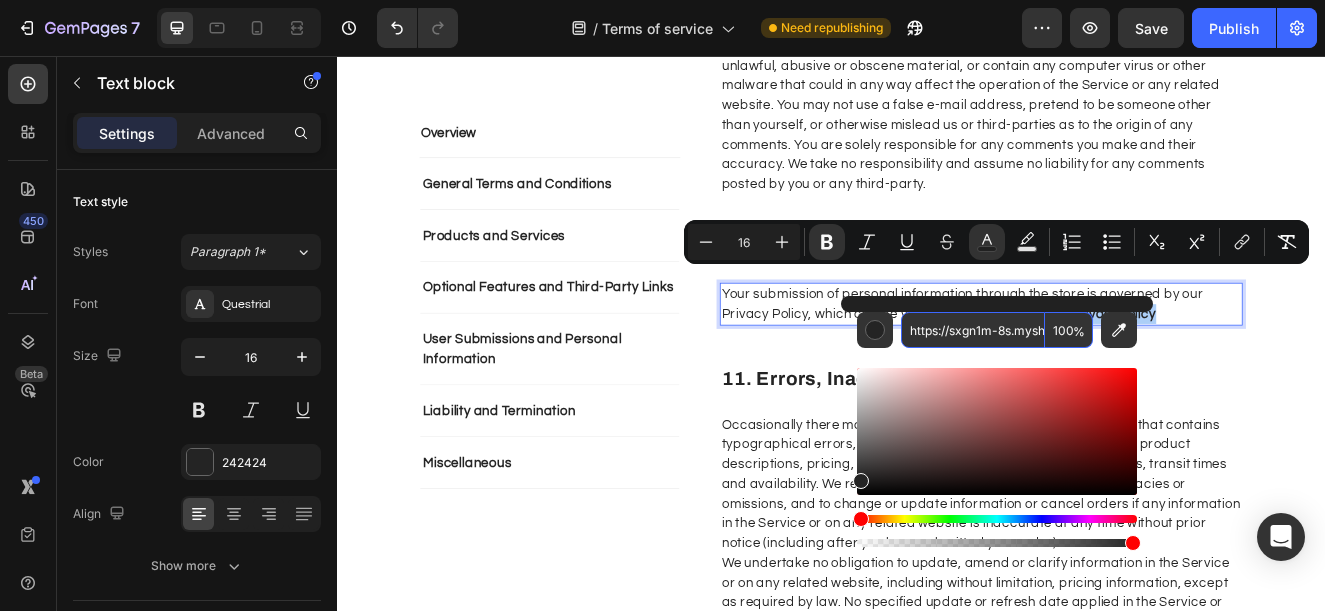 scroll, scrollTop: 0, scrollLeft: 362, axis: horizontal 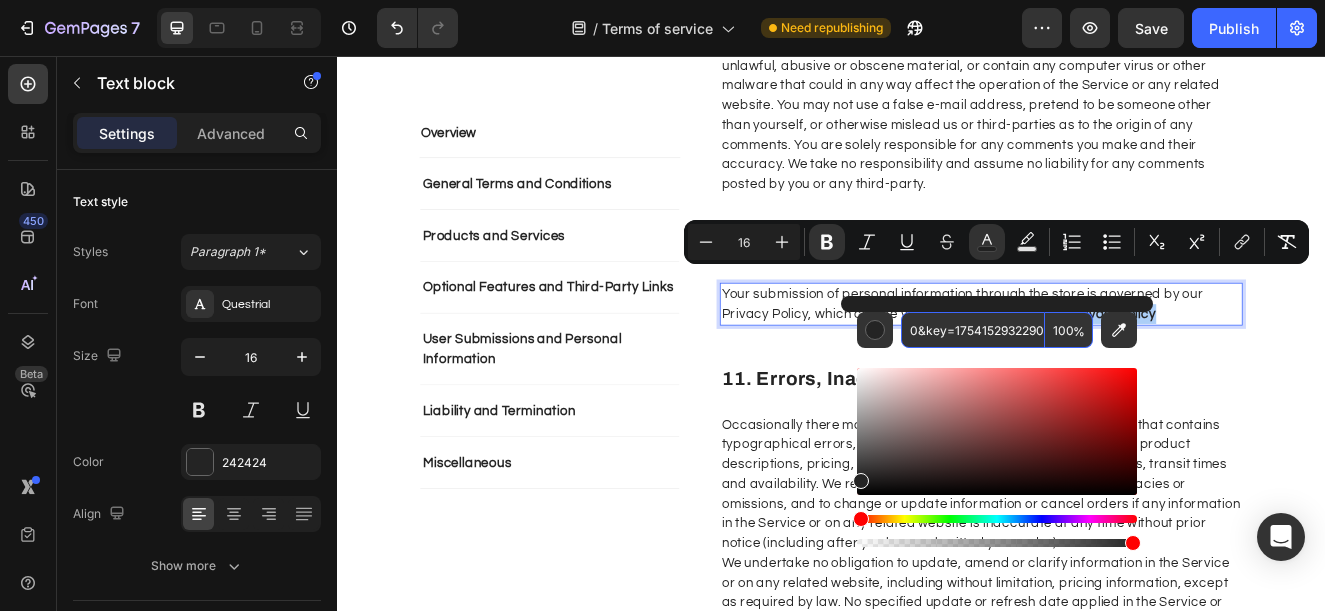 click on "https://sxgn1m-8s.myshopify.com/pages/privacy-policyyy?_ab=0&key=1754152932290" at bounding box center (973, 330) 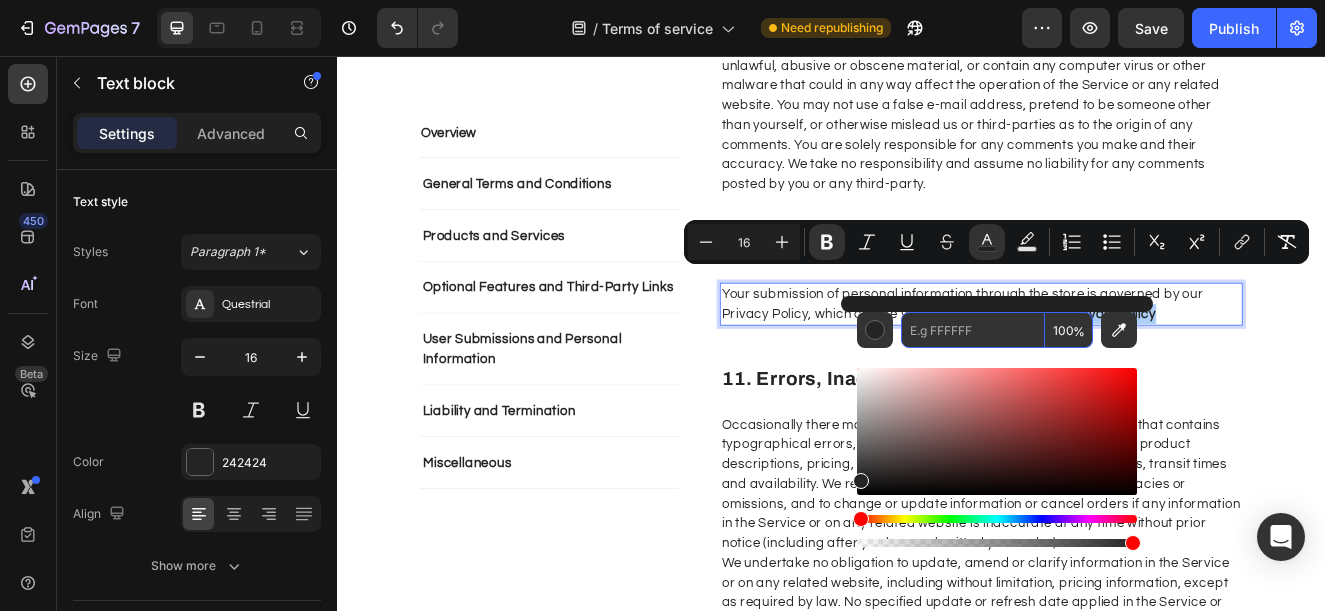 scroll, scrollTop: 0, scrollLeft: 0, axis: both 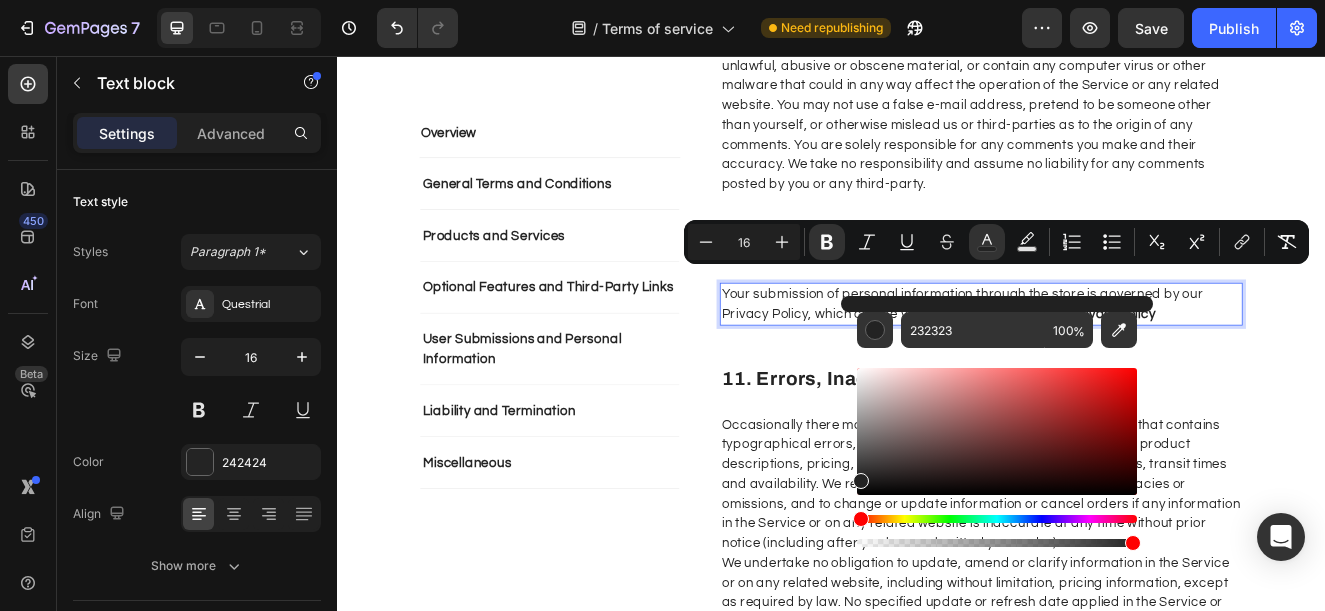 click at bounding box center [997, 519] 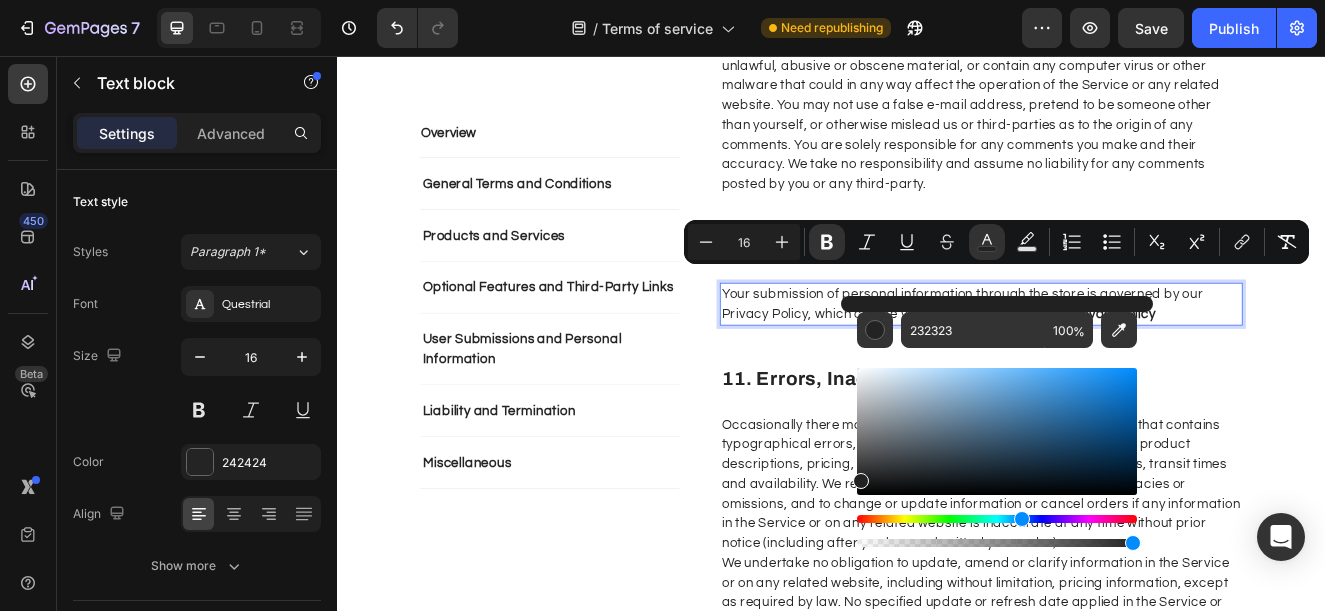 click at bounding box center [997, 519] 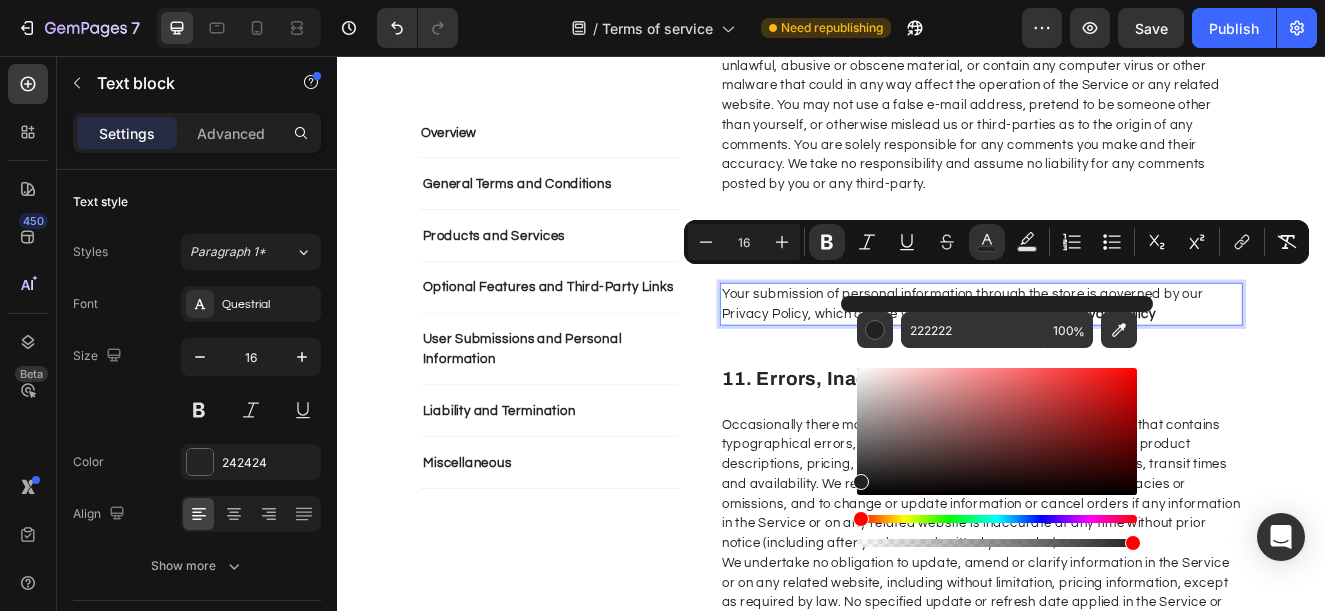 click at bounding box center [997, 519] 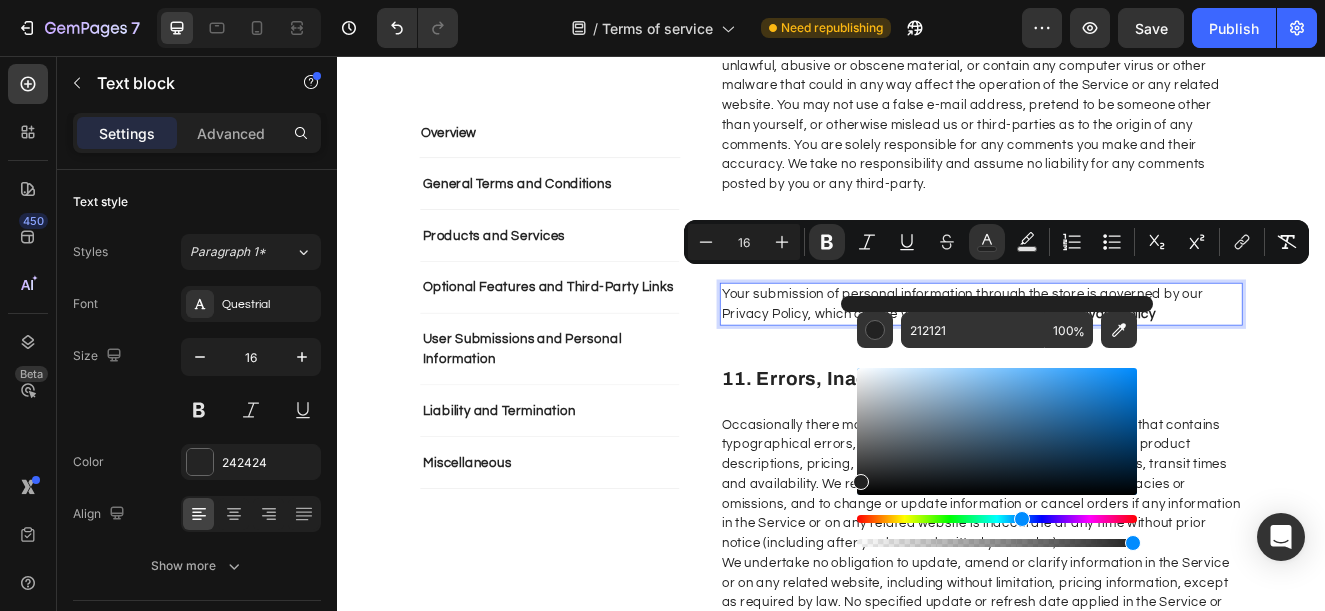 click at bounding box center (997, 519) 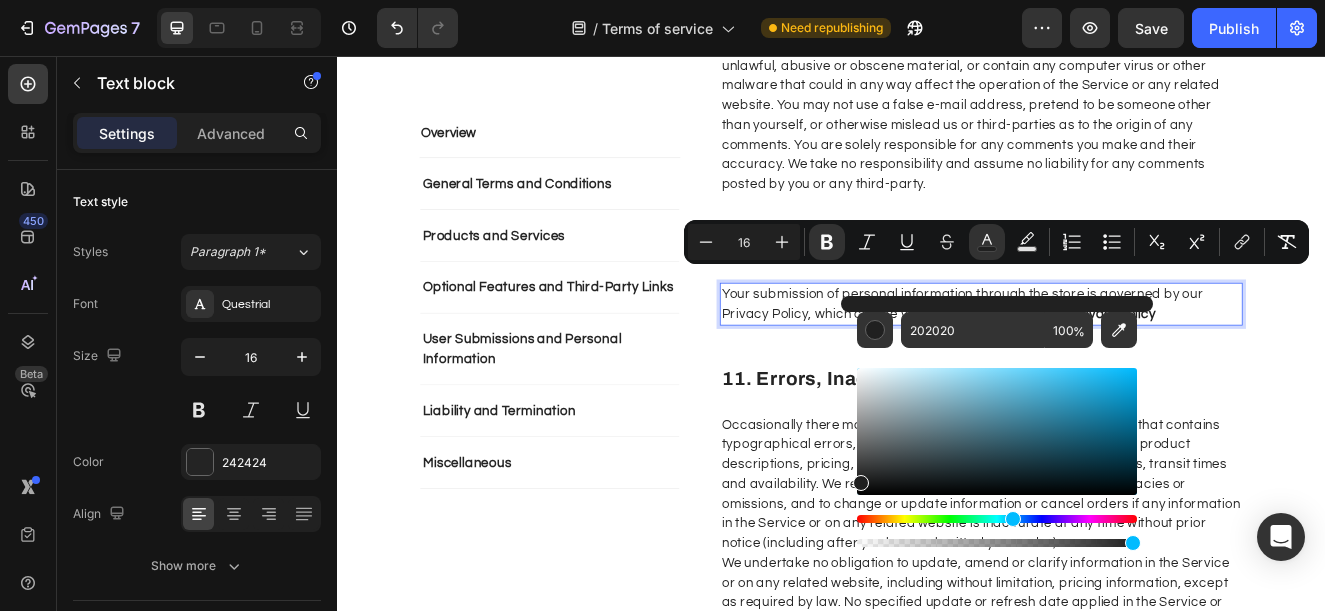 click at bounding box center (997, 519) 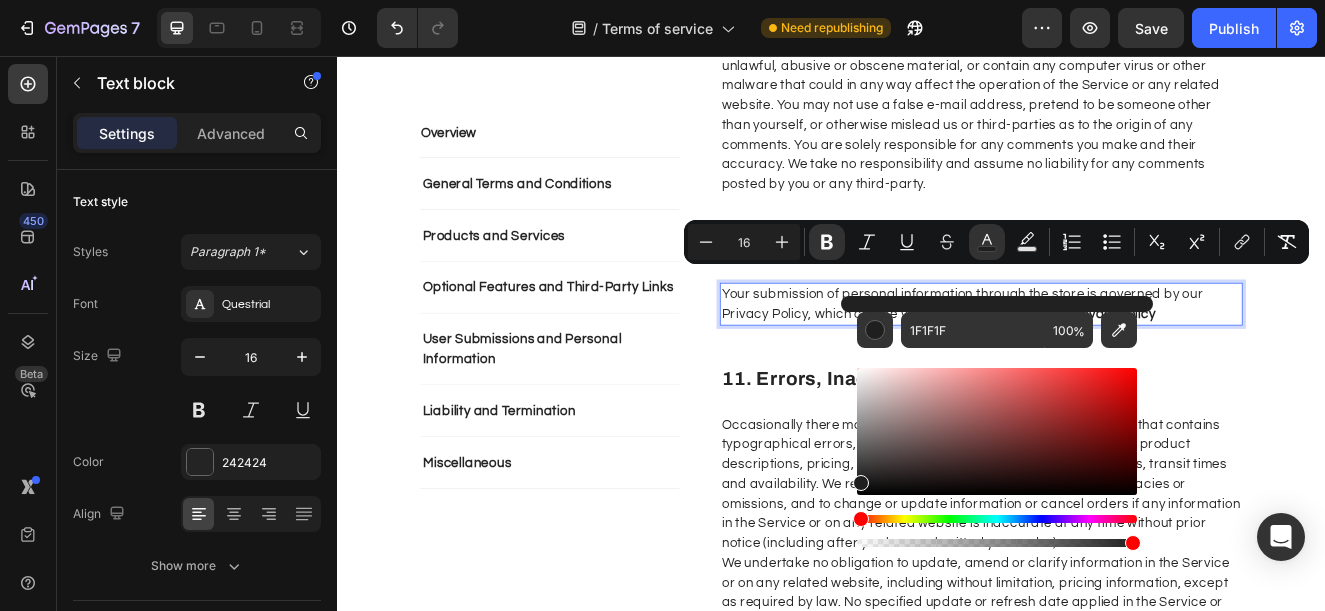 click at bounding box center (997, 519) 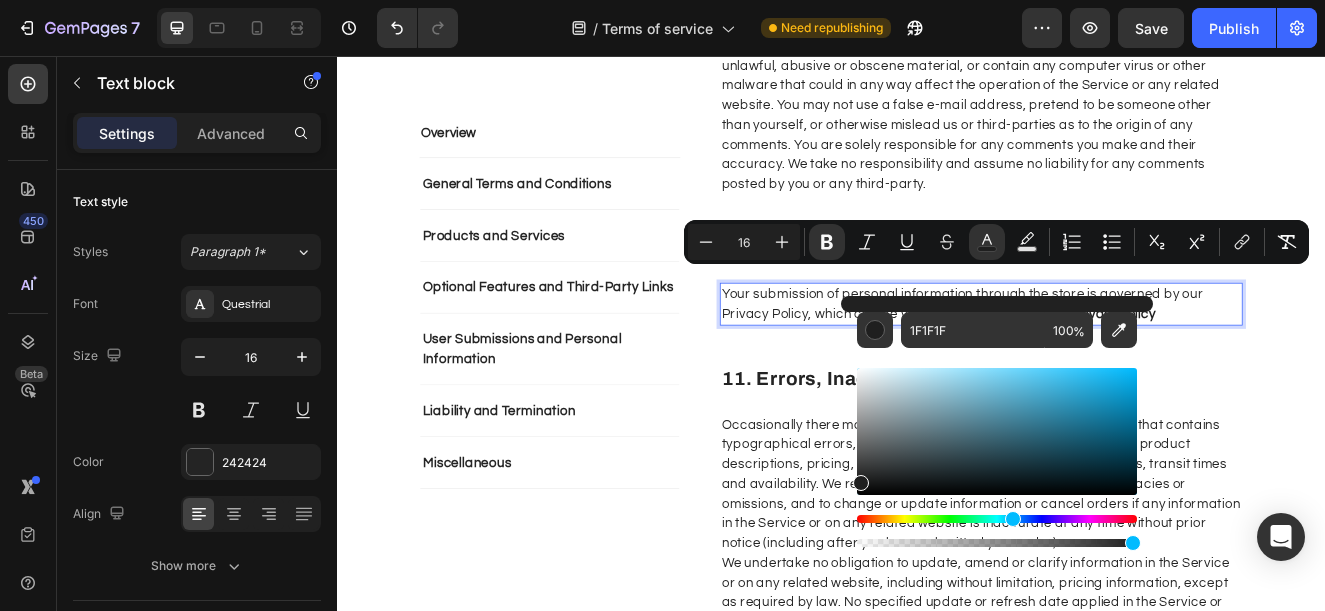 click at bounding box center [1013, 519] 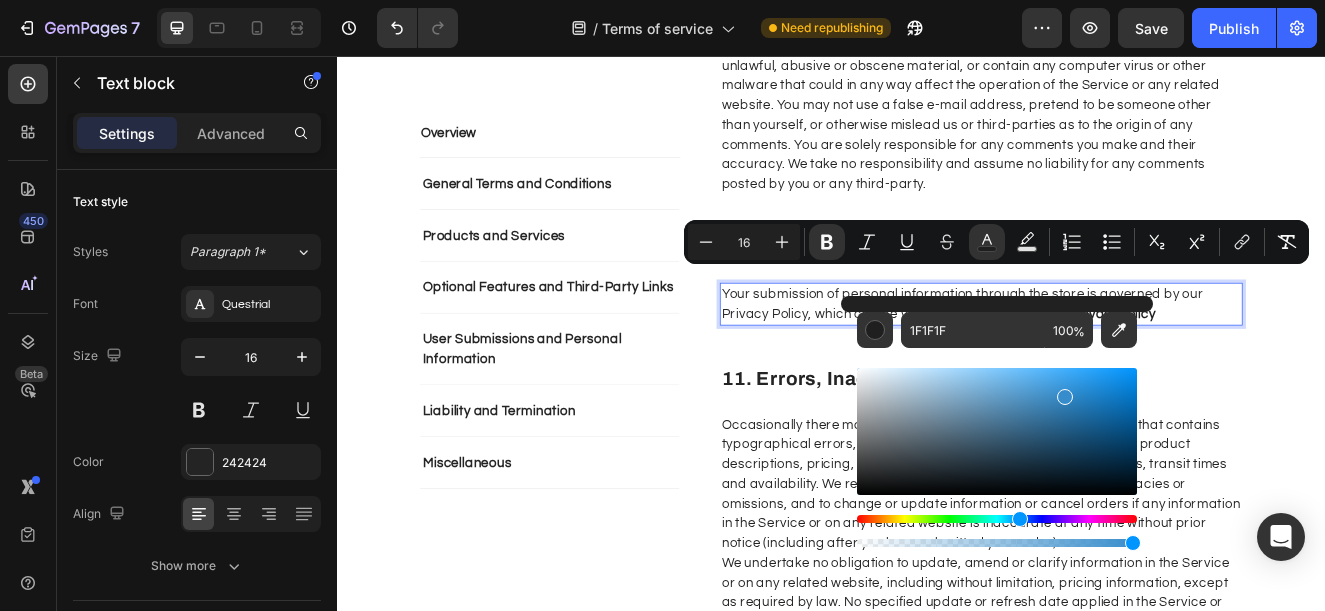 click at bounding box center (997, 431) 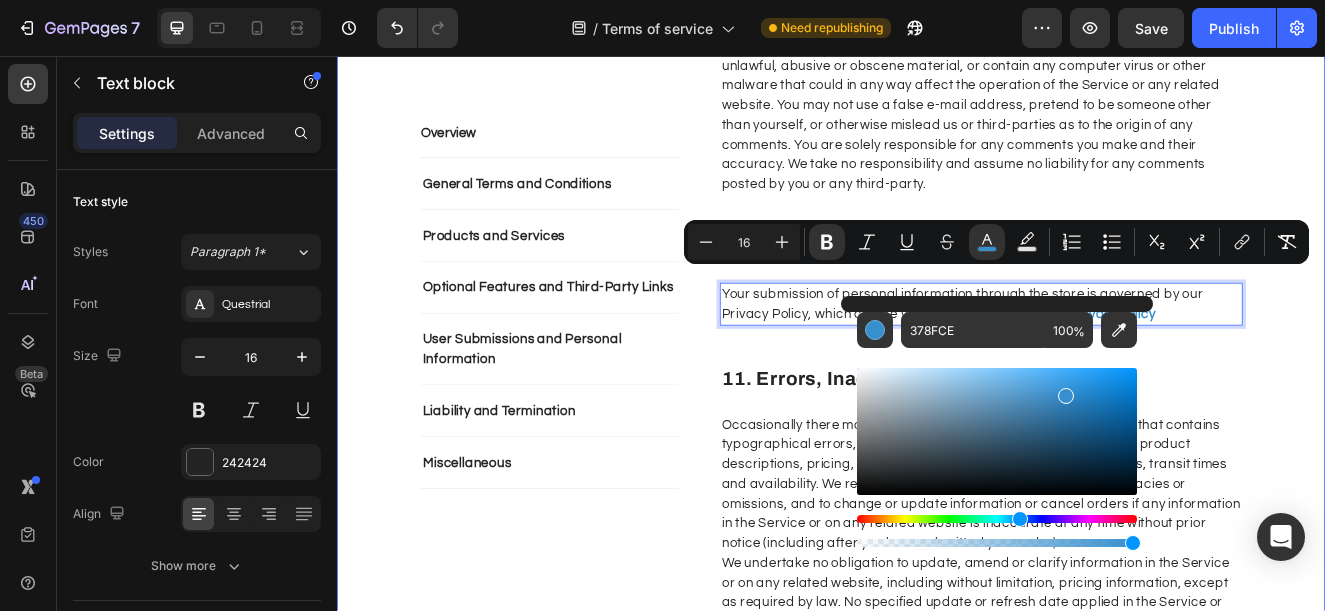 click on "Overview Text block General Terms and Conditions Products and Services Optional Features and Third-Party Links User Submissions and Personal Information Liability and Termination Miscellaneous Accordion Row Overview Heading This website is operated by  Wavytalk . Throughout the site, the terms “we”, “us” and “our” refer to Orionn. Orionn offers this website, including all information, tools and Services available from this site to you, the user, conditioned upon your acceptance of all terms, conditions, policies and notices stated here. Please read these Terms of Service carefully before accessing or using our website. By accessing or using any part of the site, you agree to be bound by these Terms of Service. If you do not agree to all the terms and conditions of this agreement, then you may not access the website or use any Services. If these Terms of Service are considered an offer, acceptance is expressly limited to these Terms of Service. Text block Row 1. Online Store Terms Heading Row Row" at bounding box center [937, -210] 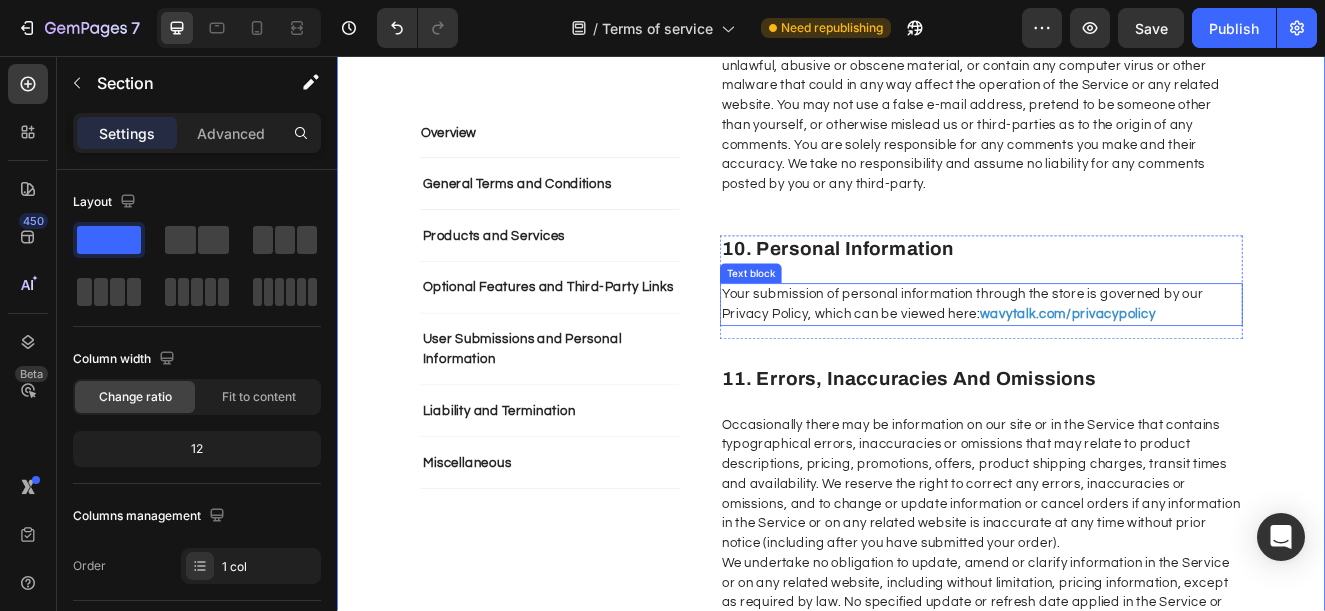 click on "Your submission of personal information through the store is governed by our Privacy Policy, which can be viewed here:  wavytalk.com/privacypolicy" at bounding box center [1119, 358] 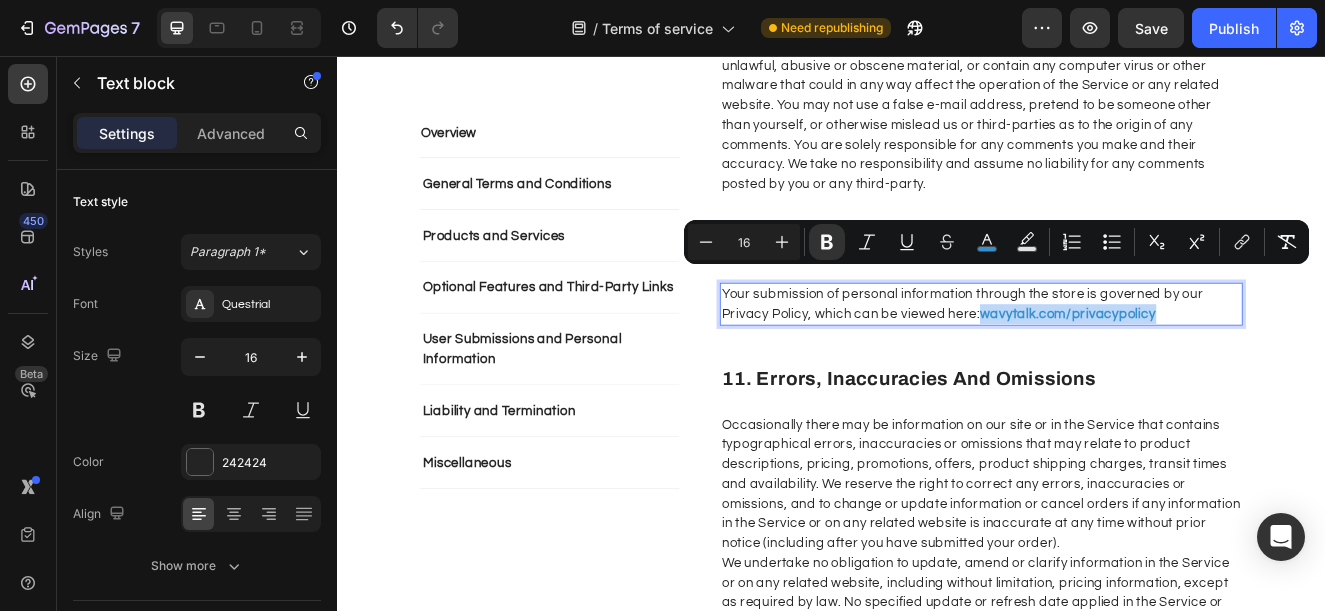 drag, startPoint x: 1331, startPoint y: 324, endPoint x: 1119, endPoint y: 332, distance: 212.1509 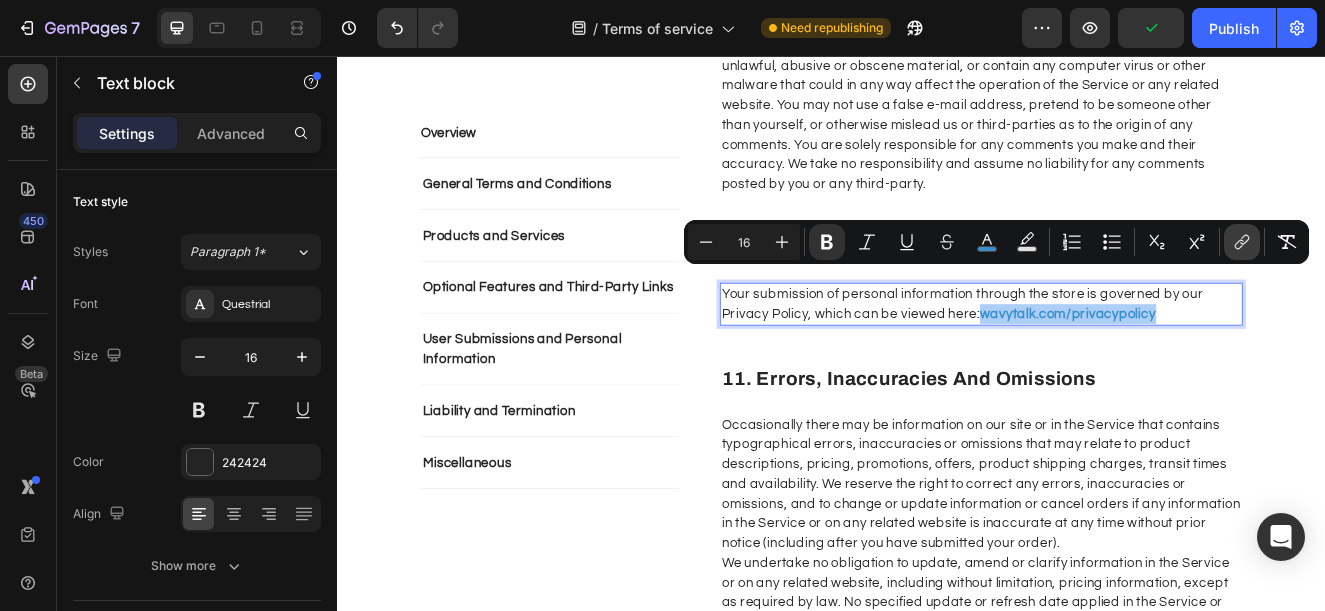 click 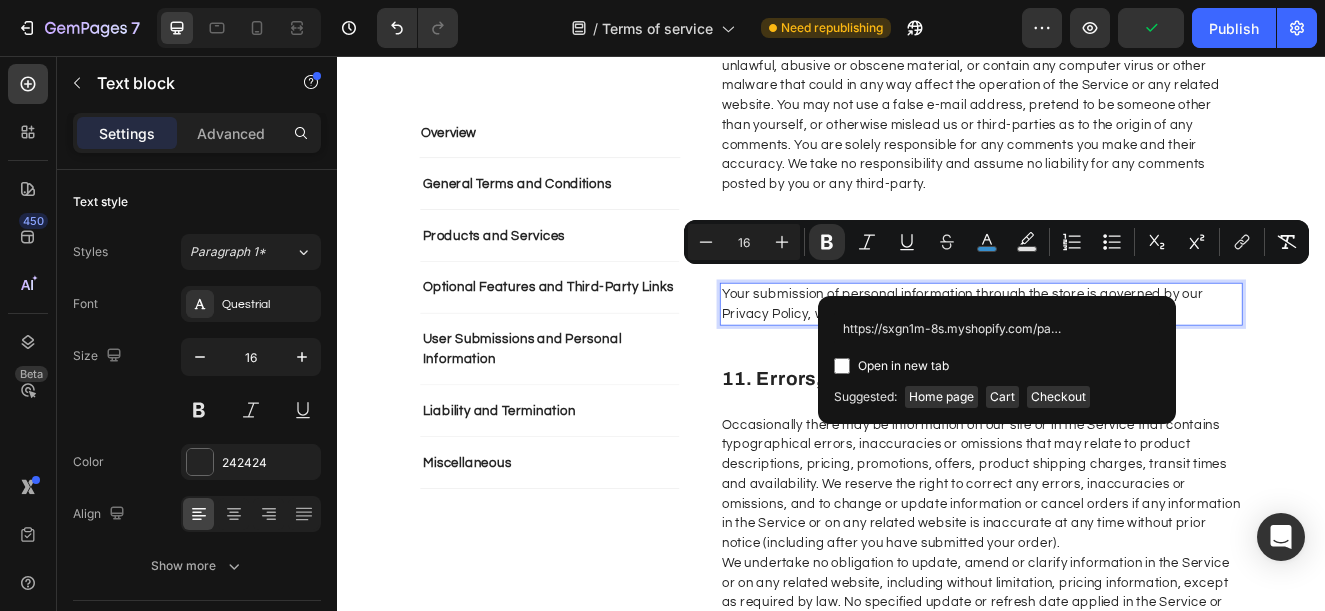 scroll, scrollTop: 0, scrollLeft: 272, axis: horizontal 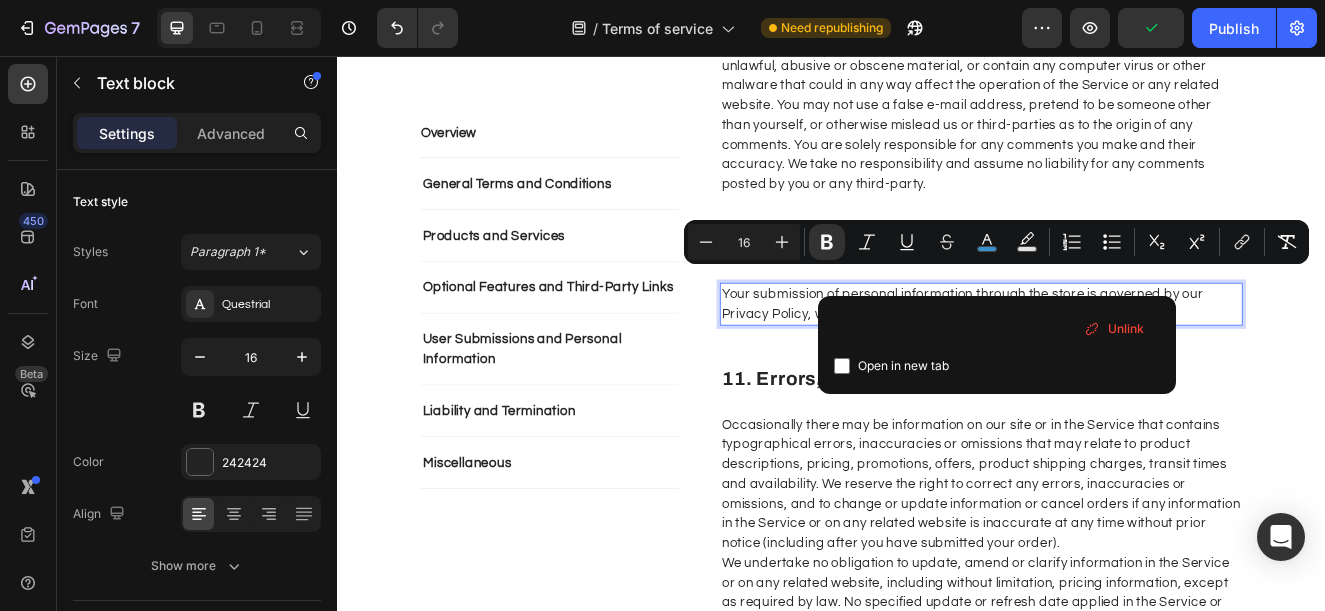 type on "https://sxgn1m-8s.myshopify.com/pages/privacy-policyyy?_ab=0&key=1754152932290" 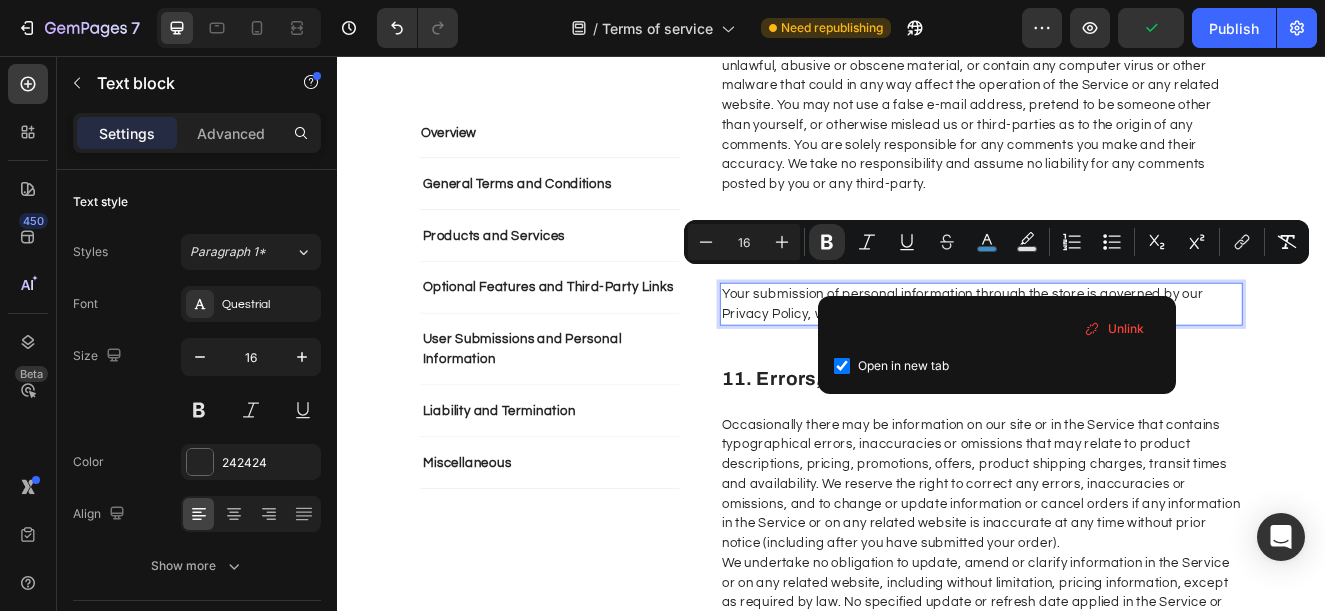 checkbox on "true" 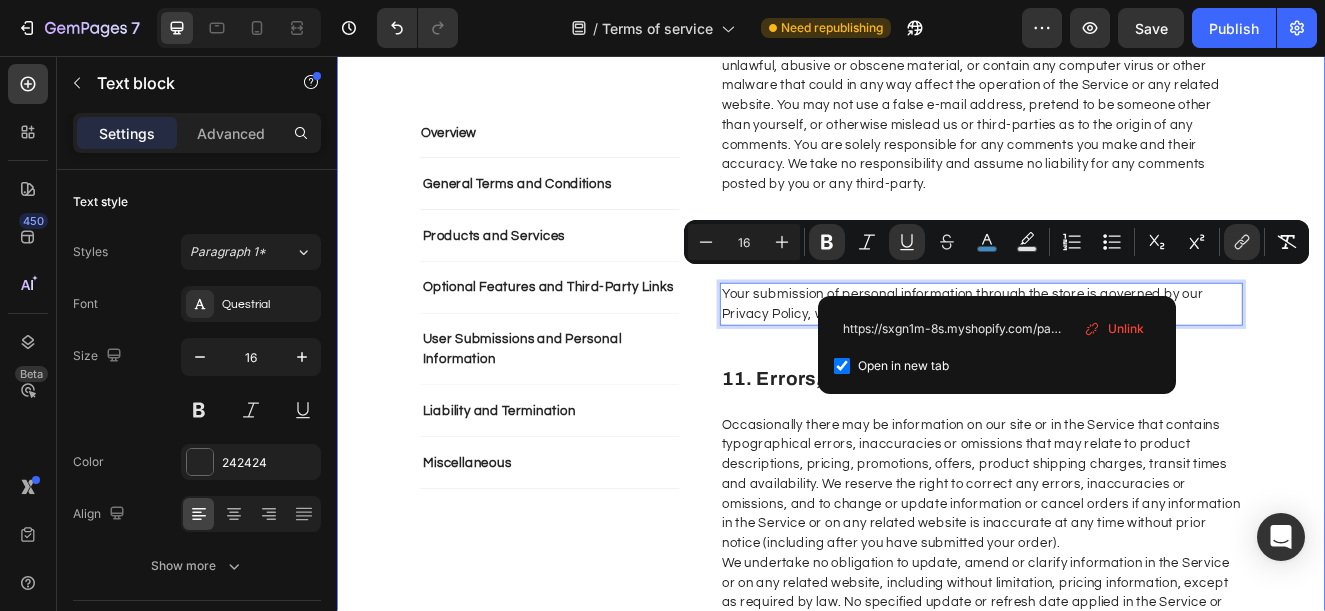 click on "Overview Text block General Terms and Conditions Products and Services Optional Features and Third-Party Links User Submissions and Personal Information Liability and Termination Miscellaneous Accordion Row Overview Heading This website is operated by  Wavytalk . Throughout the site, the terms “we”, “us” and “our” refer to Orionn. Orionn offers this website, including all information, tools and Services available from this site to you, the user, conditioned upon your acceptance of all terms, conditions, policies and notices stated here. Please read these Terms of Service carefully before accessing or using our website. By accessing or using any part of the site, you agree to be bound by these Terms of Service. If you do not agree to all the terms and conditions of this agreement, then you may not access the website or use any Services. If these Terms of Service are considered an offer, acceptance is expressly limited to these Terms of Service. Text block Row 1. Online Store Terms Heading Row Row" at bounding box center [937, -210] 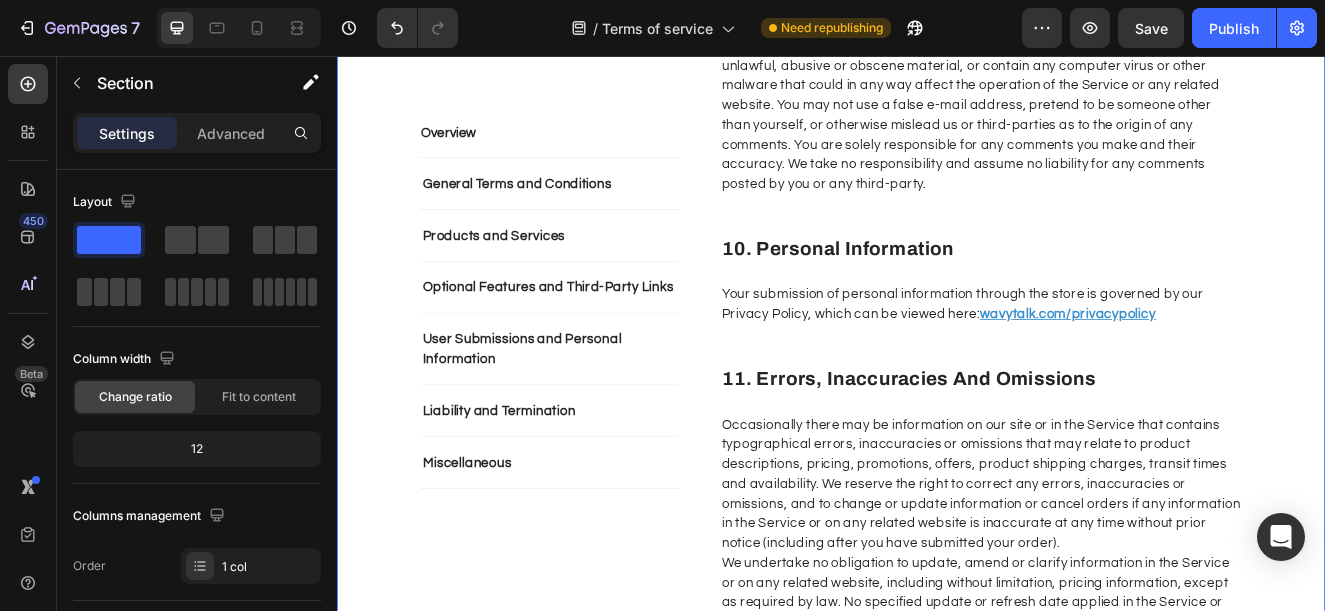 click on "Overview Text block General Terms and Conditions Products and Services Optional Features and Third-Party Links User Submissions and Personal Information Liability and Termination Miscellaneous Accordion Row Overview Heading This website is operated by  Wavytalk . Throughout the site, the terms “we”, “us” and “our” refer to Orionn. Orionn offers this website, including all information, tools and Services available from this site to you, the user, conditioned upon your acceptance of all terms, conditions, policies and notices stated here. Please read these Terms of Service carefully before accessing or using our website. By accessing or using any part of the site, you agree to be bound by these Terms of Service. If you do not agree to all the terms and conditions of this agreement, then you may not access the website or use any Services. If these Terms of Service are considered an offer, acceptance is expressly limited to these Terms of Service. Text block Row 1. Online Store Terms Heading Row Row" at bounding box center [937, -210] 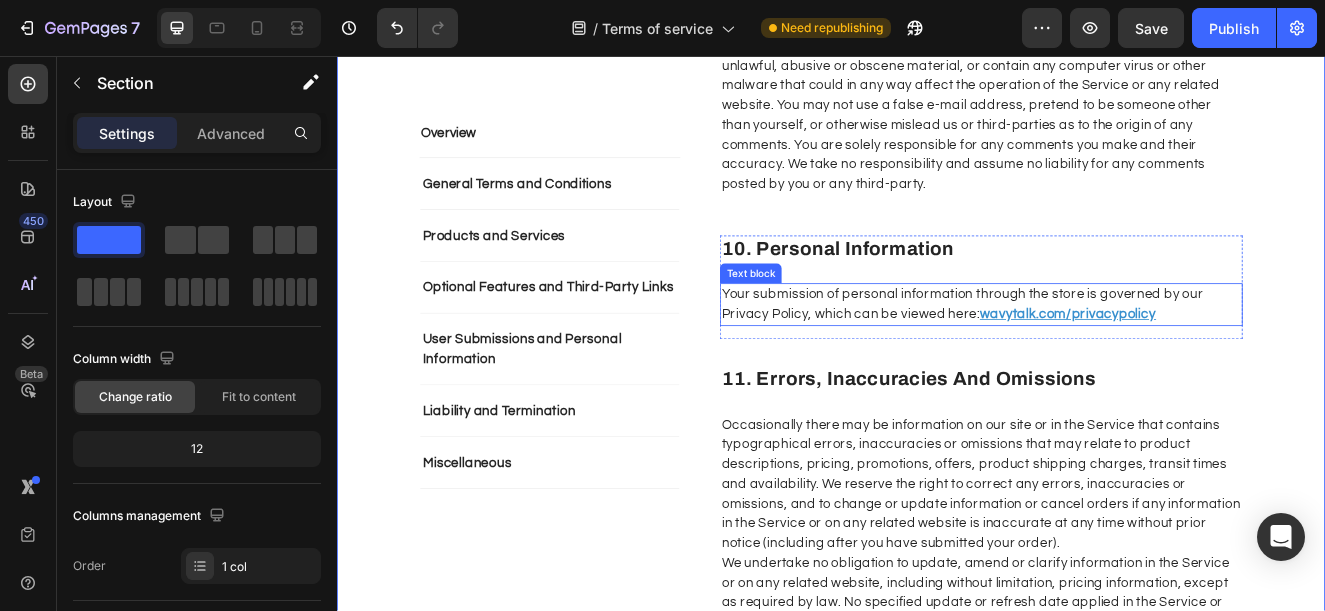 click on "Your submission of personal information through the store is governed by our Privacy Policy, which can be viewed here:  wavytalk.com/privacypolicy" at bounding box center [1119, 358] 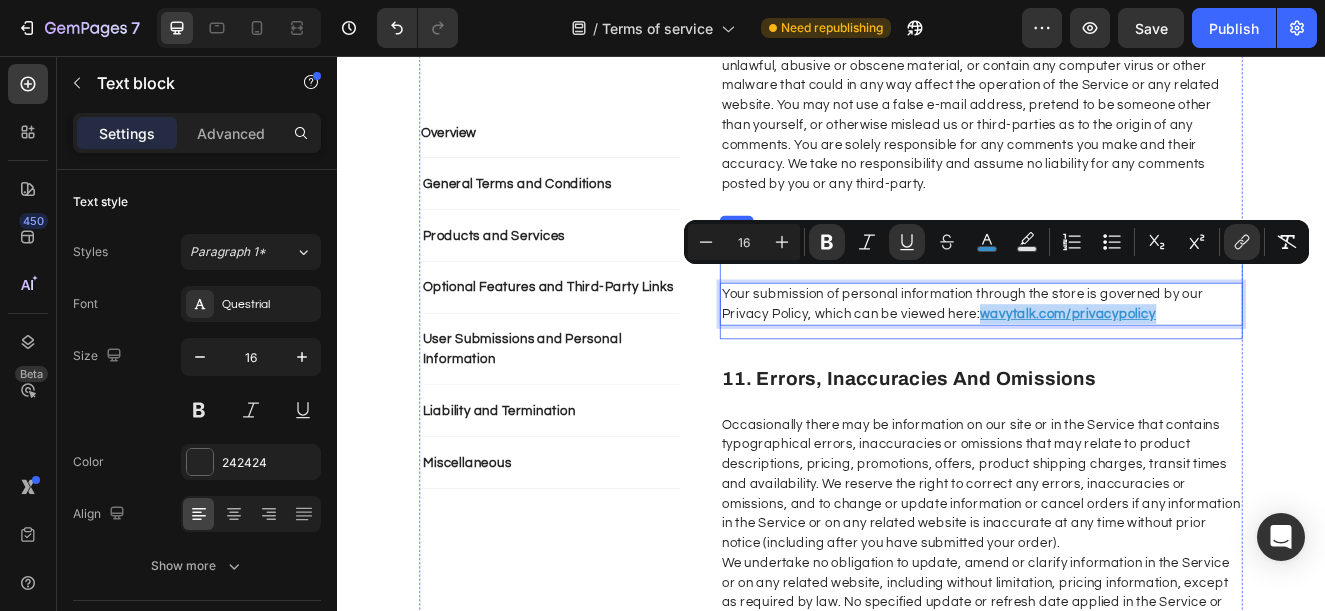 drag, startPoint x: 1342, startPoint y: 317, endPoint x: 1115, endPoint y: 336, distance: 227.79376 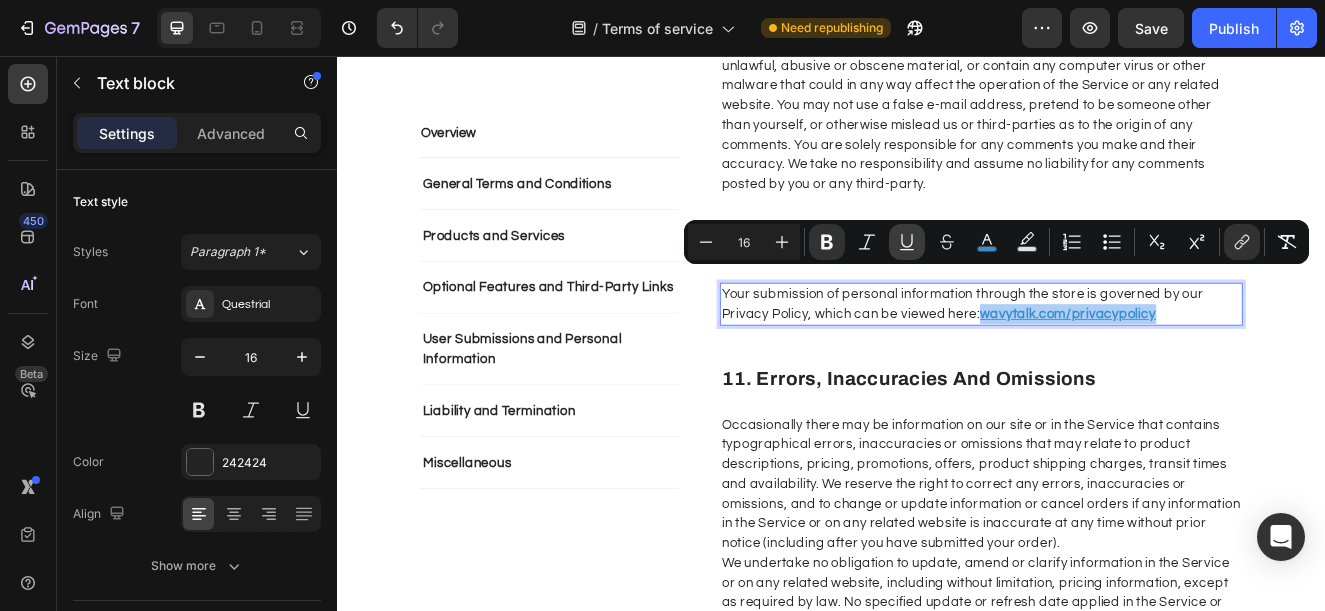 click 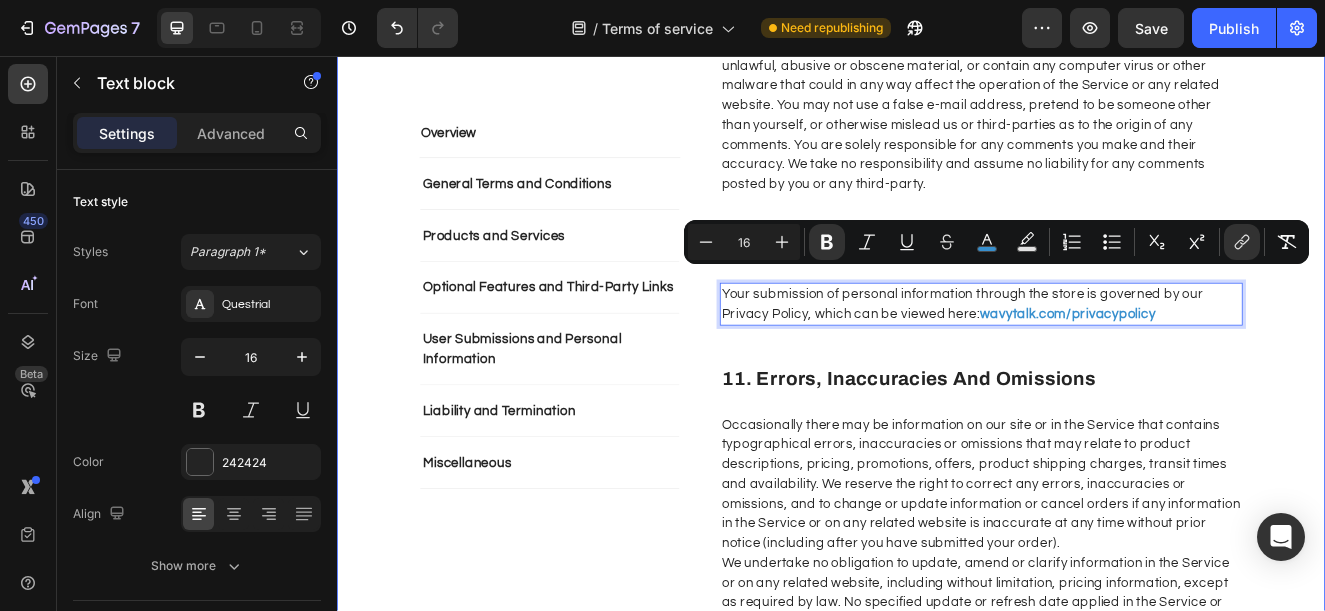 click on "Overview Text block General Terms and Conditions Products and Services Optional Features and Third-Party Links User Submissions and Personal Information Liability and Termination Miscellaneous Accordion Row Overview Heading This website is operated by  Wavytalk . Throughout the site, the terms “we”, “us” and “our” refer to Orionn. Orionn offers this website, including all information, tools and Services available from this site to you, the user, conditioned upon your acceptance of all terms, conditions, policies and notices stated here. Please read these Terms of Service carefully before accessing or using our website. By accessing or using any part of the site, you agree to be bound by these Terms of Service. If you do not agree to all the terms and conditions of this agreement, then you may not access the website or use any Services. If these Terms of Service are considered an offer, acceptance is expressly limited to these Terms of Service. Text block Row 1. Online Store Terms Heading Row Row" at bounding box center (937, -210) 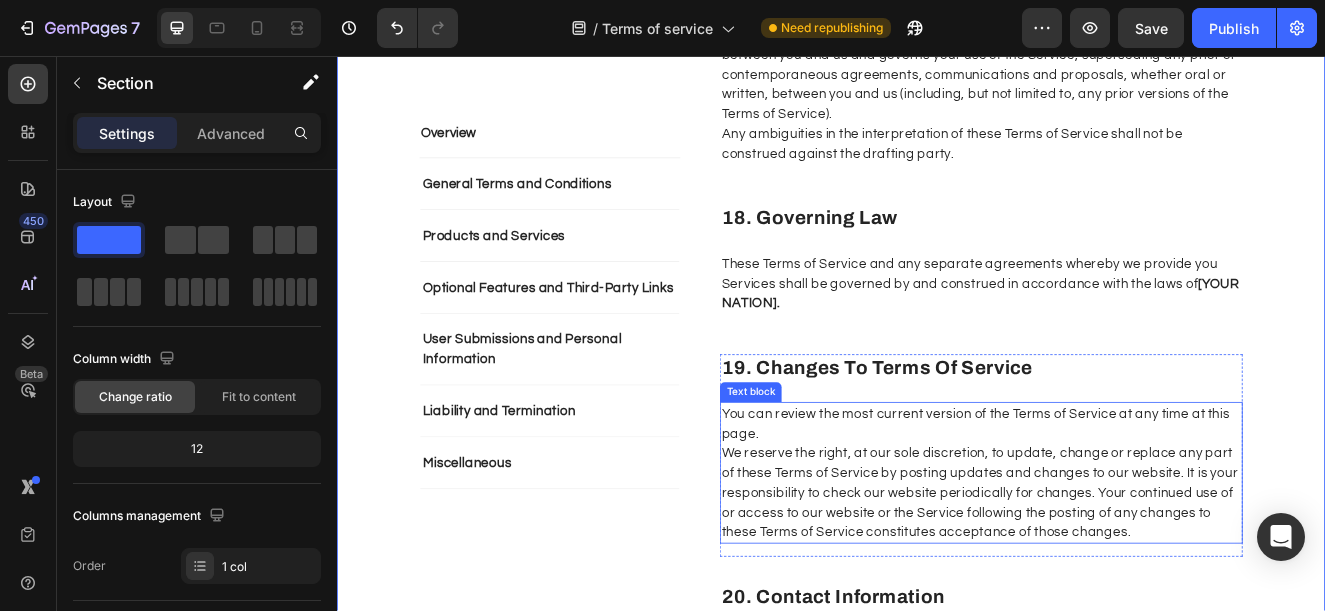 scroll, scrollTop: 7800, scrollLeft: 0, axis: vertical 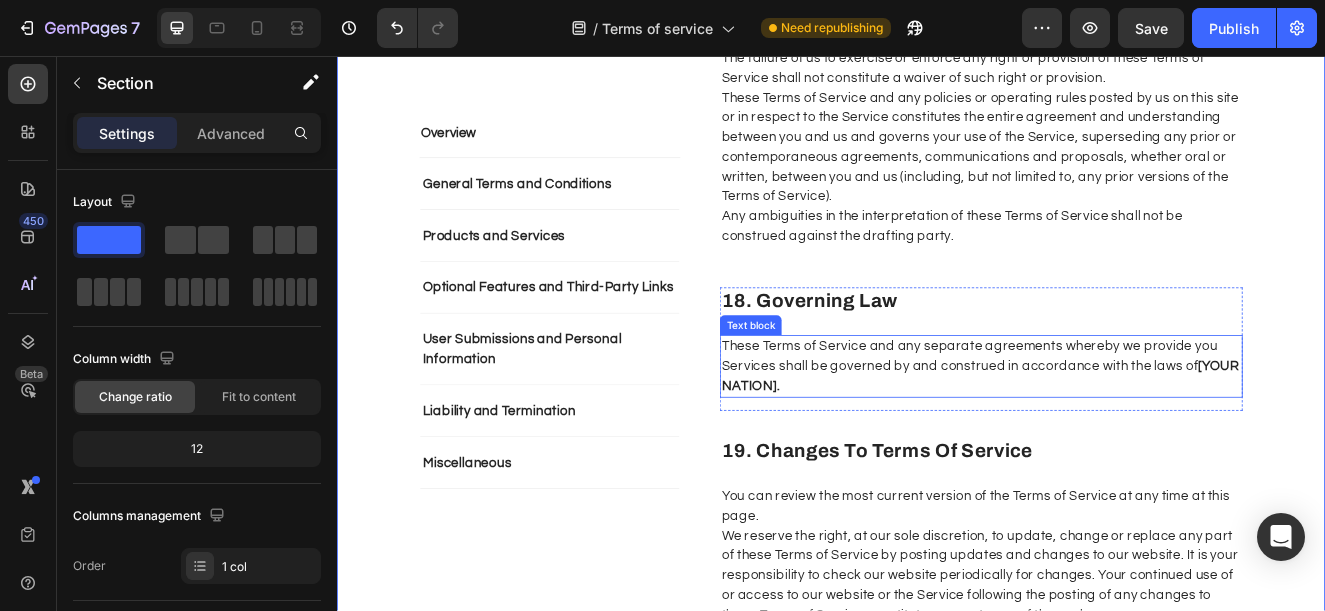 click on "[YOUR NATION]." at bounding box center [1118, 445] 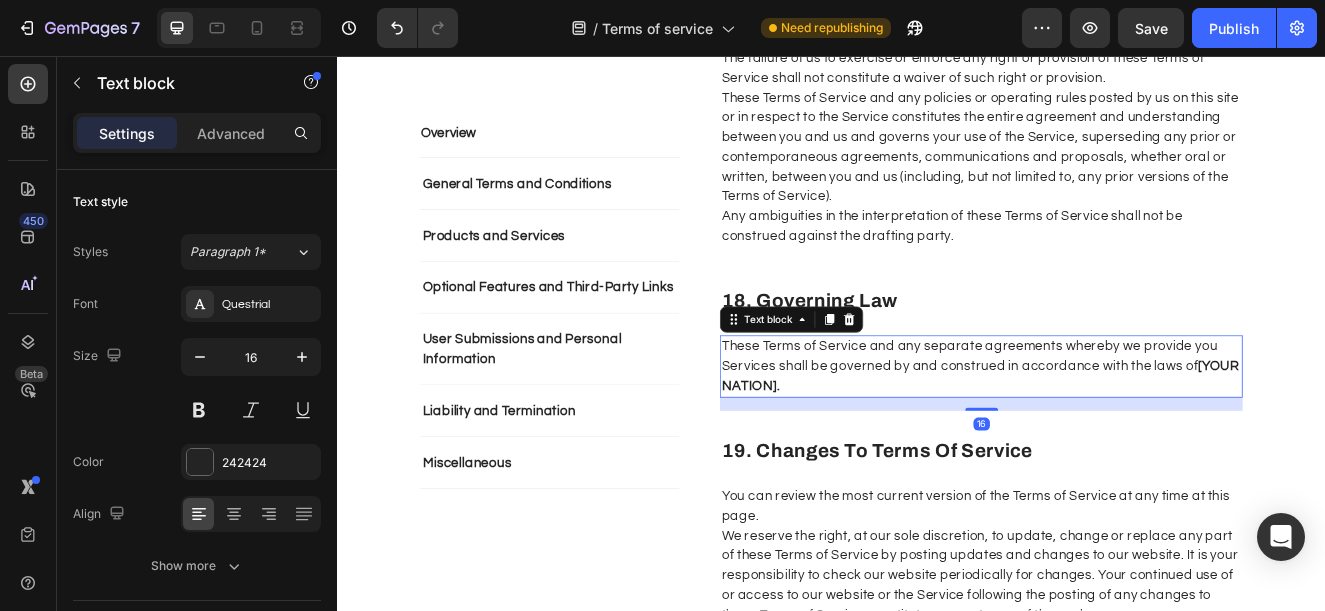 click on "[YOUR NATION]." at bounding box center (1118, 445) 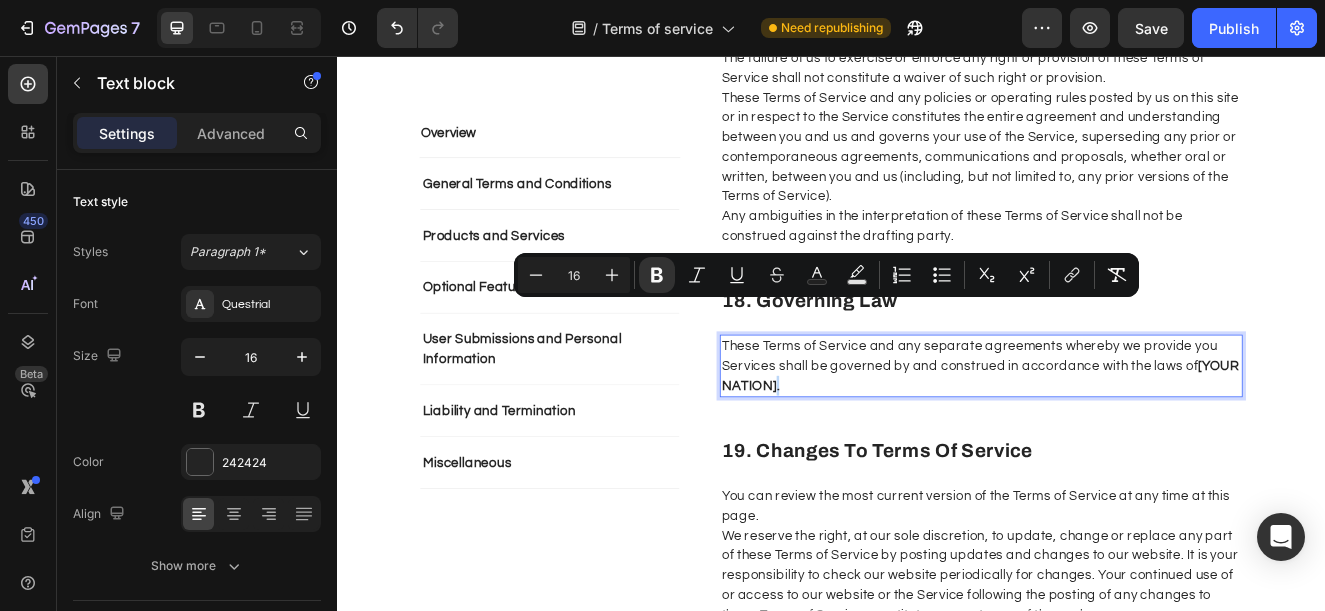 click on "[YOUR NATION]." at bounding box center (1118, 445) 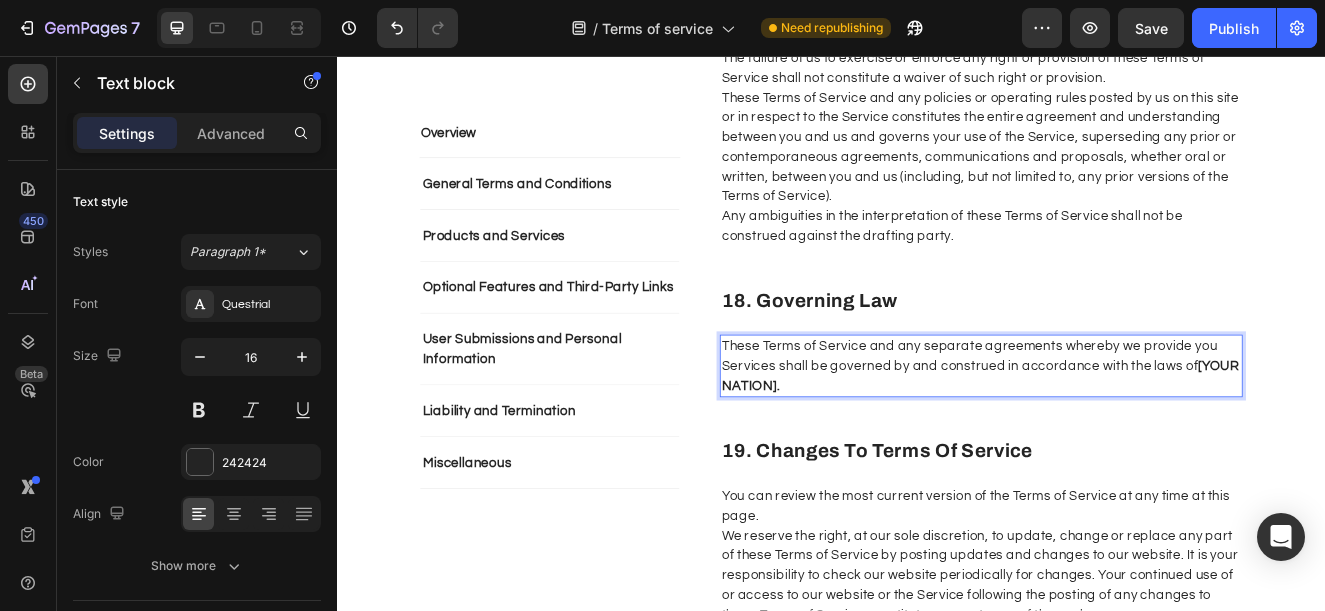 drag, startPoint x: 860, startPoint y: 365, endPoint x: 1374, endPoint y: 335, distance: 514.87476 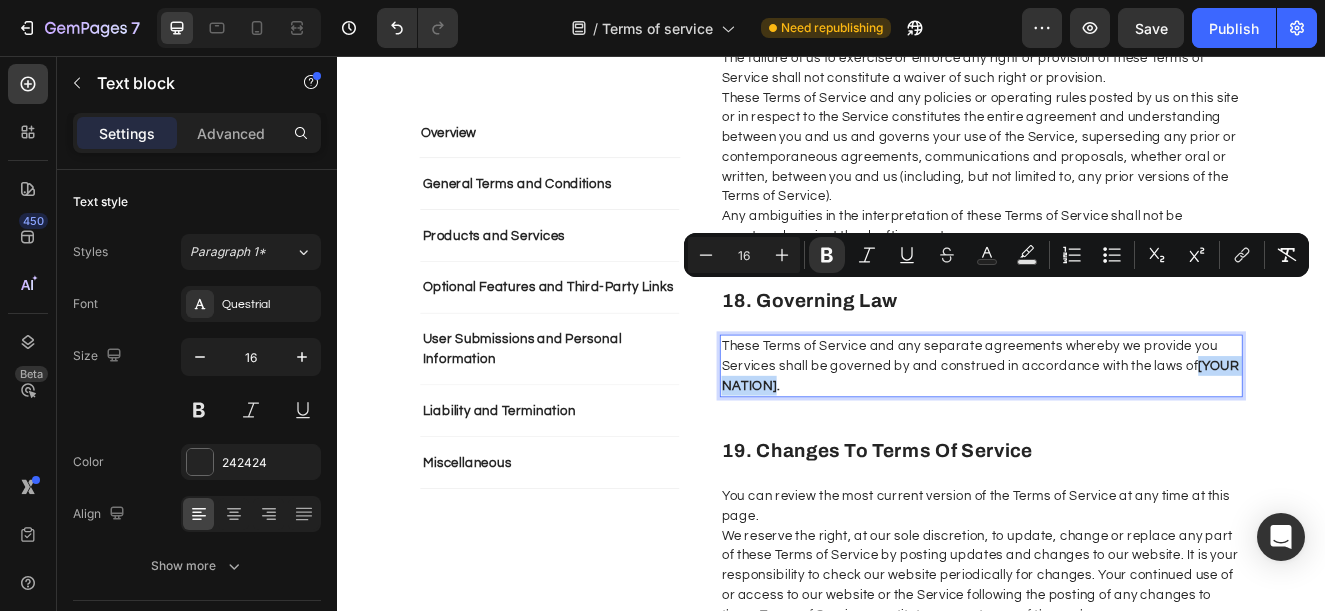 drag, startPoint x: 1374, startPoint y: 337, endPoint x: 861, endPoint y: 370, distance: 514.0603 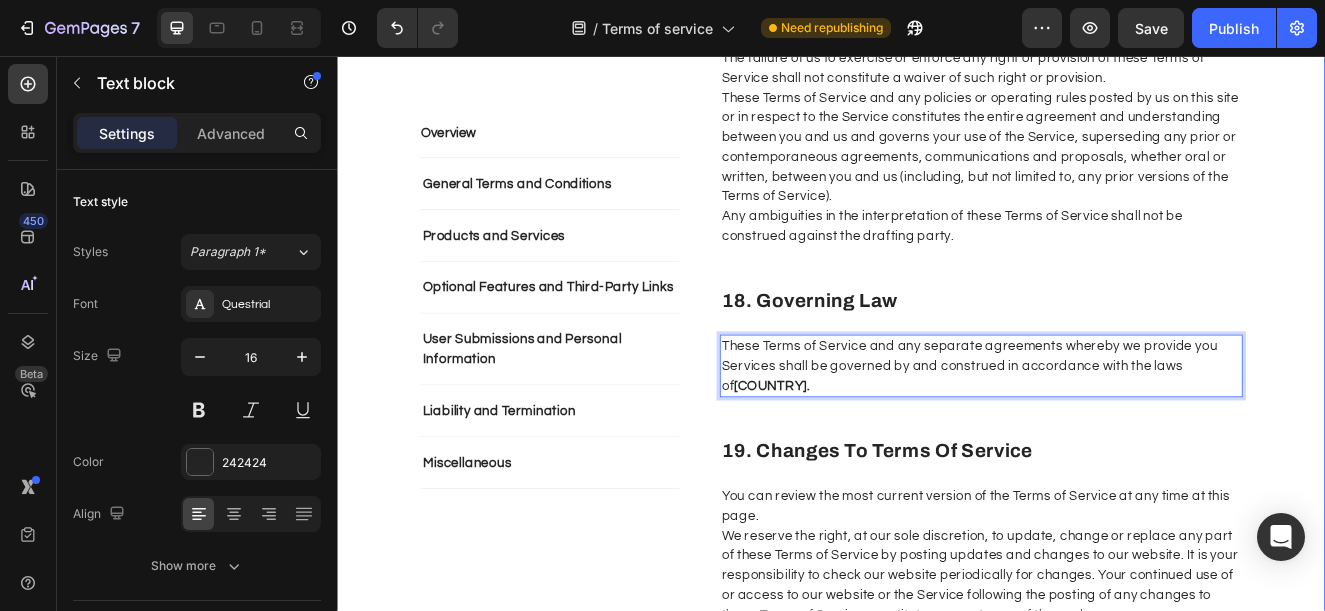 click on "Overview Text block General Terms and Conditions Products and Services Optional Features and Third-Party Links User Submissions and Personal Information Liability and Termination Miscellaneous Accordion Row Overview Heading This website is operated by  Wavytalk . Throughout the site, the terms “we”, “us” and “our” refer to Orionn. Orionn offers this website, including all information, tools and Services available from this site to you, the user, conditioned upon your acceptance of all terms, conditions, policies and notices stated here. Please read these Terms of Service carefully before accessing or using our website. By accessing or using any part of the site, you agree to be bound by these Terms of Service. If you do not agree to all the terms and conditions of this agreement, then you may not access the website or use any Services. If these Terms of Service are considered an offer, acceptance is expressly limited to these Terms of Service. Text block Row 1. Online Store Terms Heading Row Row" at bounding box center (937, -3210) 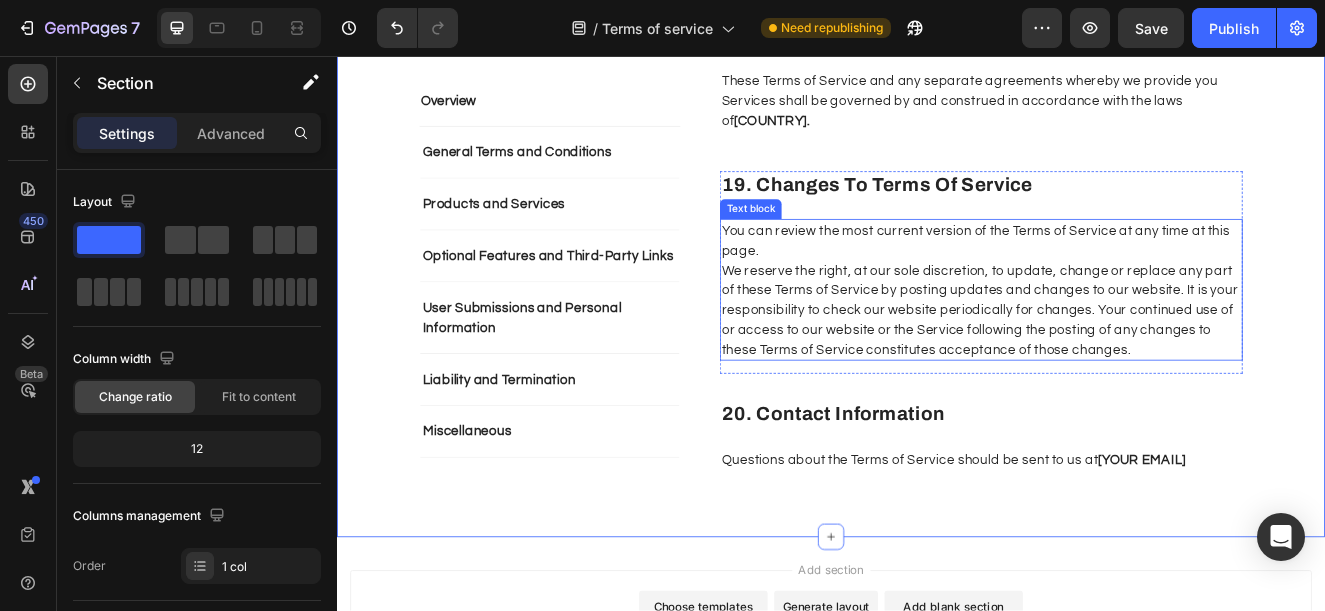 scroll, scrollTop: 8201, scrollLeft: 0, axis: vertical 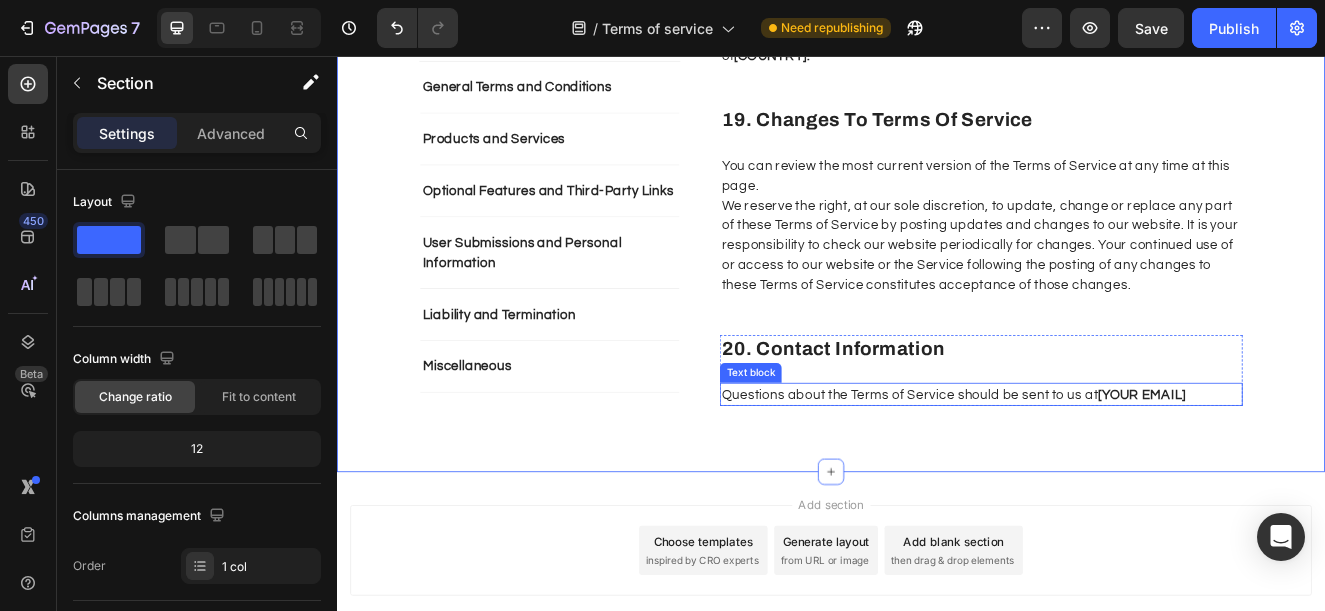 click on "Questions about the Terms of Service should be sent to us at  [YOUR EMAIL]" at bounding box center [1119, 468] 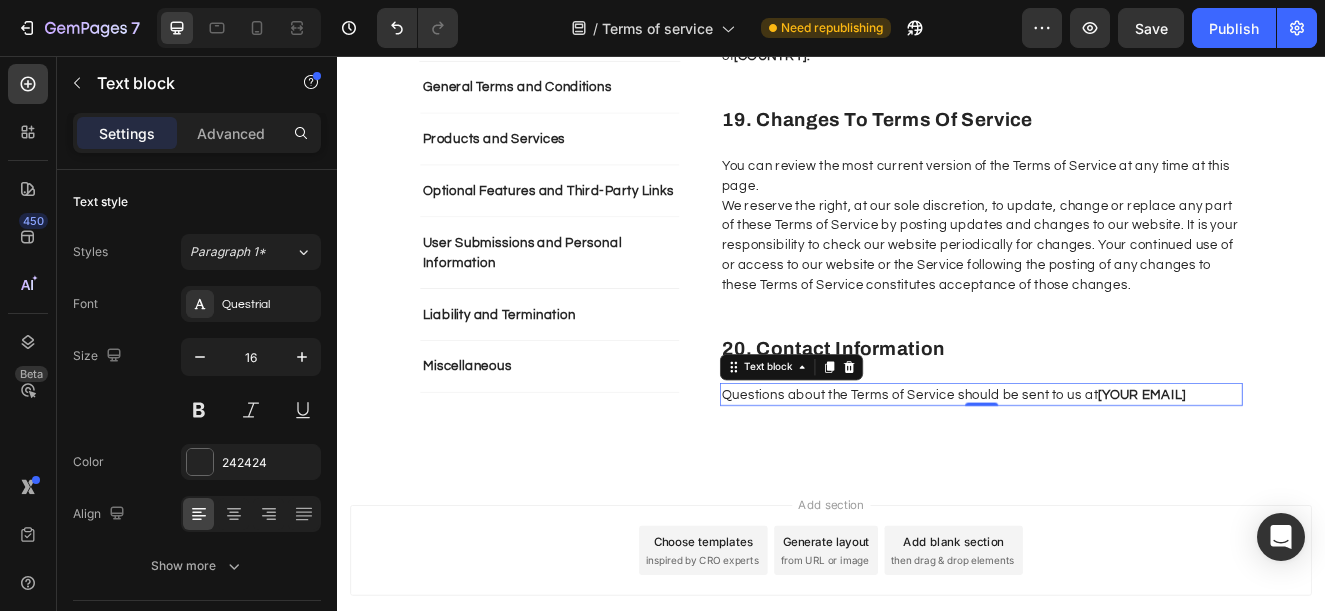 click on "[YOUR EMAIL]" at bounding box center [1314, 468] 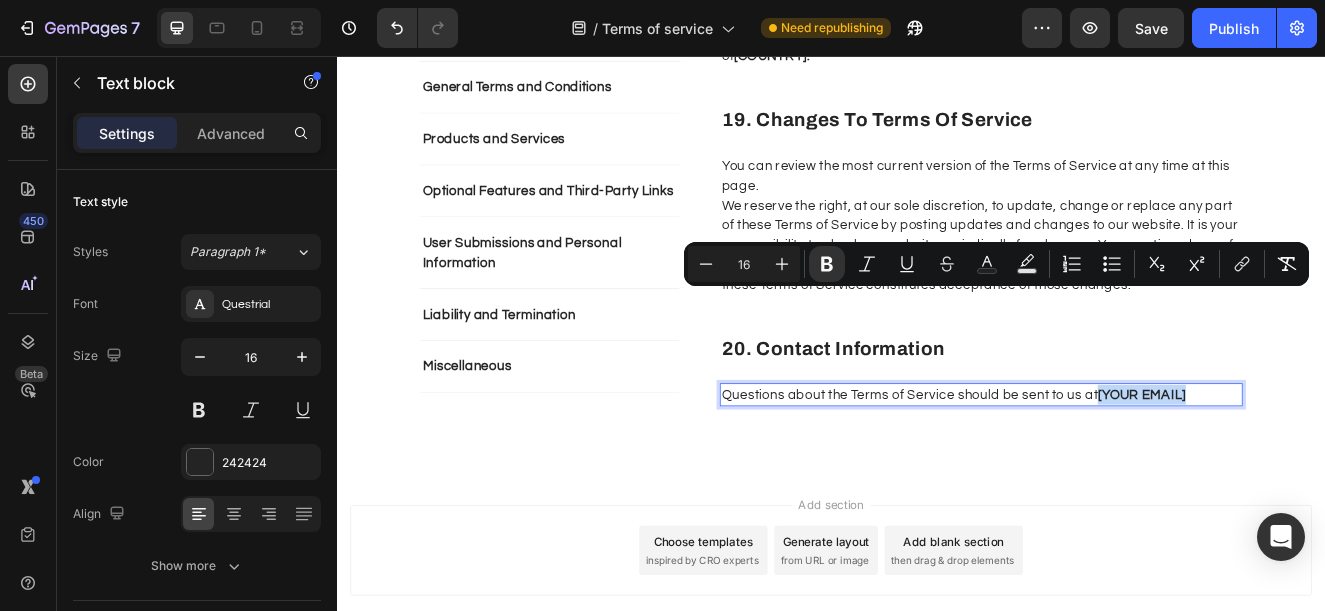 drag, startPoint x: 1373, startPoint y: 347, endPoint x: 1257, endPoint y: 362, distance: 116.965805 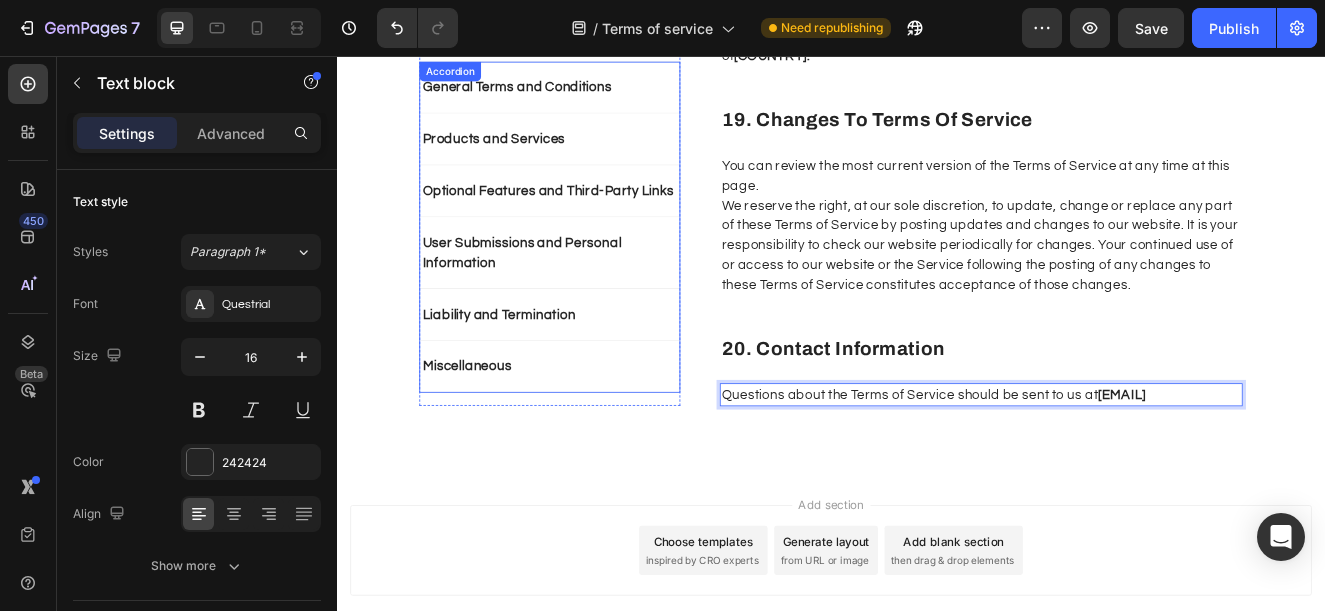 drag, startPoint x: 1018, startPoint y: 372, endPoint x: 707, endPoint y: 368, distance: 311.02573 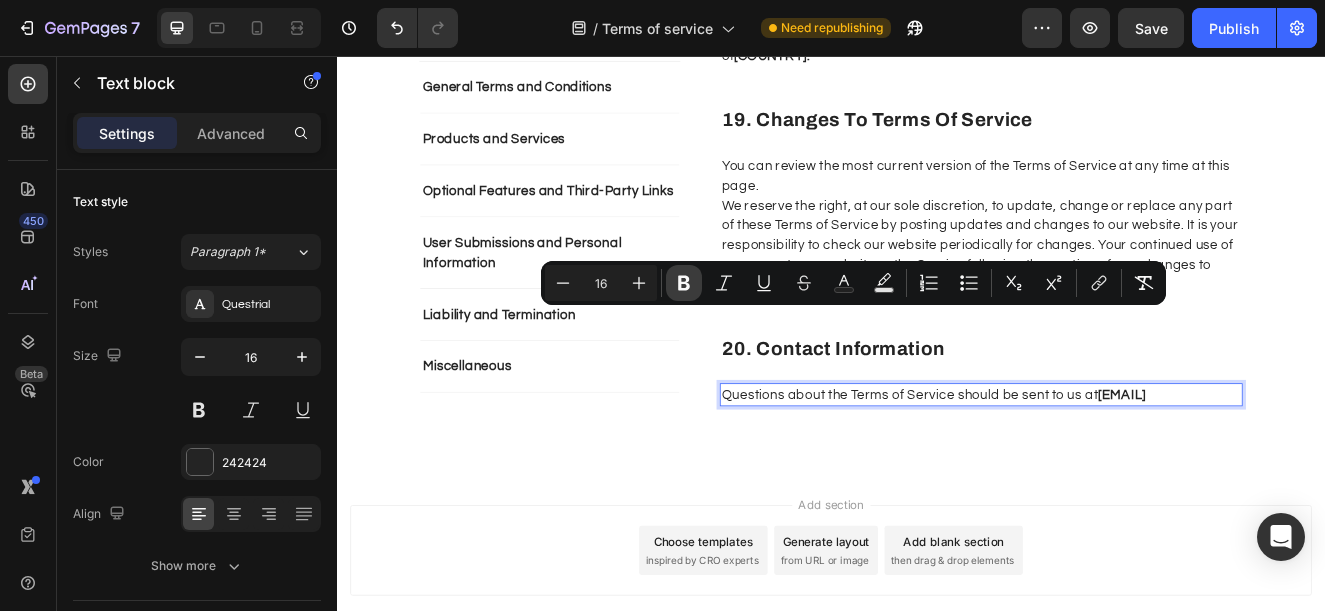 click 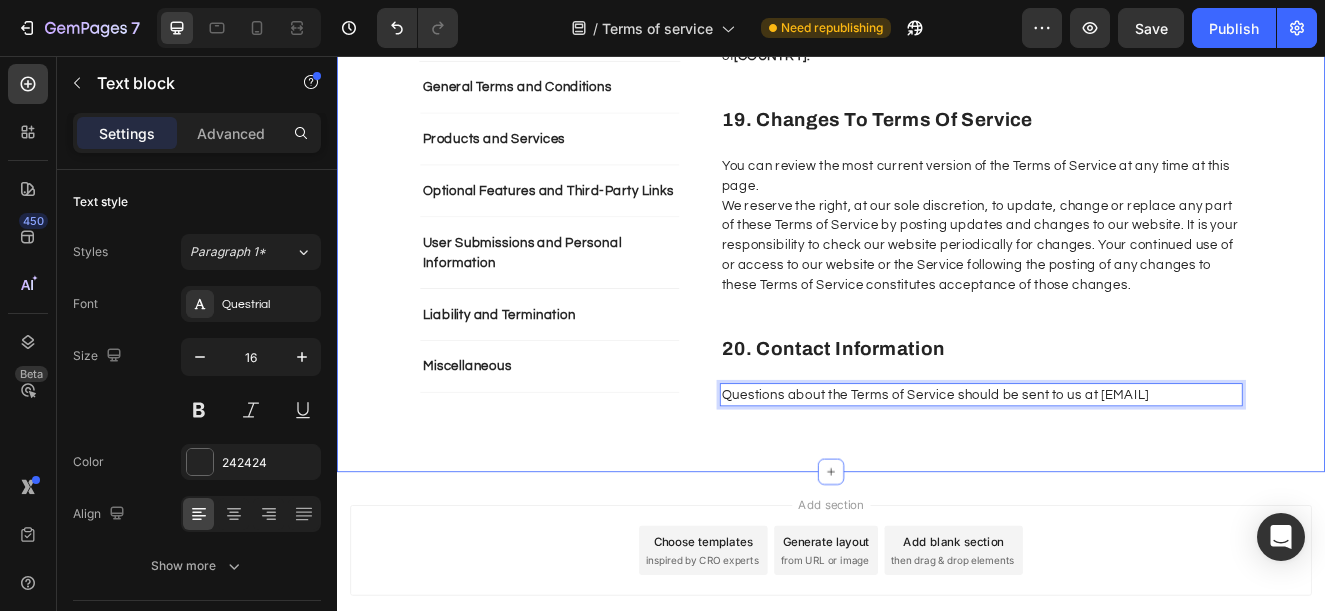 click on "Overview Text block General Terms and Conditions Products and Services Optional Features and Third-Party Links User Submissions and Personal Information Liability and Termination Miscellaneous Accordion Row Overview Heading This website is operated by  Wavytalk . Throughout the site, the terms “we”, “us” and “our” refer to Orionn. Orionn offers this website, including all information, tools and Services available from this site to you, the user, conditioned upon your acceptance of all terms, conditions, policies and notices stated here. Please read these Terms of Service carefully before accessing or using our website. By accessing or using any part of the site, you agree to be bound by these Terms of Service. If you do not agree to all the terms and conditions of this agreement, then you may not access the website or use any Services. If these Terms of Service are considered an offer, acceptance is expressly limited to these Terms of Service. Text block Row 1. Online Store Terms Heading Row Row" at bounding box center [937, -3627] 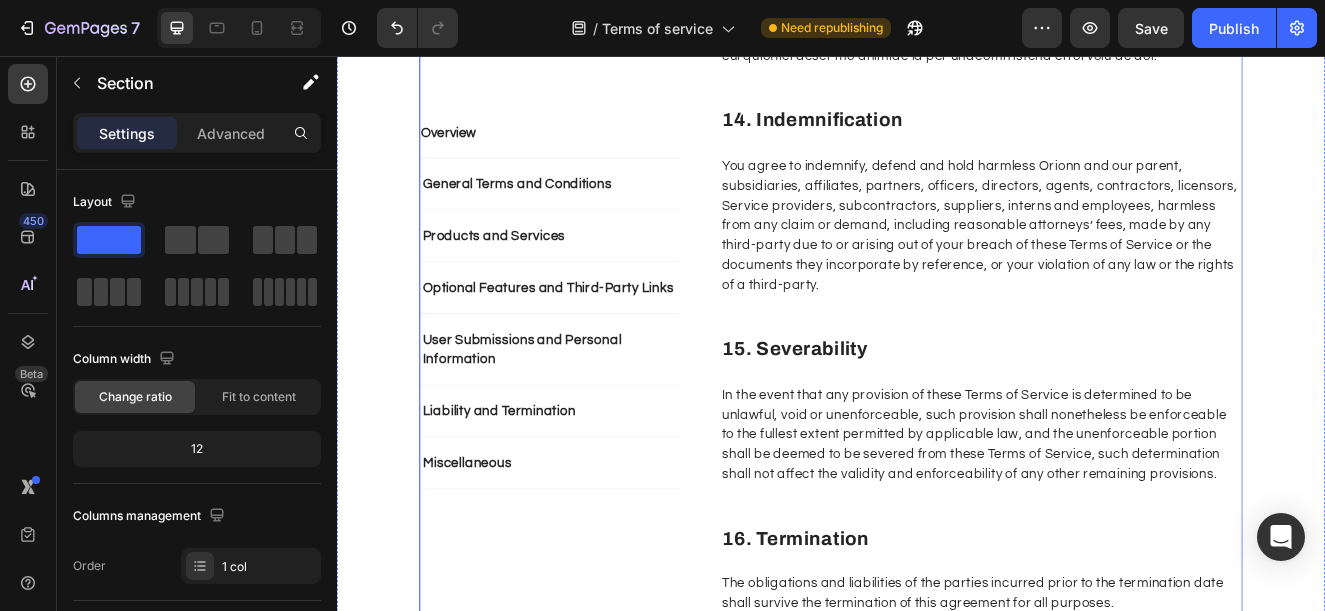 scroll, scrollTop: 6701, scrollLeft: 0, axis: vertical 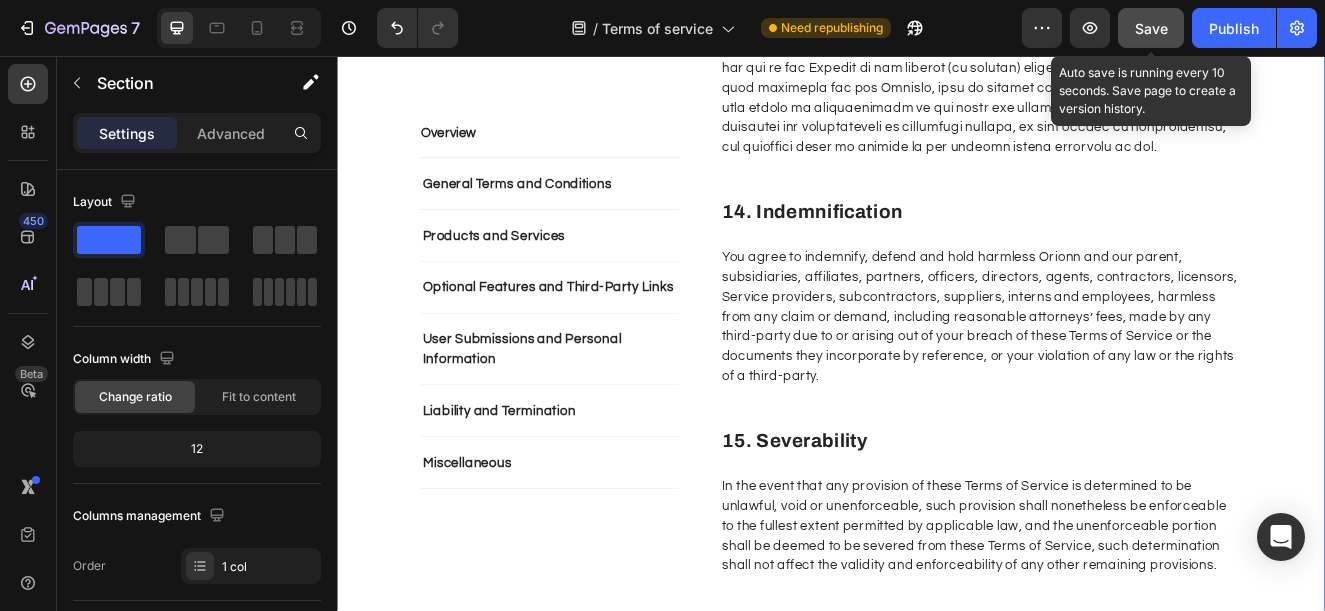 click on "Save" at bounding box center (1151, 28) 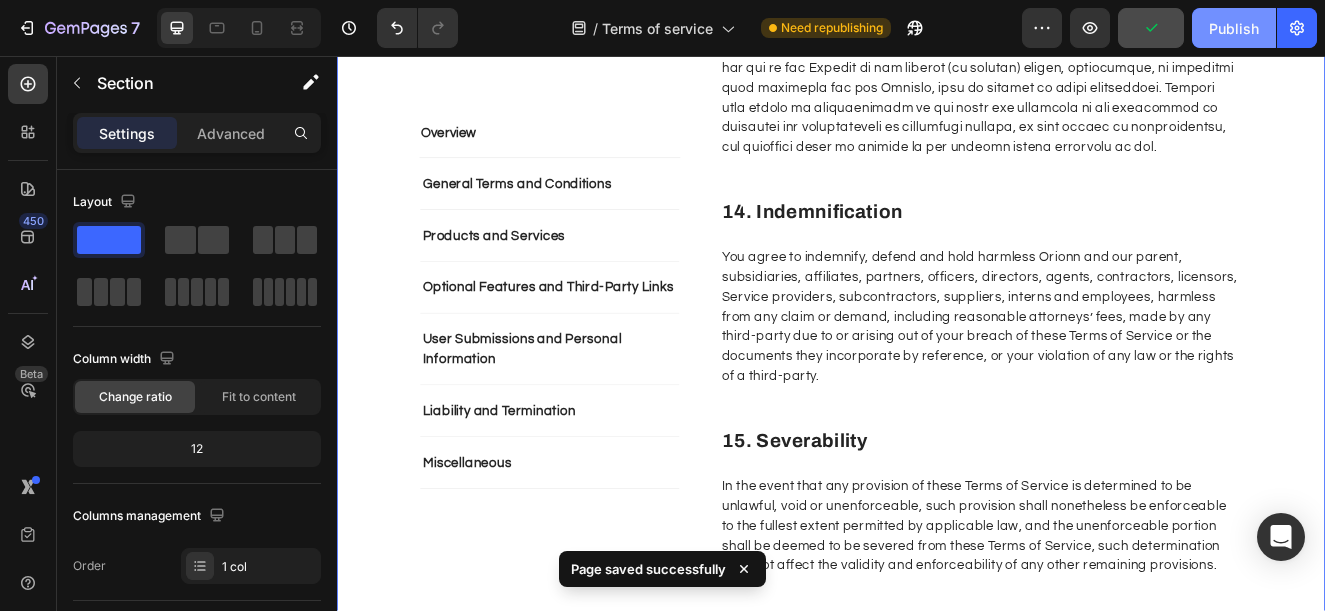 click on "Publish" 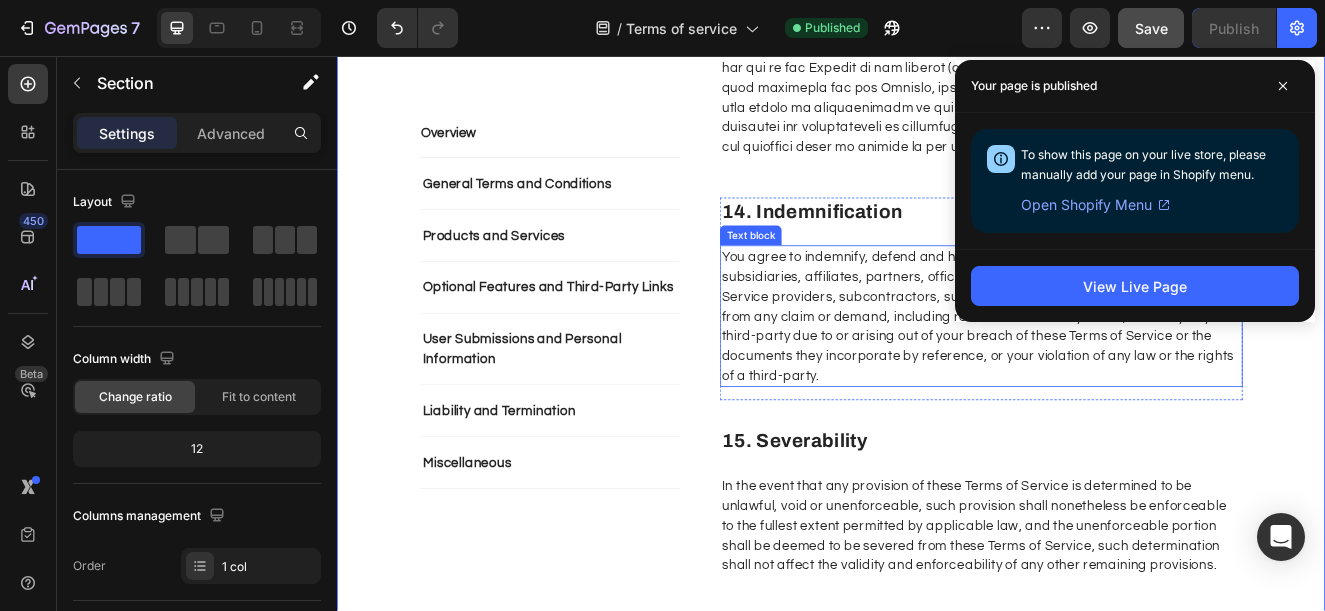 click on "You agree to indemnify, defend and hold harmless Orionn and our parent, subsidiaries, affiliates, partners, officers, directors, agents, contractors, licensors, Service providers, subcontractors, suppliers, interns and employees, harmless from any claim or demand, including reasonable attorneys’ fees, made by any third-party due to or arising out of your breach of these Terms of Service or the documents they incorporate by reference, or your violation of any law or the rights of a third-party." at bounding box center (1119, 373) 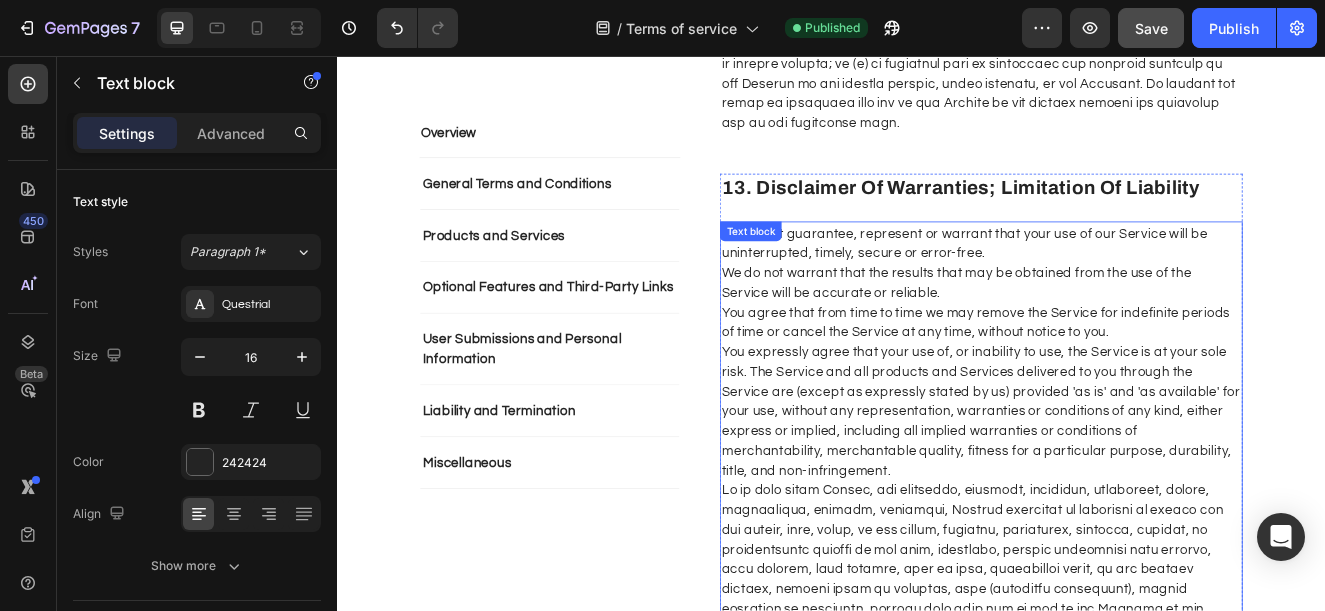 scroll, scrollTop: 5801, scrollLeft: 0, axis: vertical 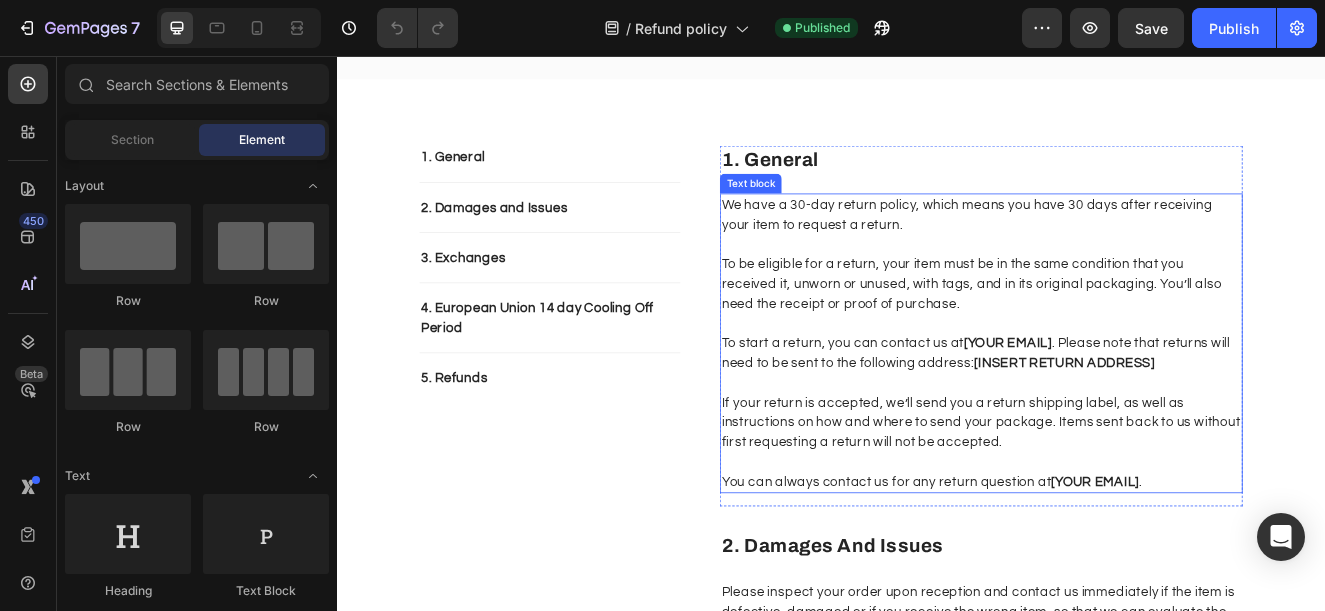 click on "To start a return, you can contact us at  [EMAIL] . Please note that returns will need to be sent to the following address:  [ADDRESS]" at bounding box center (1119, 405) 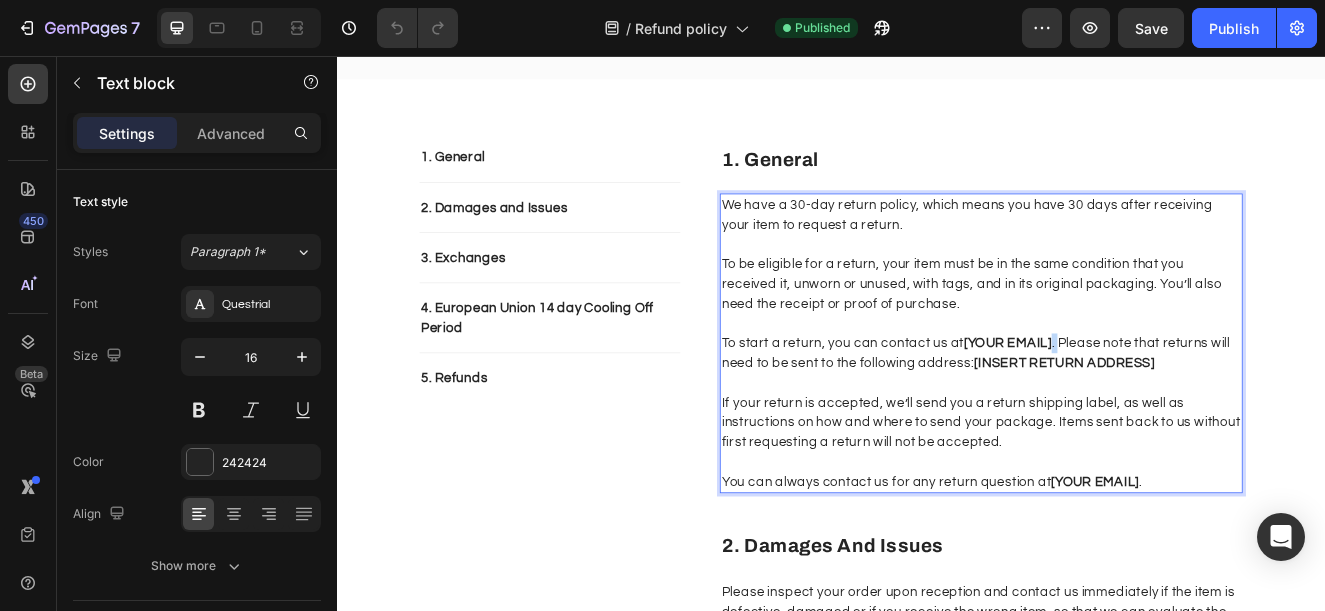 click on "To start a return, you can contact us at  [EMAIL] . Please note that returns will need to be sent to the following address:  [ADDRESS]" at bounding box center [1119, 405] 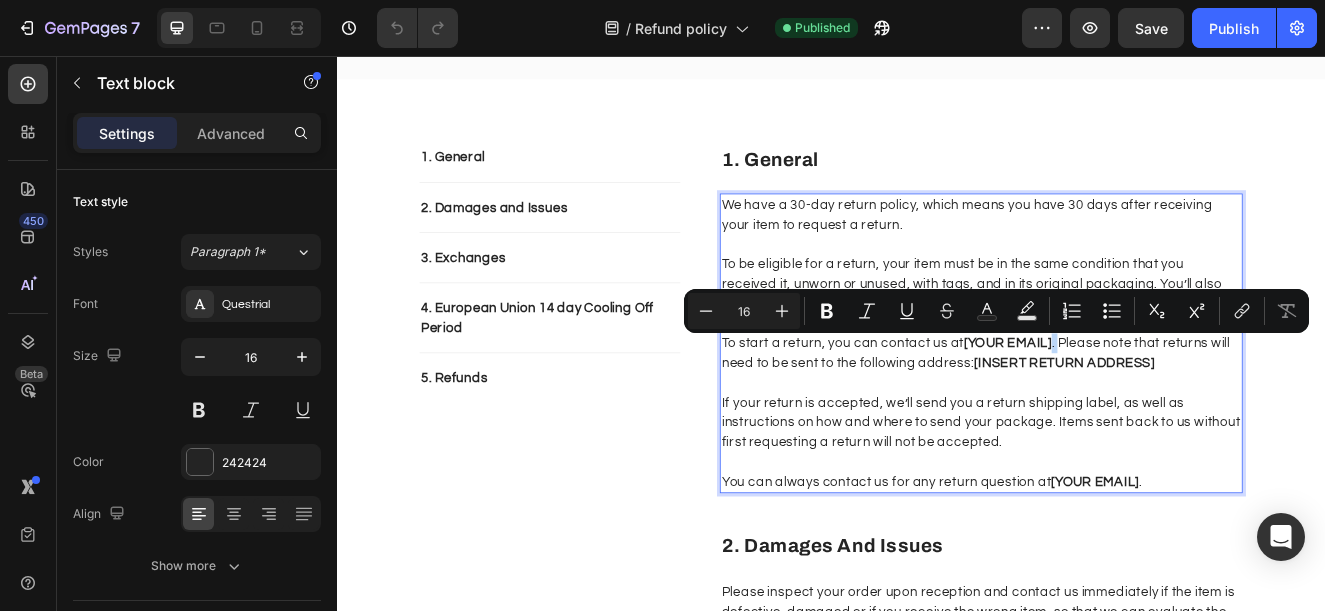 click on "[YOUR EMAIL]" at bounding box center [1151, 405] 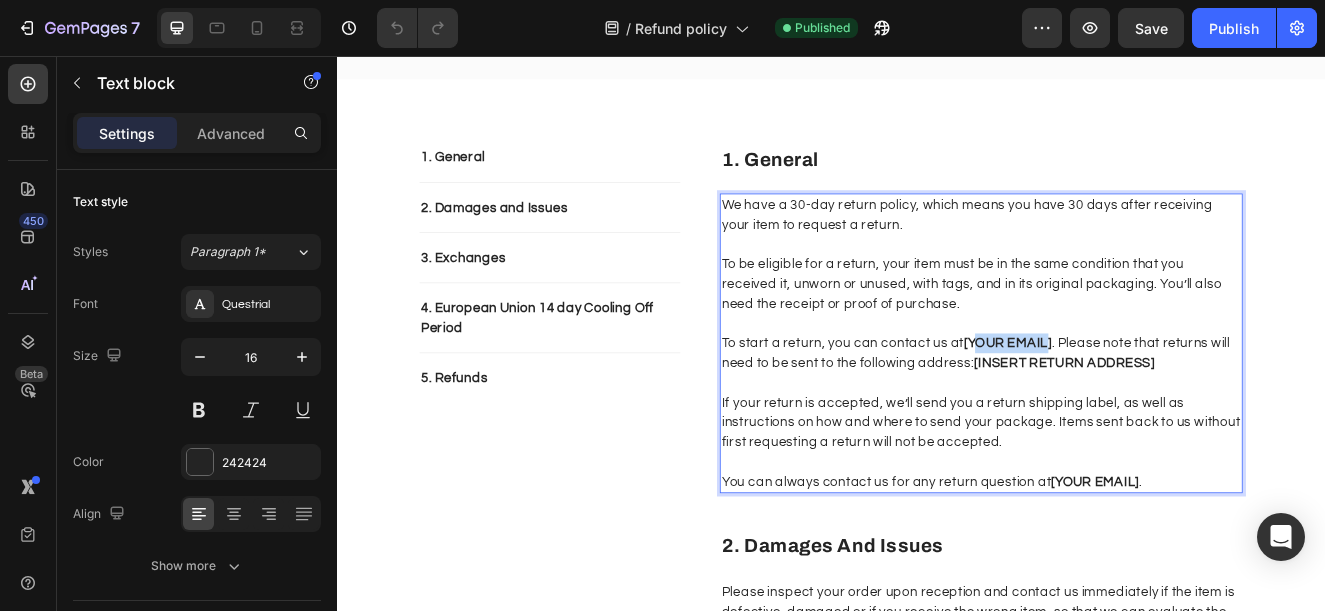 drag, startPoint x: 1198, startPoint y: 404, endPoint x: 1113, endPoint y: 399, distance: 85.146935 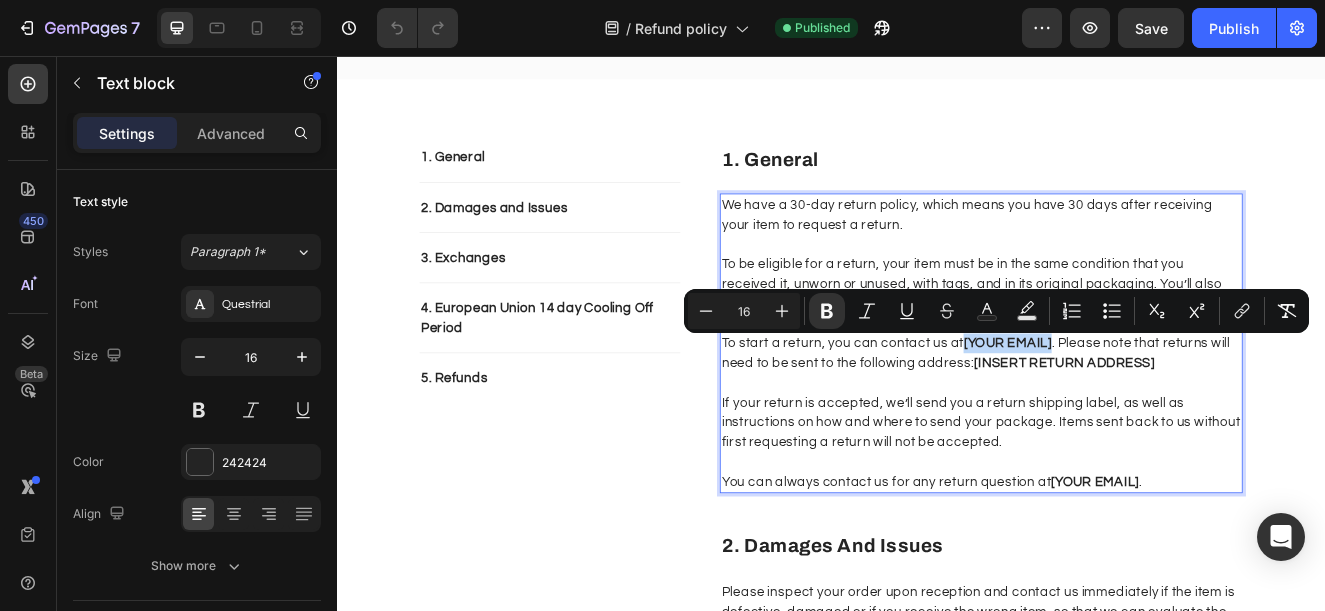 drag, startPoint x: 1200, startPoint y: 409, endPoint x: 1093, endPoint y: 409, distance: 107 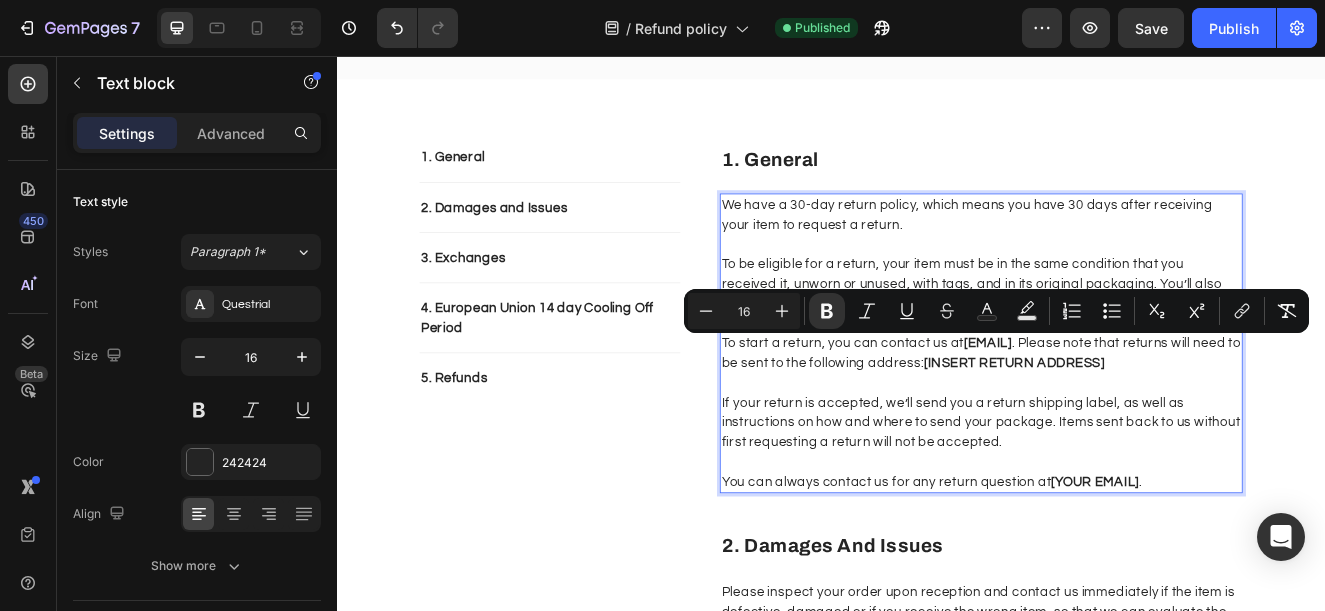 drag, startPoint x: 1296, startPoint y: 405, endPoint x: 1096, endPoint y: 408, distance: 200.02249 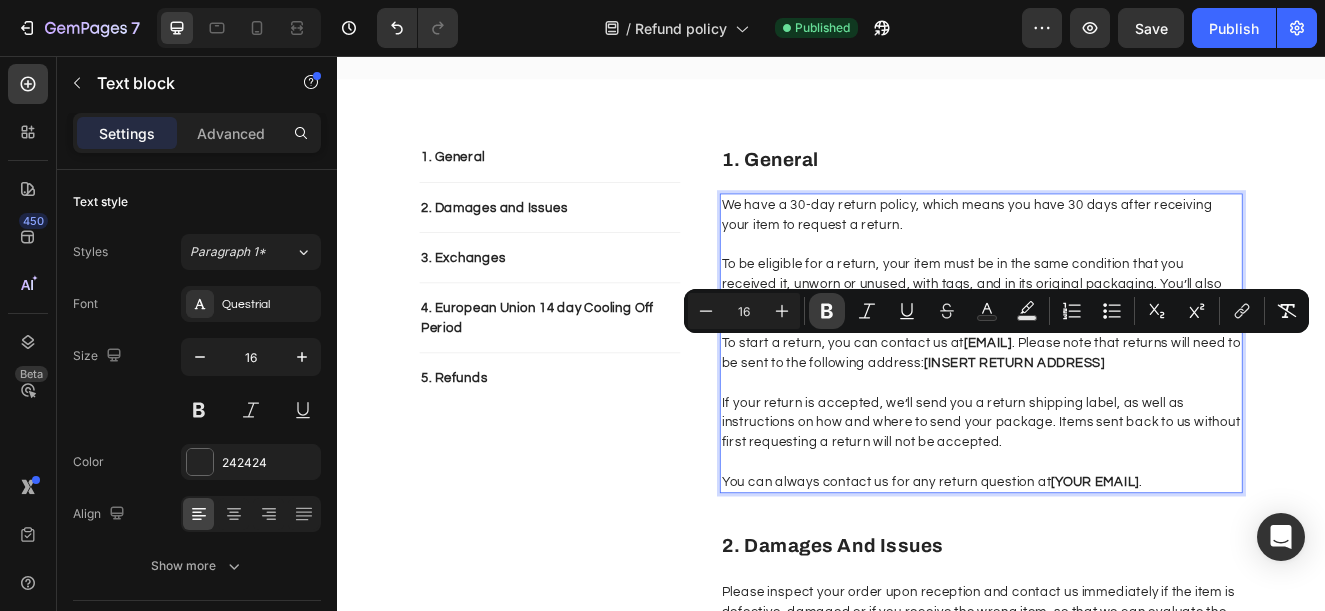 click on "Bold" at bounding box center [827, 311] 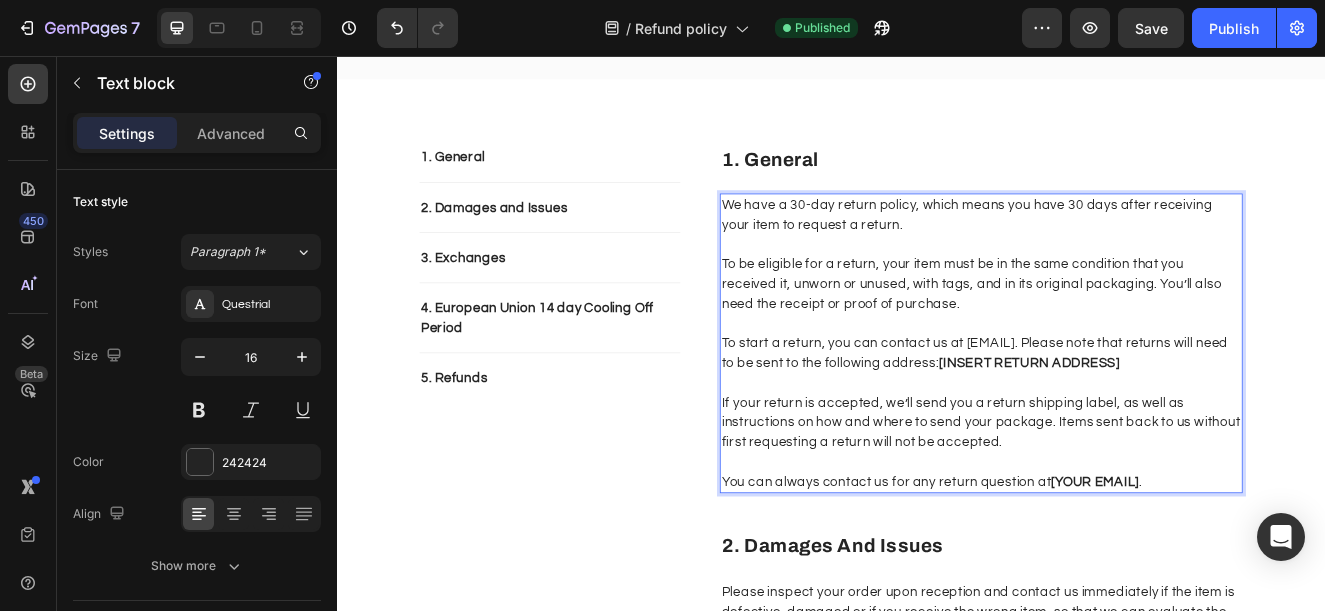 click on "[YOUR EMAIL]" at bounding box center [1257, 573] 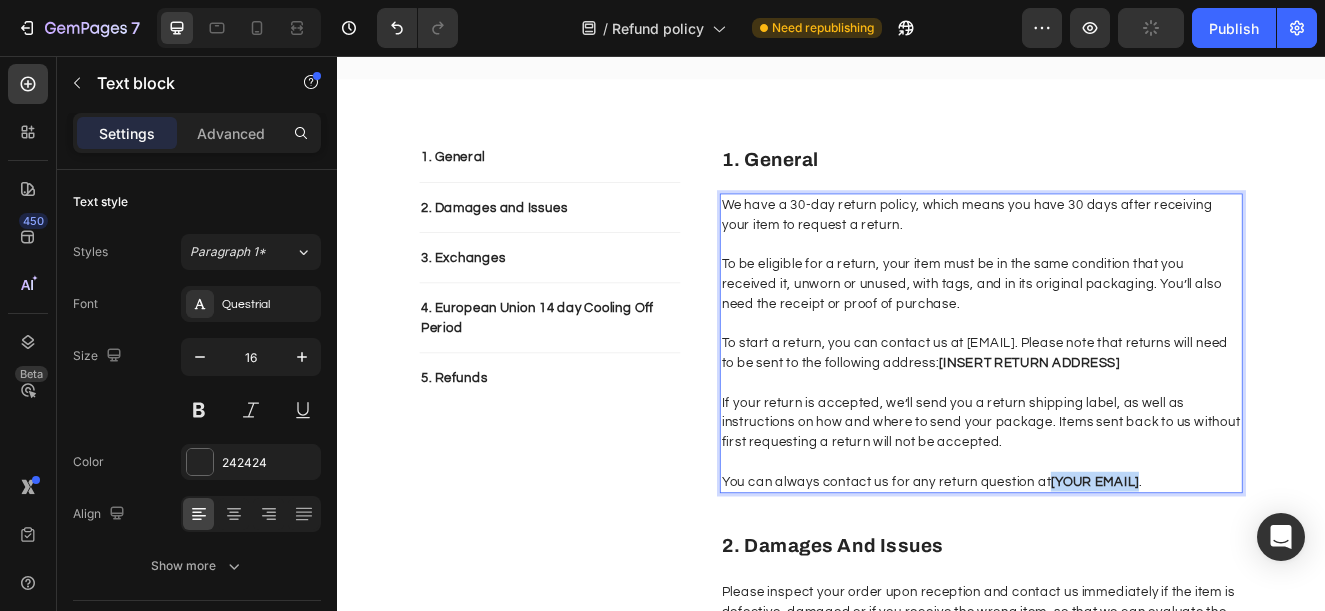 drag, startPoint x: 1306, startPoint y: 598, endPoint x: 1200, endPoint y: 591, distance: 106.23088 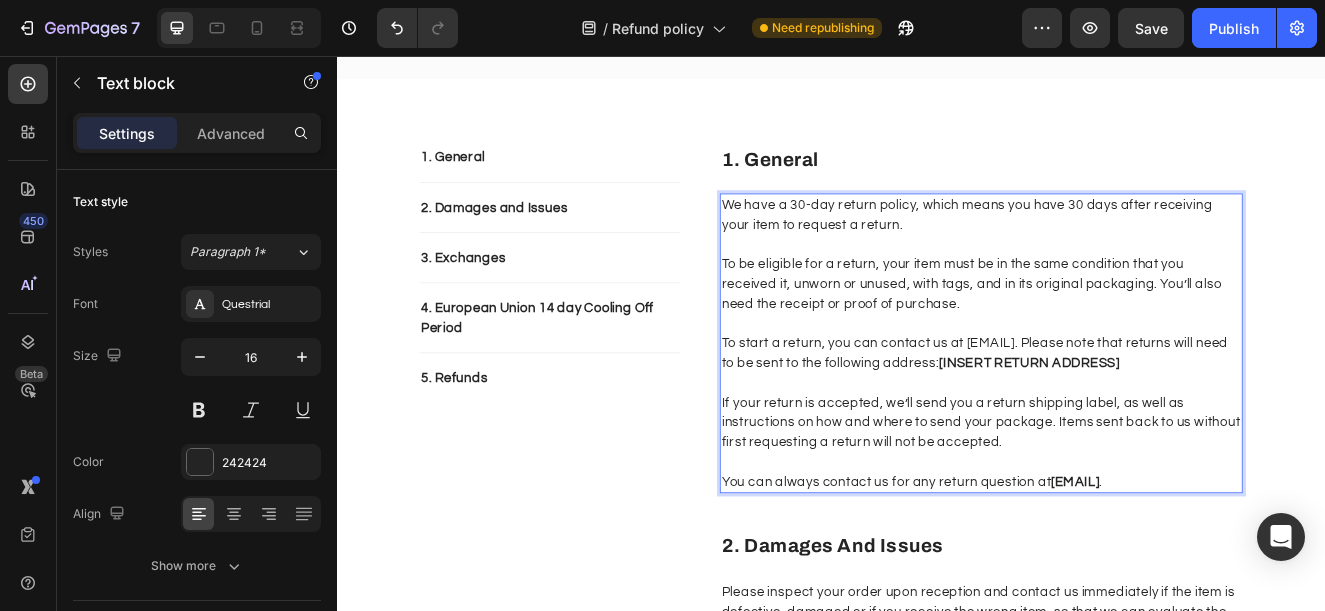drag, startPoint x: 1399, startPoint y: 597, endPoint x: 1198, endPoint y: 609, distance: 201.3579 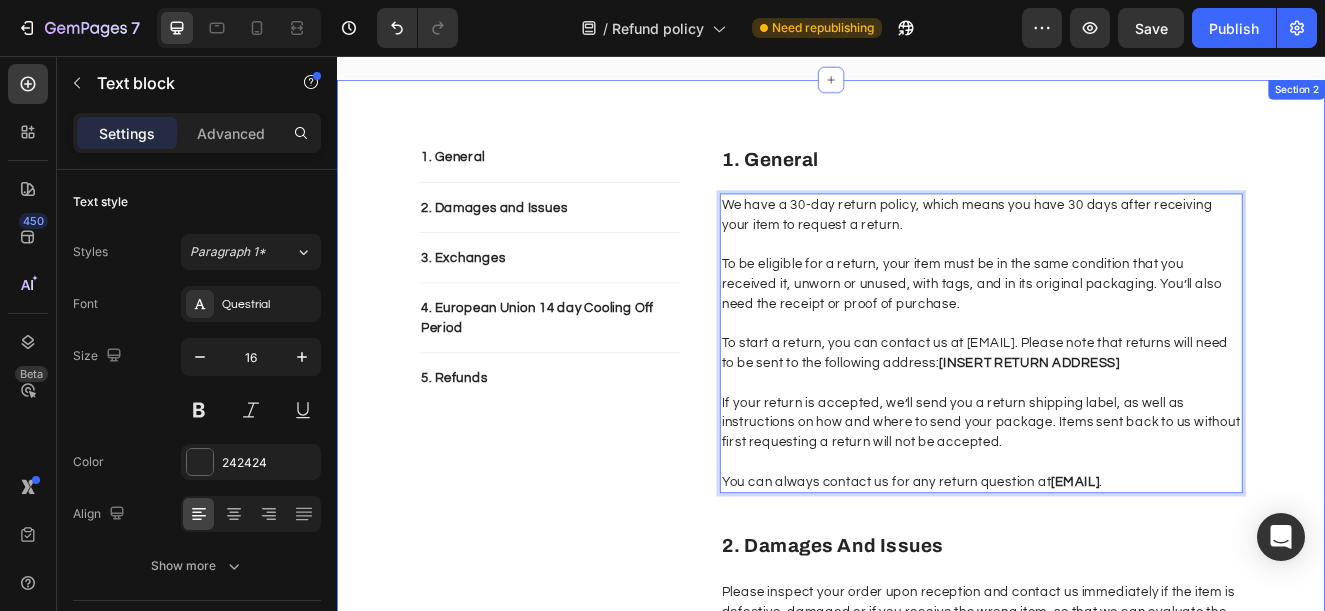 click on "1. General Text block 2. Damages and Issues Text block 3. Exchanges Text block 4. European Union 14 day Cooling Off Period Text block 5. Refunds Text block Row 1. general Heading We have a 30-day return policy, which means you have 30 days after receiving your item to request a return. To be eligible for a return, your item must be in the same condition that you received it, unworn or unused, with tags, and in its original packaging. You’ll also need the receipt or proof of purchase. To start a return, you can contact us at [EMAIL]. Please note that returns will need to be sent to the following address:  [ADDRESS] If your return is accepted, we’ll send you a return shipping label, as well as instructions on how and where to send your package. Items sent back to us without first requesting a return will not be accepted. You can always contact us for any return question at  [EMAIL] . Text block   16 Row 2. damages and issues Heading Text block Row 3. exchanges ." at bounding box center (937, 828) 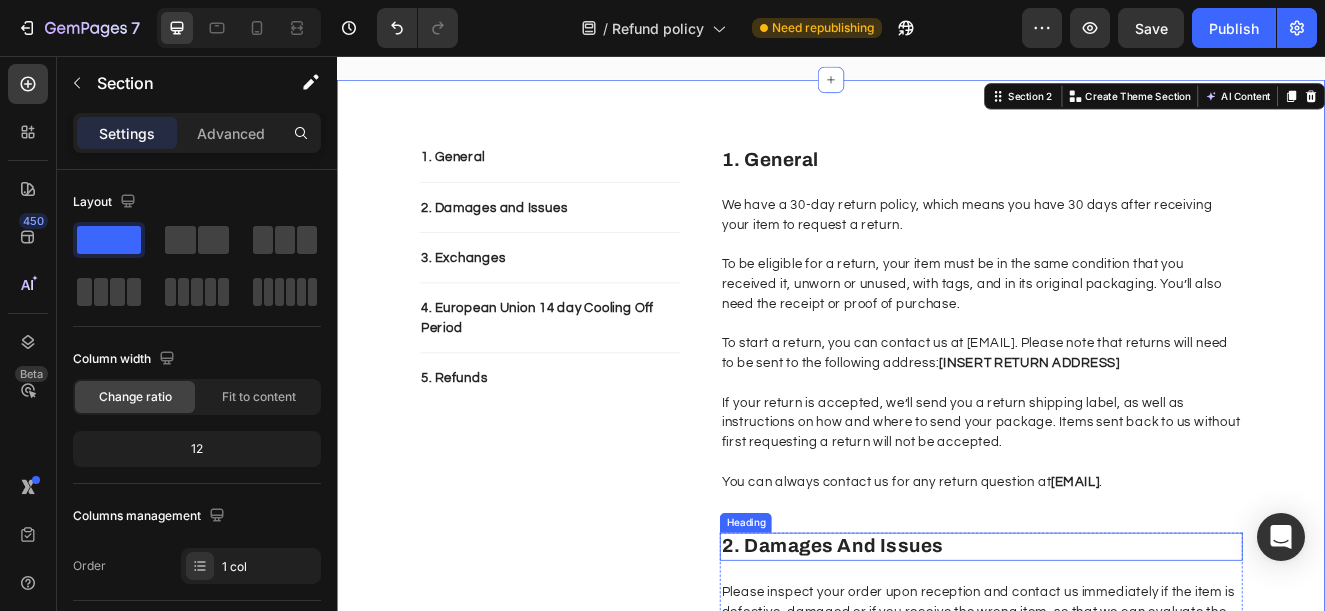 drag, startPoint x: 1009, startPoint y: 669, endPoint x: 1117, endPoint y: 631, distance: 114.49017 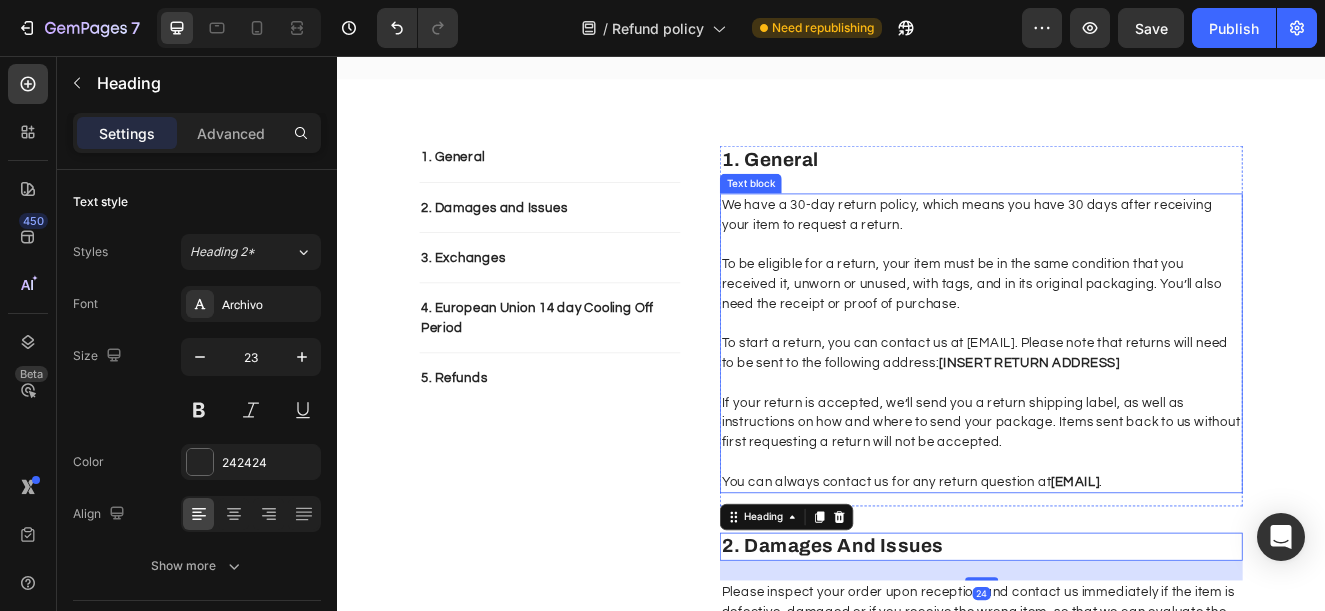 click on "[EMAIL]" at bounding box center (1233, 573) 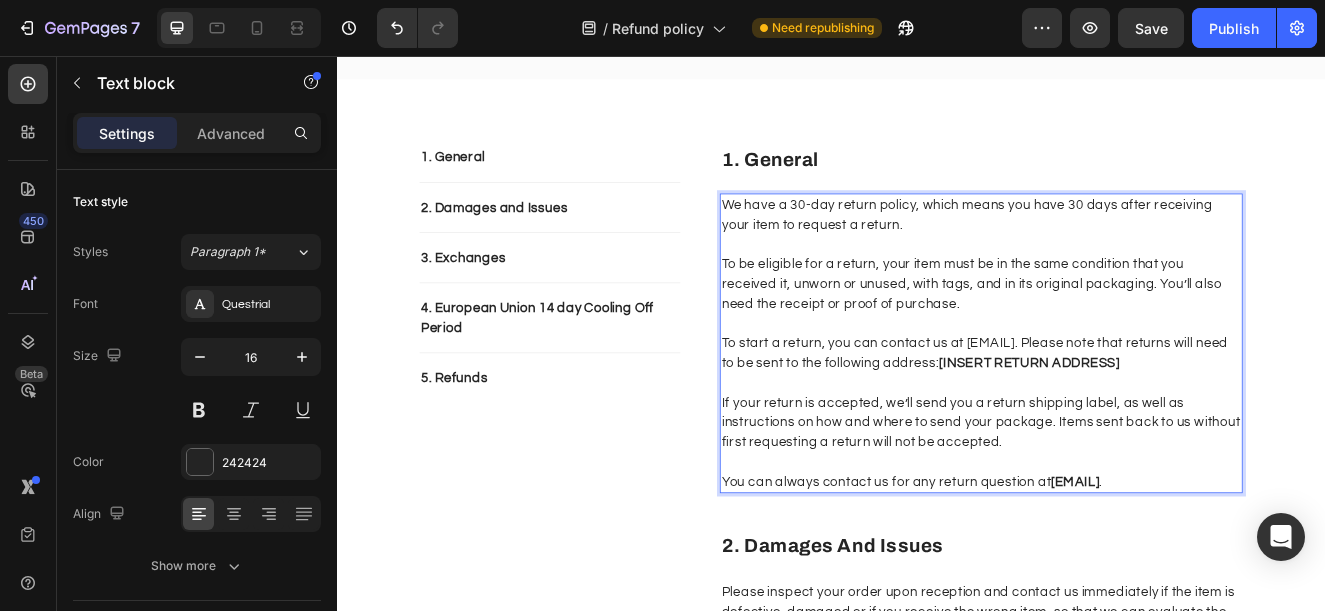 click on "[EMAIL]" at bounding box center [1233, 573] 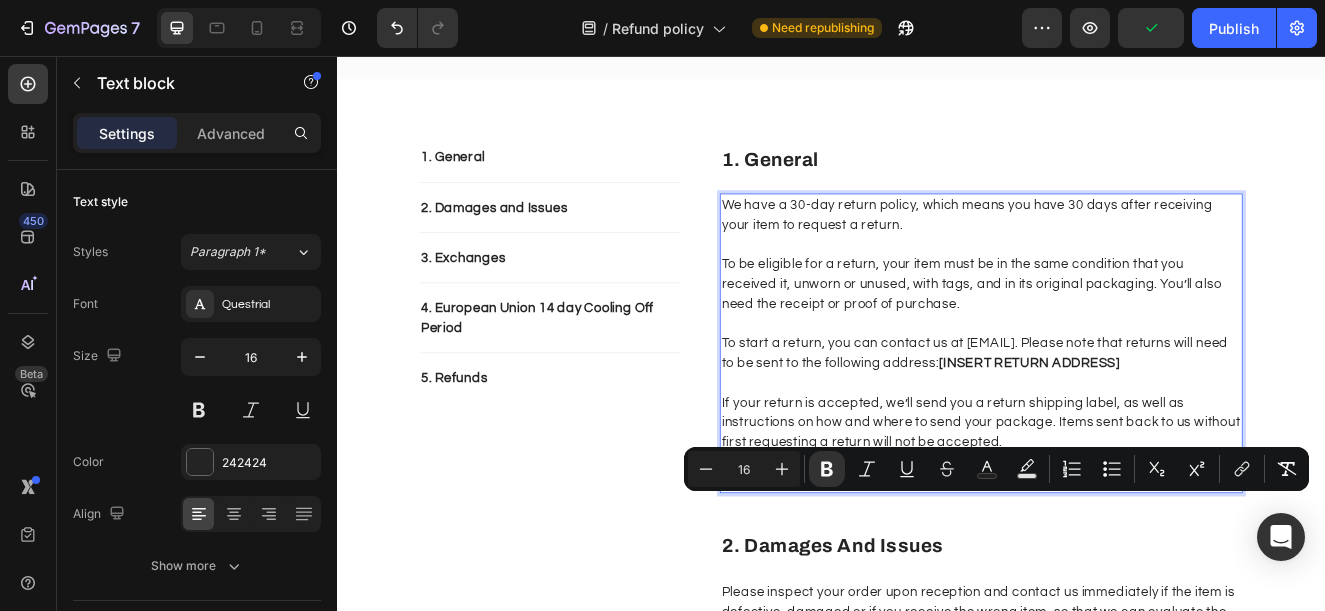 drag, startPoint x: 1200, startPoint y: 595, endPoint x: 1397, endPoint y: 597, distance: 197.01015 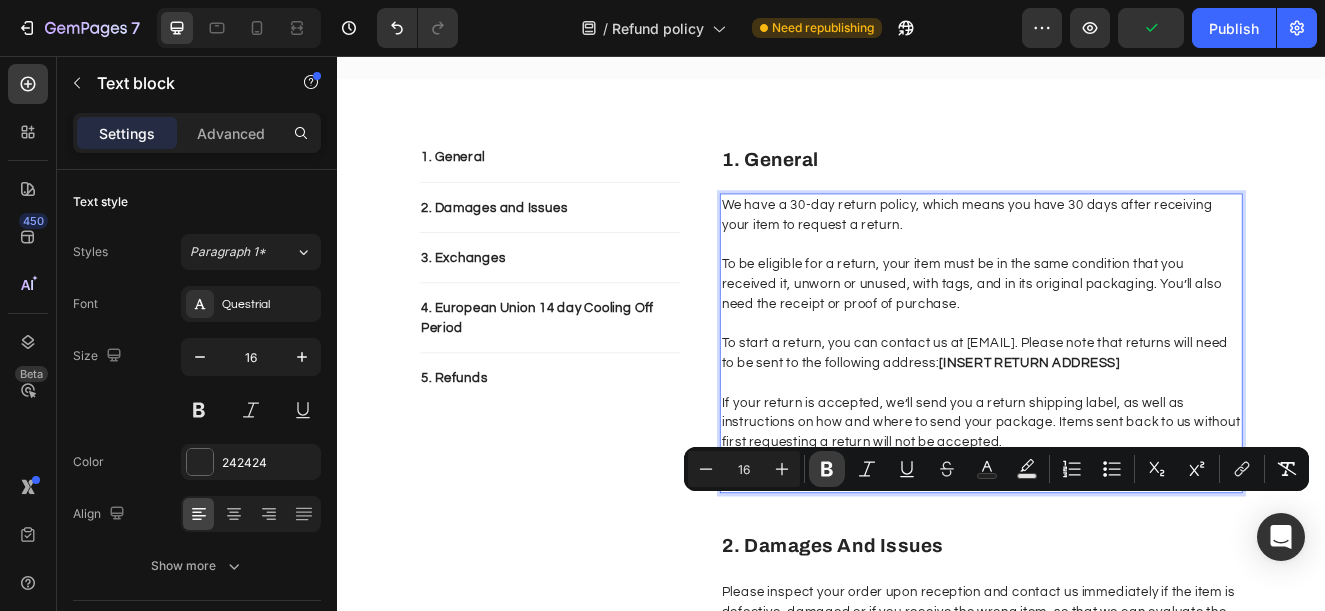 click 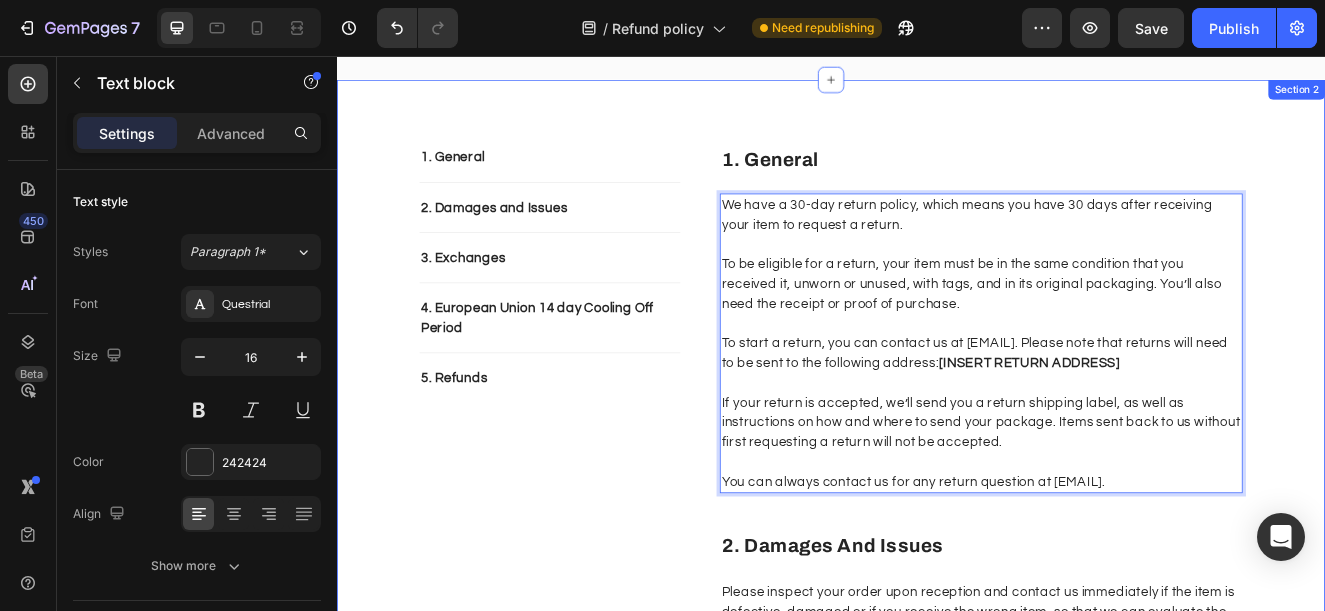 click on "1. General Text block 2. Damages and Issues Text block 3. Exchanges Text block 4. European Union 14 day Cooling Off Period Text block 5. Refunds Text block Row 1. general Heading We have a 30-day return policy, which means you have 30 days after receiving your item to request a return. To be eligible for a return, your item must be in the same condition that you received it, unworn or unused, with tags, and in its original packaging. You’ll also need the receipt or proof of purchase. To start a return, you can contact us at [EMAIL]. Please note that returns will need to be sent to the following address:  [ADDRESS] If your return is accepted, we’ll send you a return shipping label, as well as instructions on how and where to send your package. Items sent back to us without first requesting a return will not be accepted. You can always contact us for any return question at [EMAIL]. Text block   16 Row 2. damages and issues Heading Text block Row 3. exchanges Row" at bounding box center [937, 828] 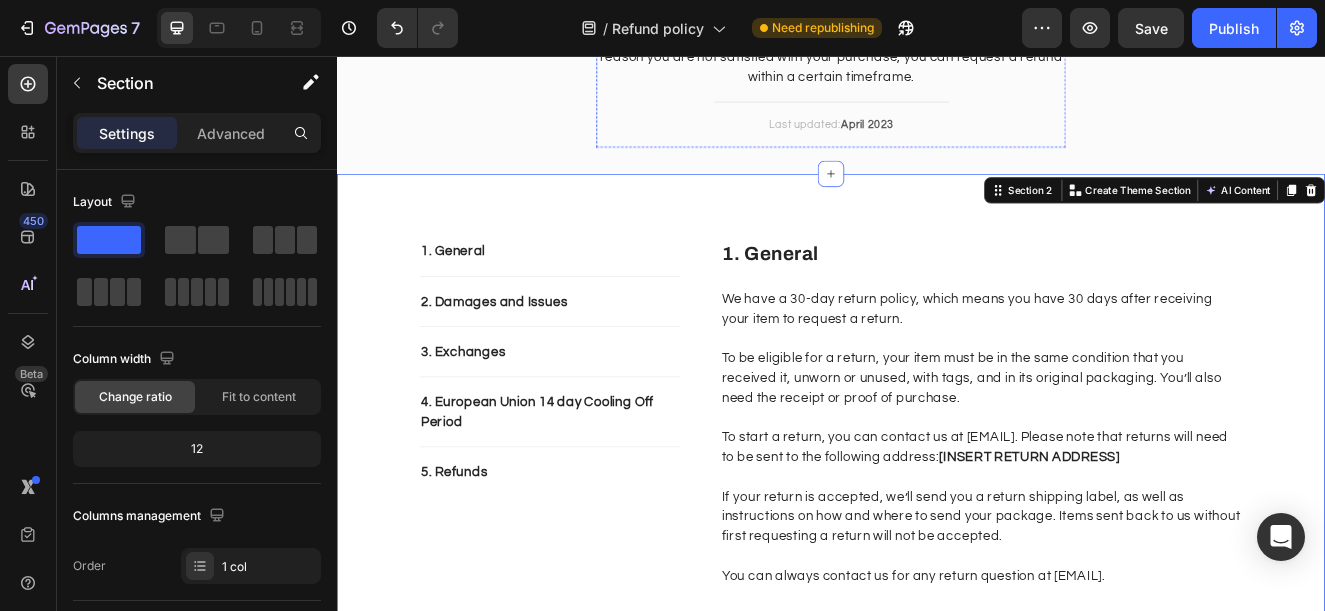 scroll, scrollTop: 400, scrollLeft: 0, axis: vertical 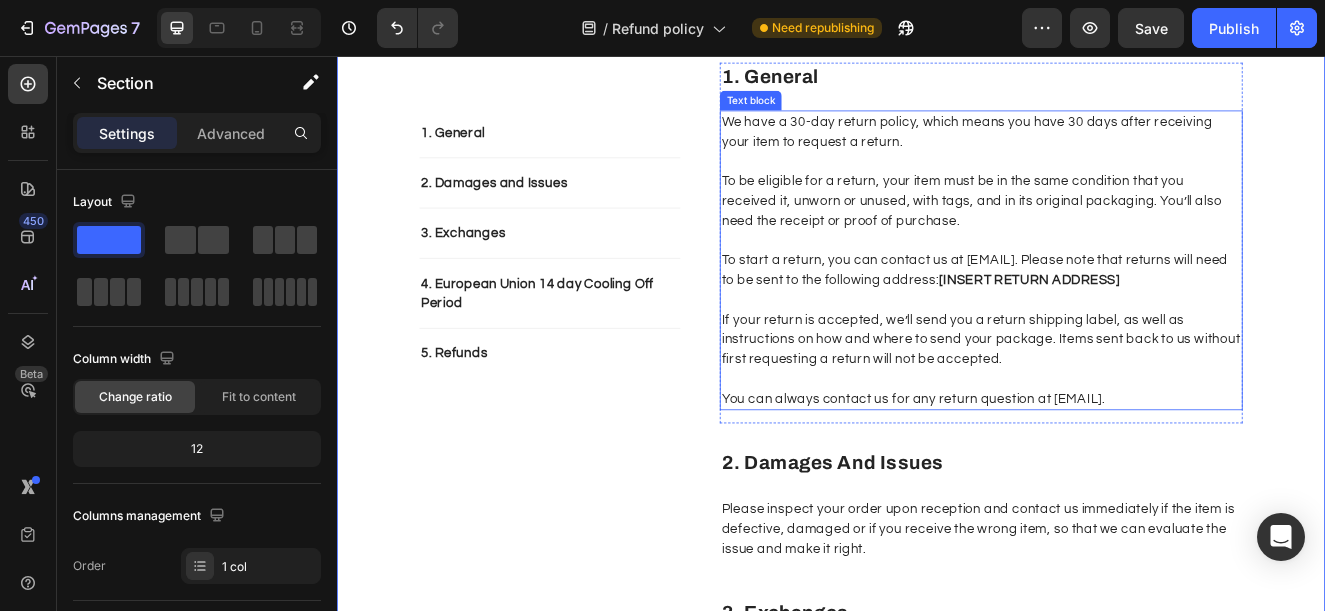 click on "To start a return, you can contact us at [EMAIL]. Please note that returns will need to be sent to the following address:  [ADDRESS]" at bounding box center [1119, 305] 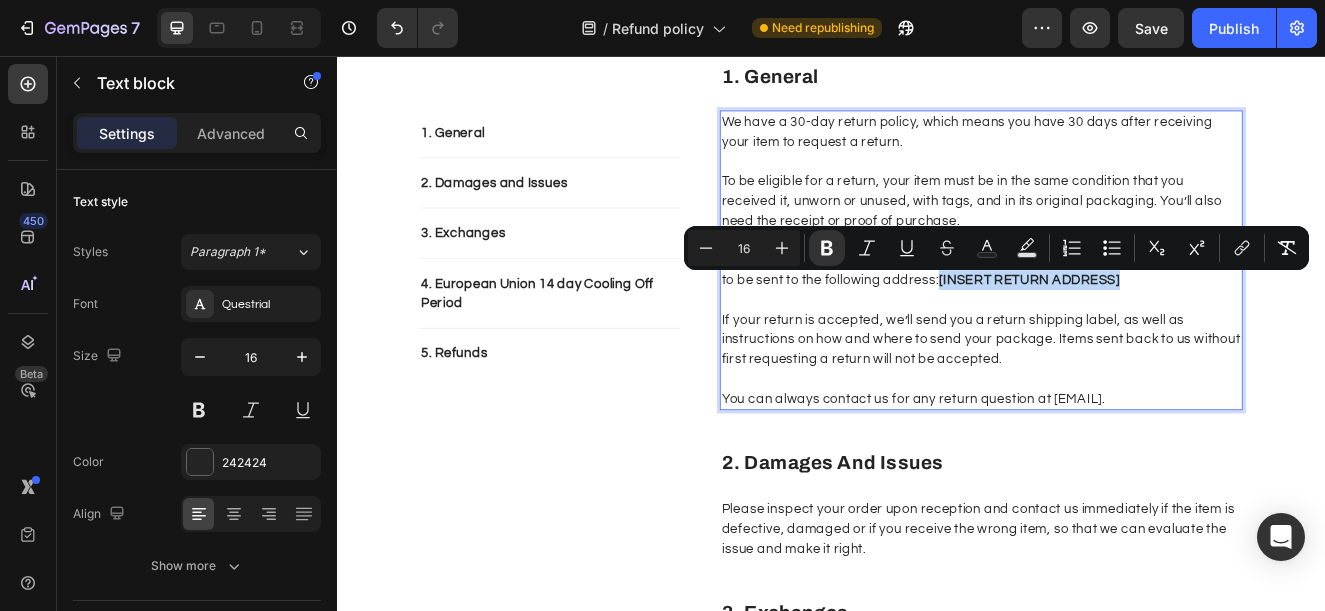 drag, startPoint x: 892, startPoint y: 353, endPoint x: 1224, endPoint y: 330, distance: 332.79575 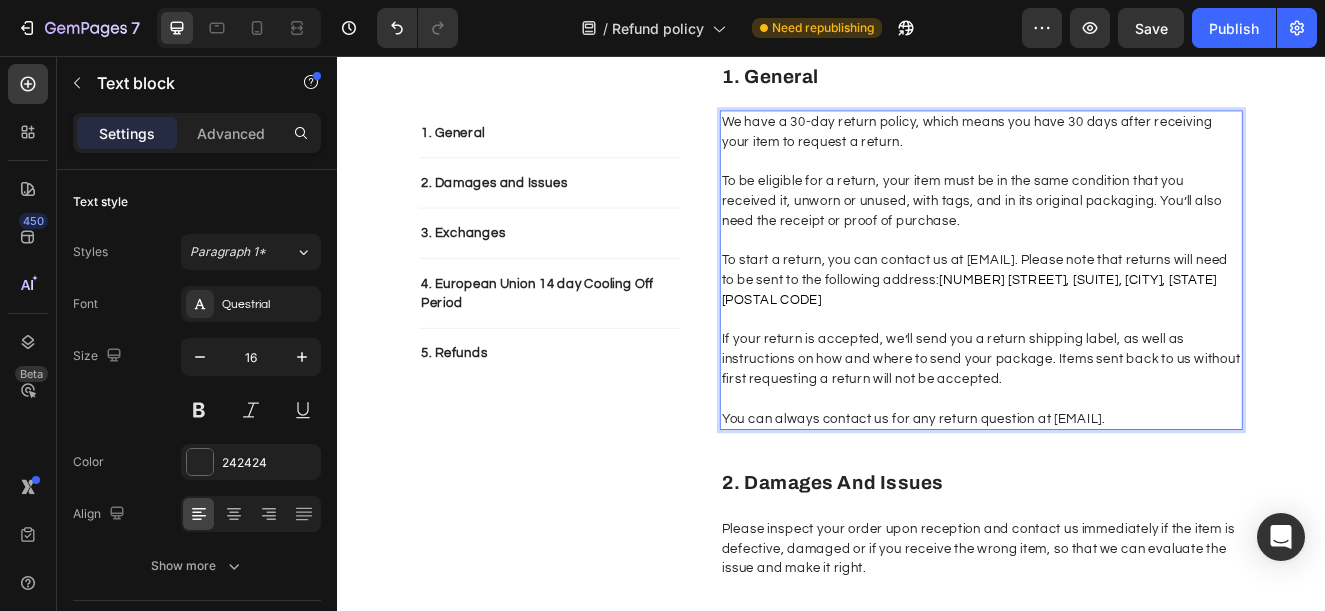 click on "You can always contact us for any return question at [EMAIL]." at bounding box center [1119, 485] 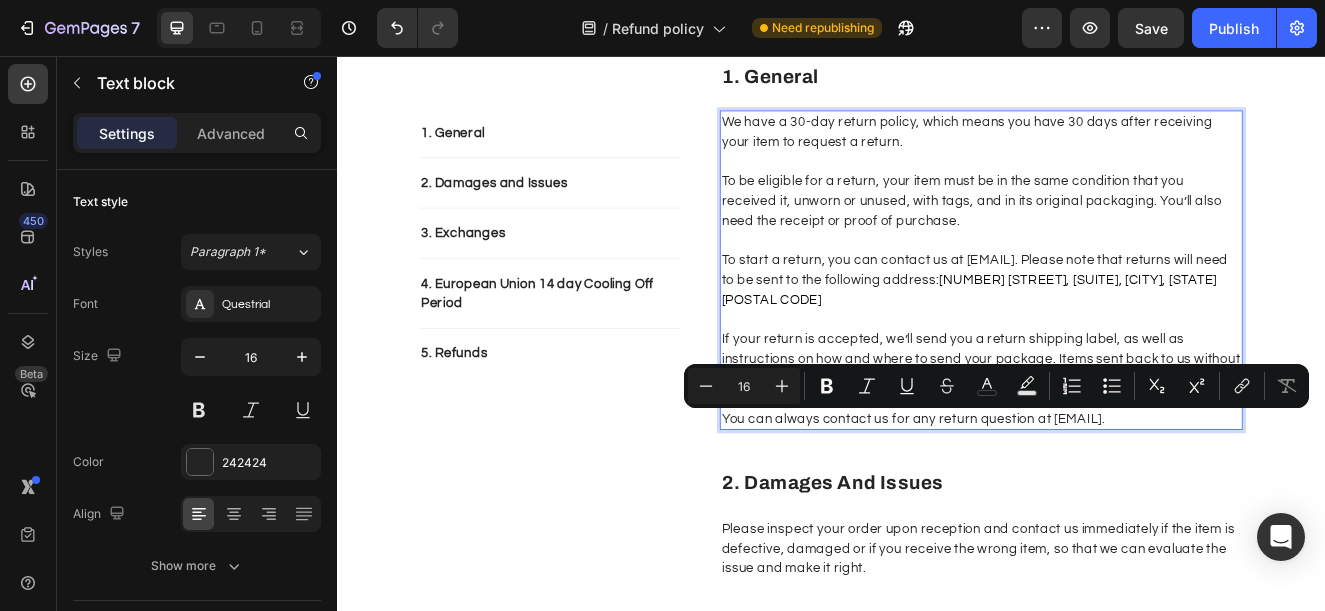 drag, startPoint x: 1402, startPoint y: 493, endPoint x: 1199, endPoint y: 493, distance: 203 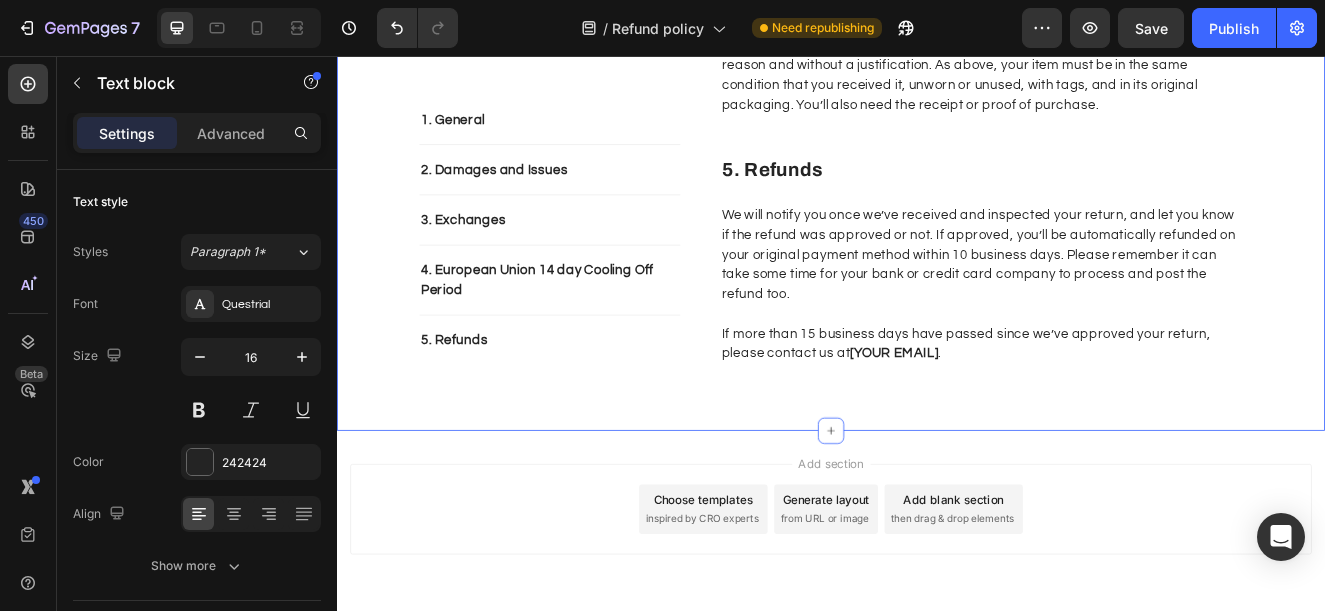 scroll, scrollTop: 1421, scrollLeft: 0, axis: vertical 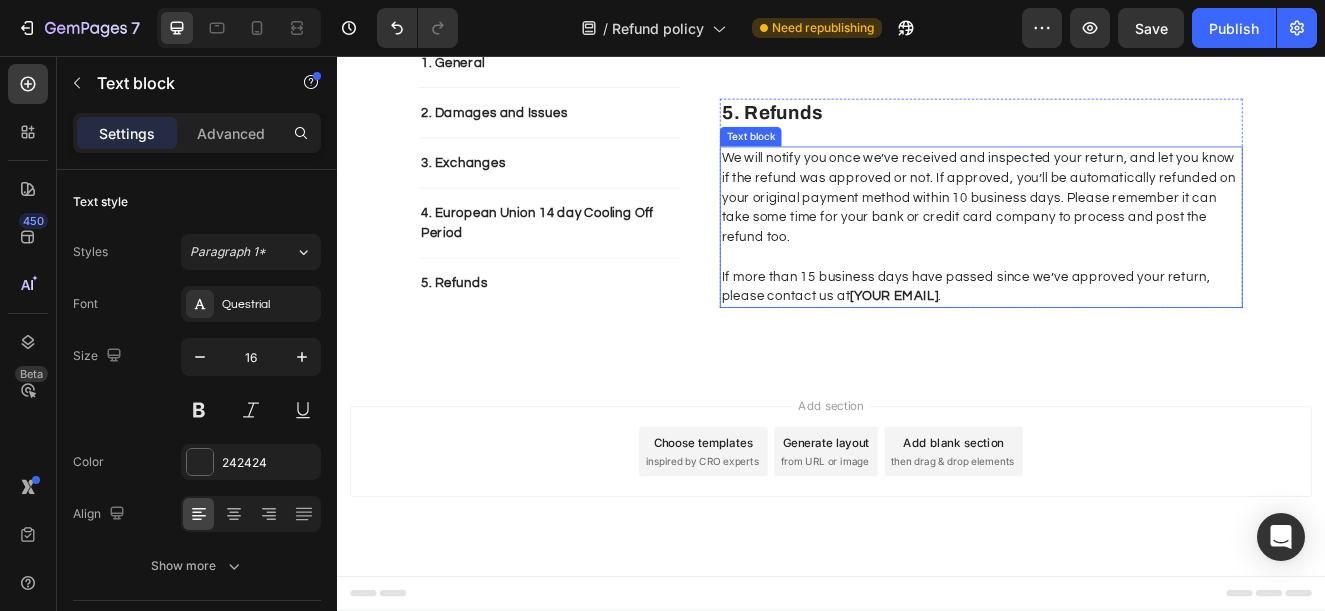 click on "If more than 15 business days have passed since we’ve approved your return, please contact us at  [YOUR EMAIL] ." at bounding box center (1119, 324) 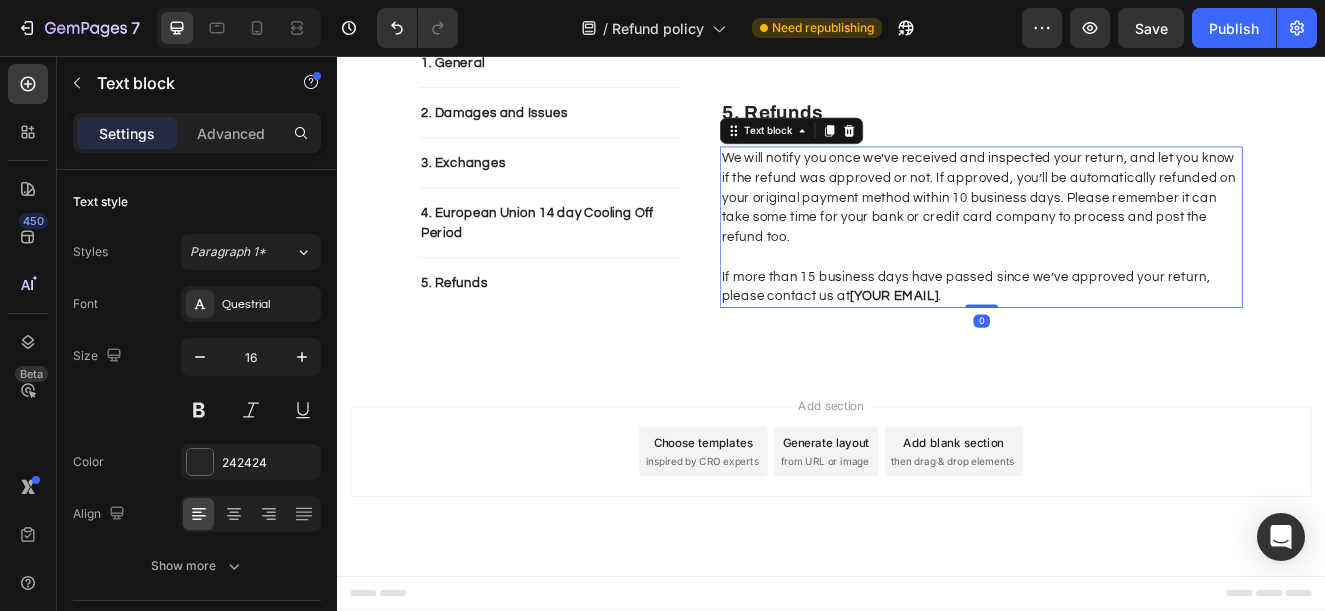 click on "[YOUR EMAIL]" at bounding box center [1013, 348] 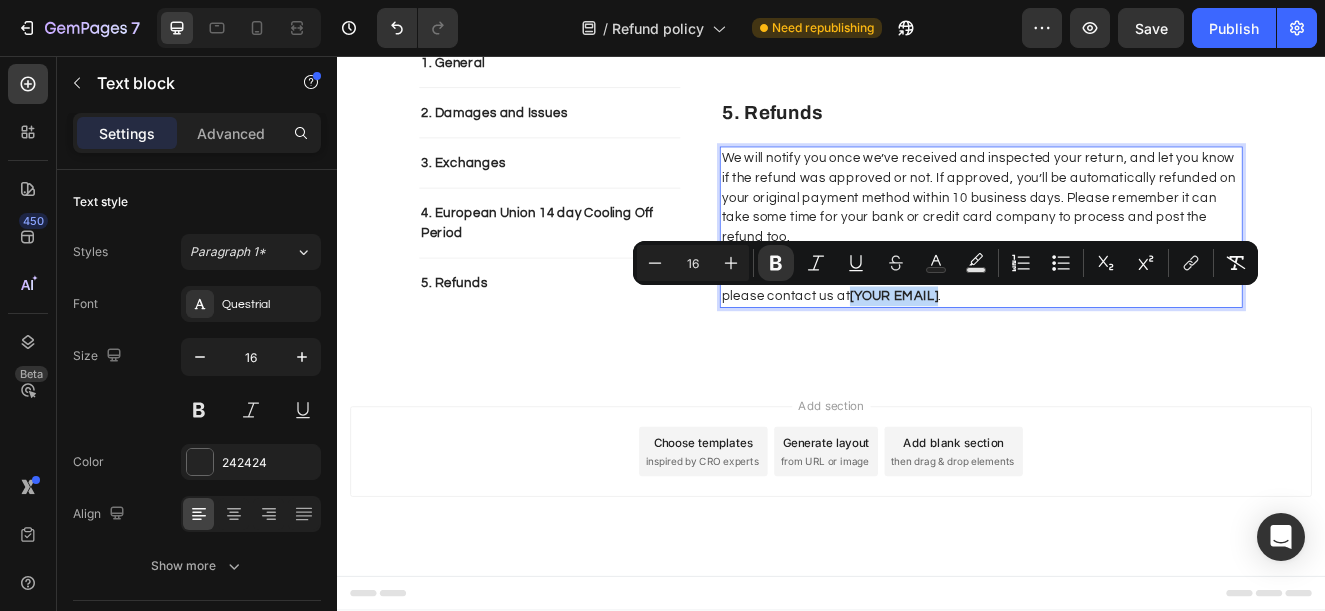 drag, startPoint x: 1063, startPoint y: 347, endPoint x: 956, endPoint y: 348, distance: 107.00467 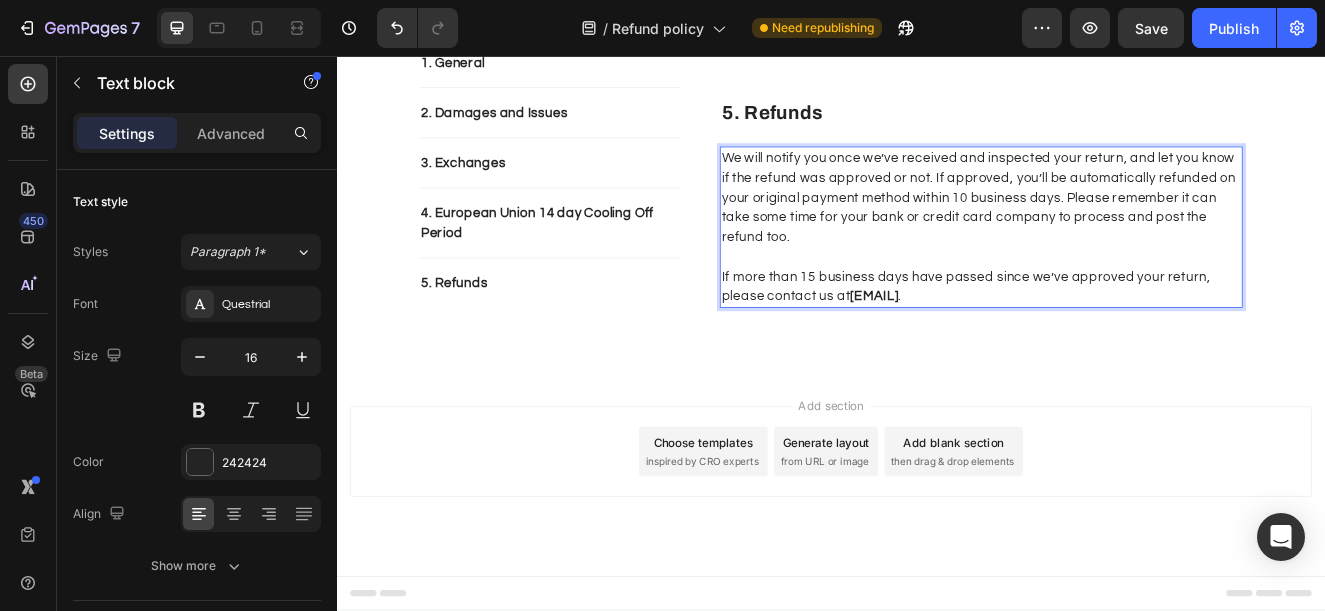 drag, startPoint x: 1159, startPoint y: 349, endPoint x: 955, endPoint y: 353, distance: 204.03922 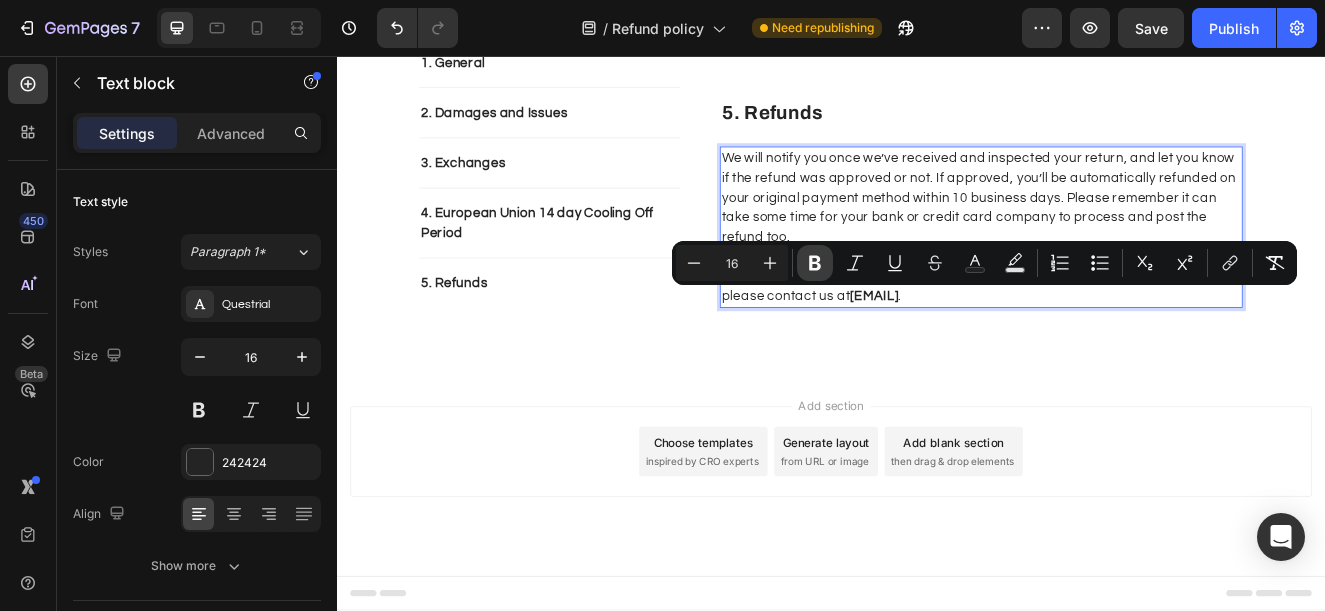 click 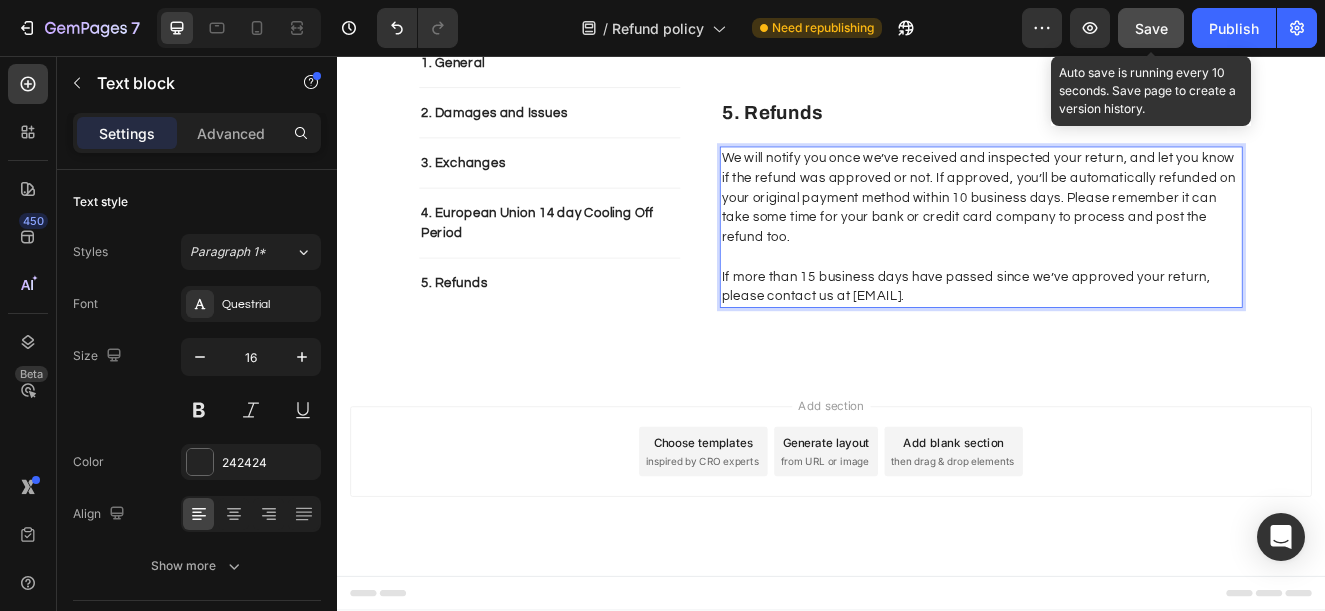 click on "Save" at bounding box center (1151, 28) 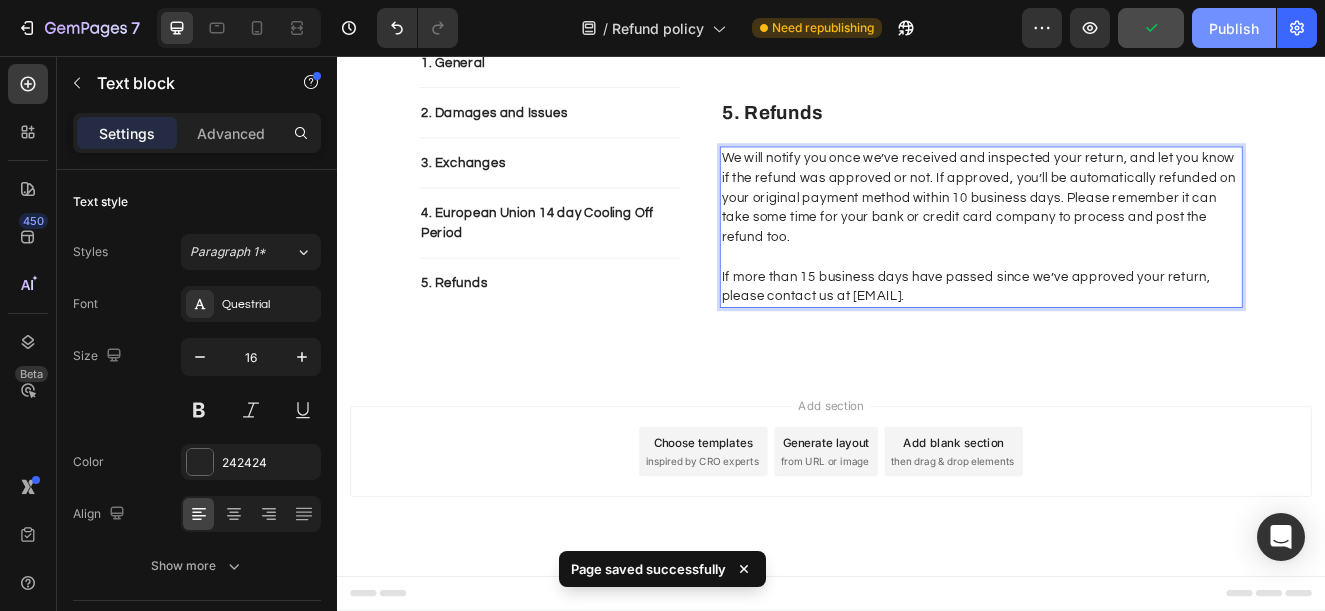 click on "Publish" at bounding box center [1234, 28] 